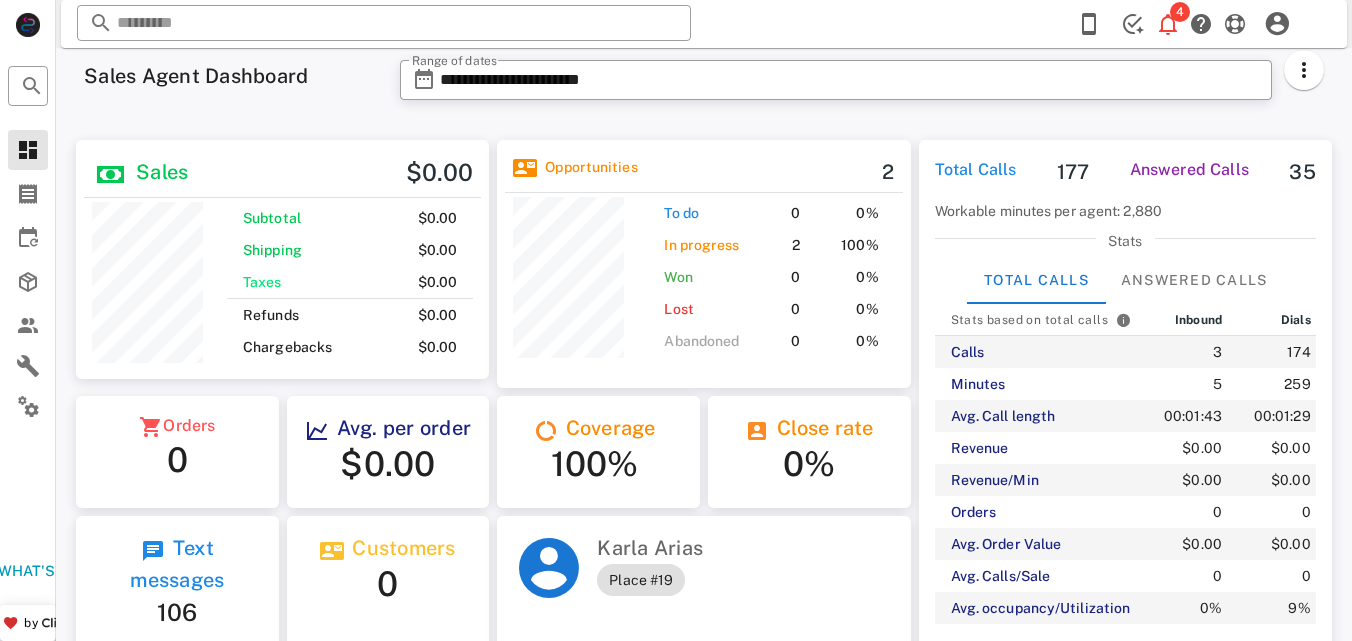 scroll, scrollTop: 0, scrollLeft: 0, axis: both 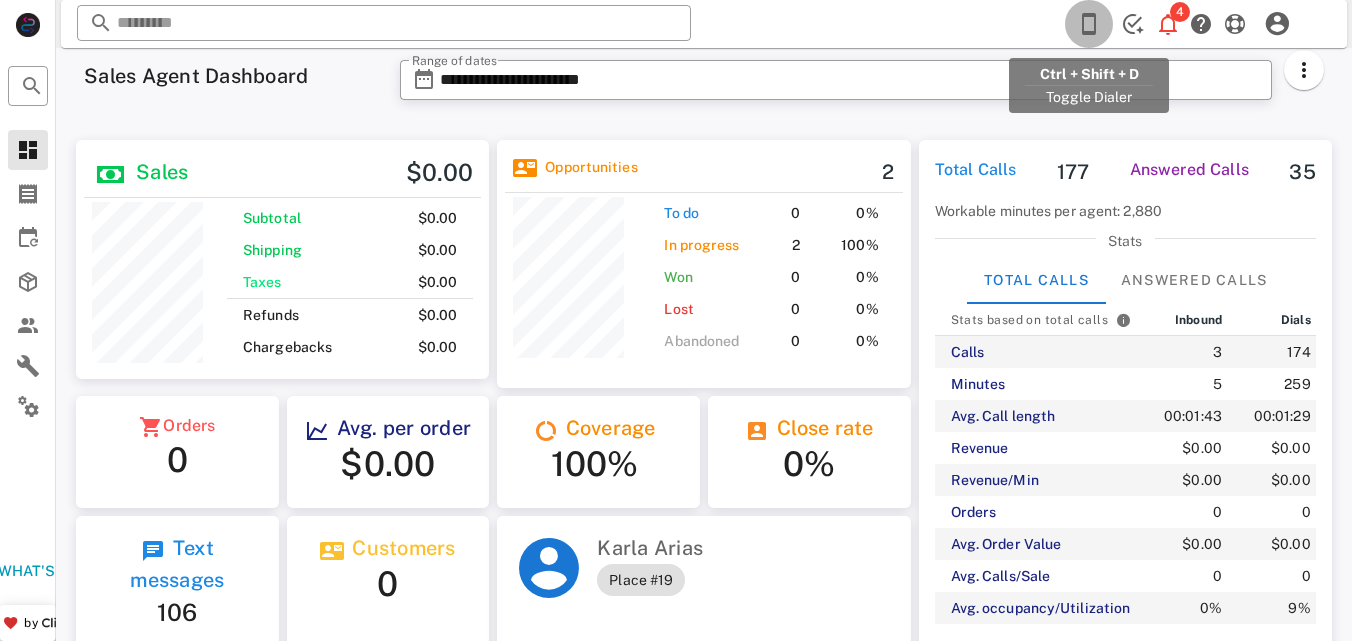 click at bounding box center [1089, 24] 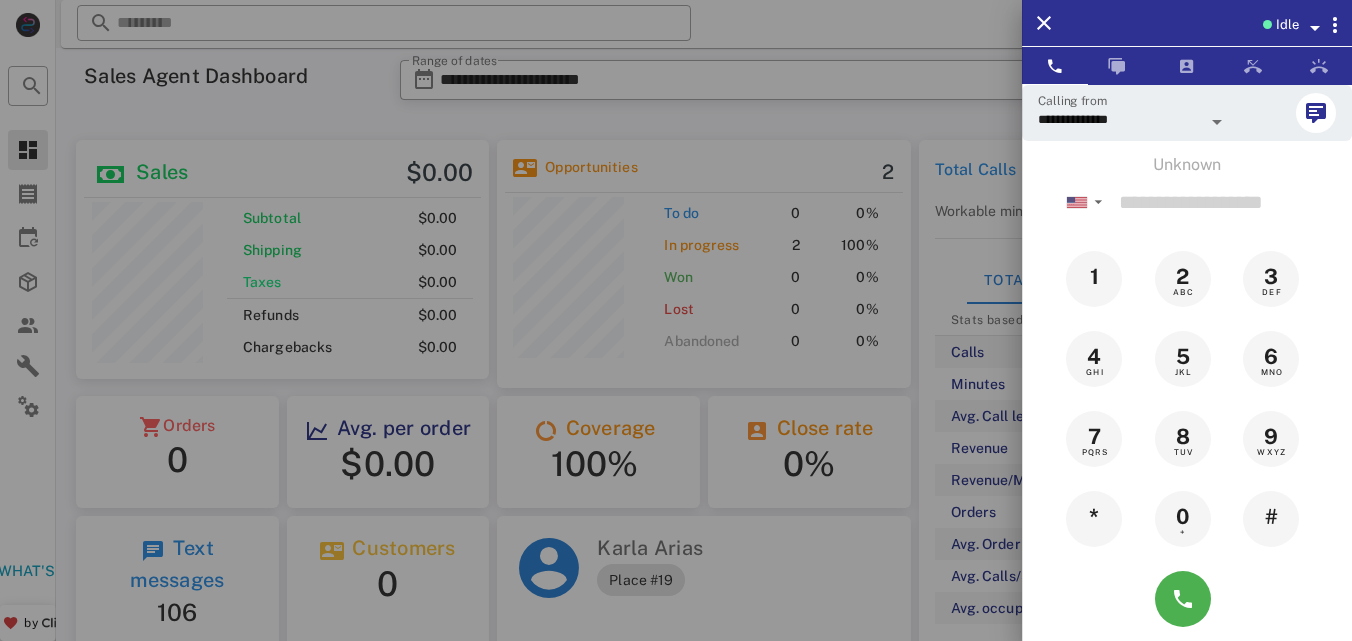 click at bounding box center [676, 320] 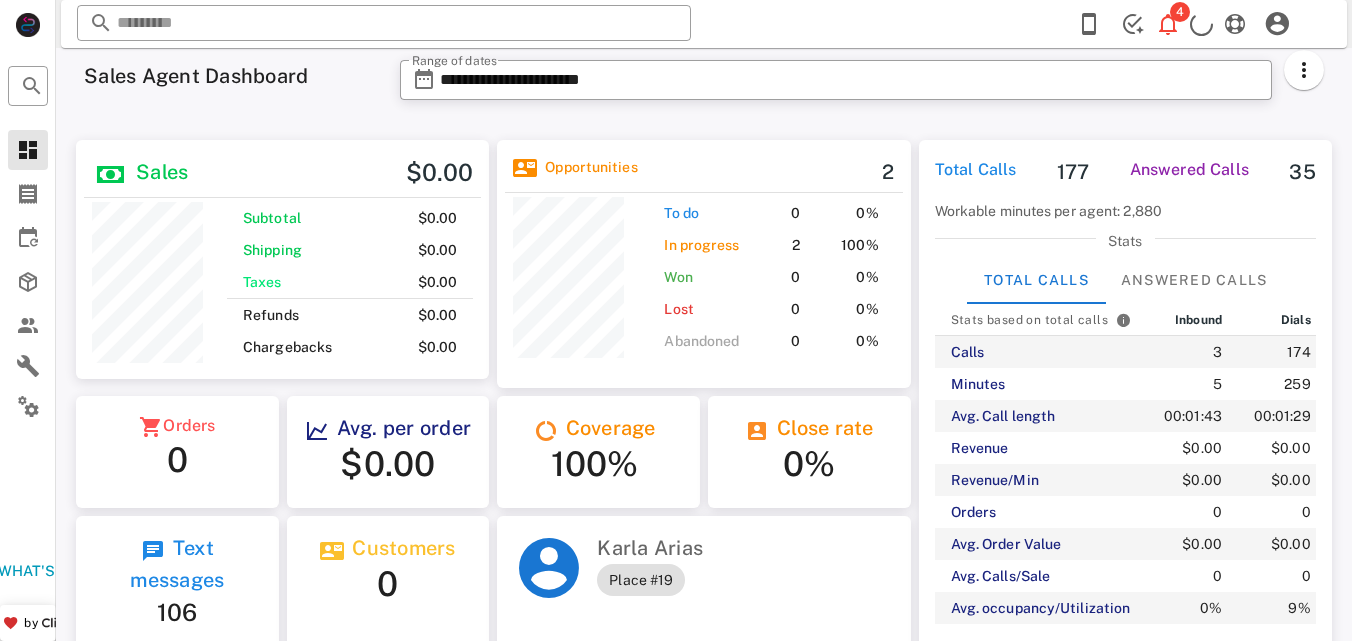 scroll, scrollTop: 0, scrollLeft: 0, axis: both 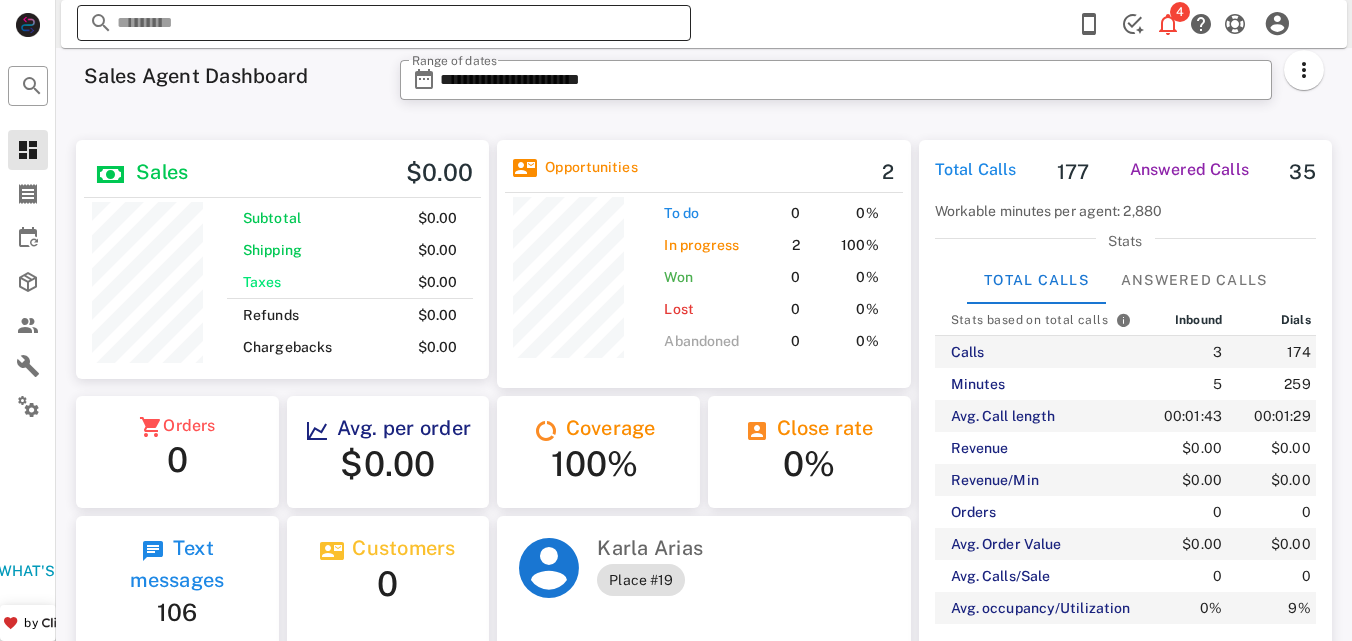 click at bounding box center [384, 23] 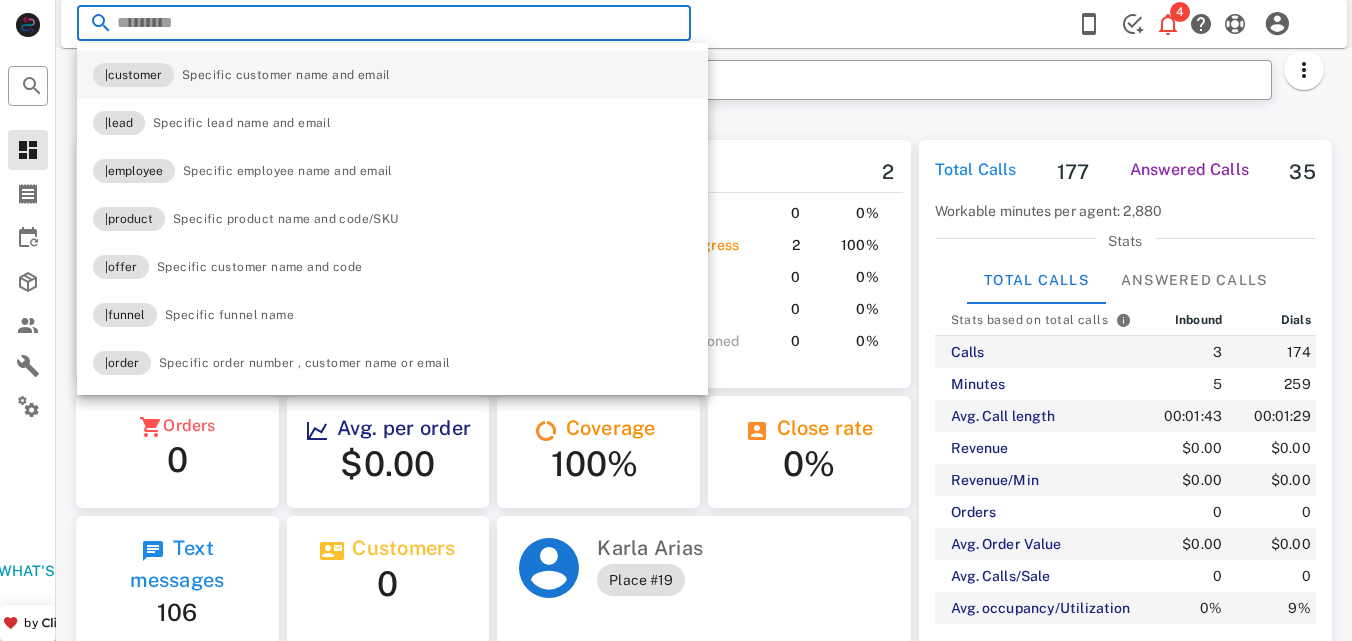 scroll, scrollTop: 999744, scrollLeft: 999587, axis: both 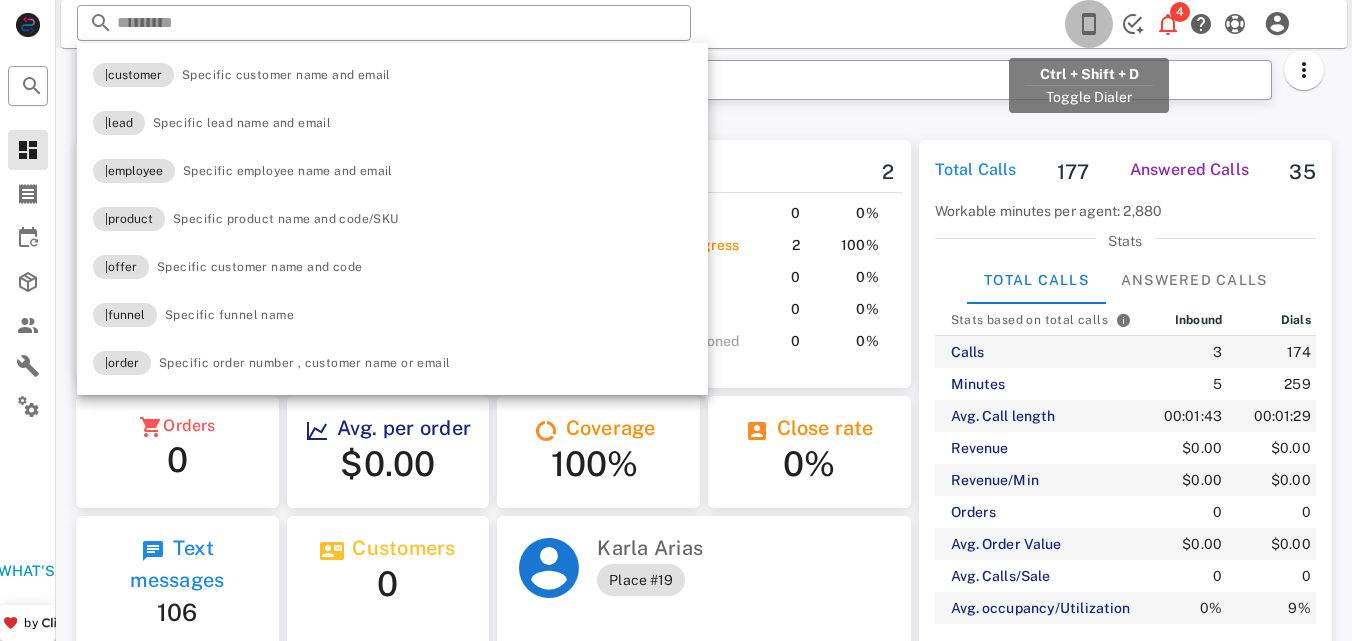 click at bounding box center (1089, 24) 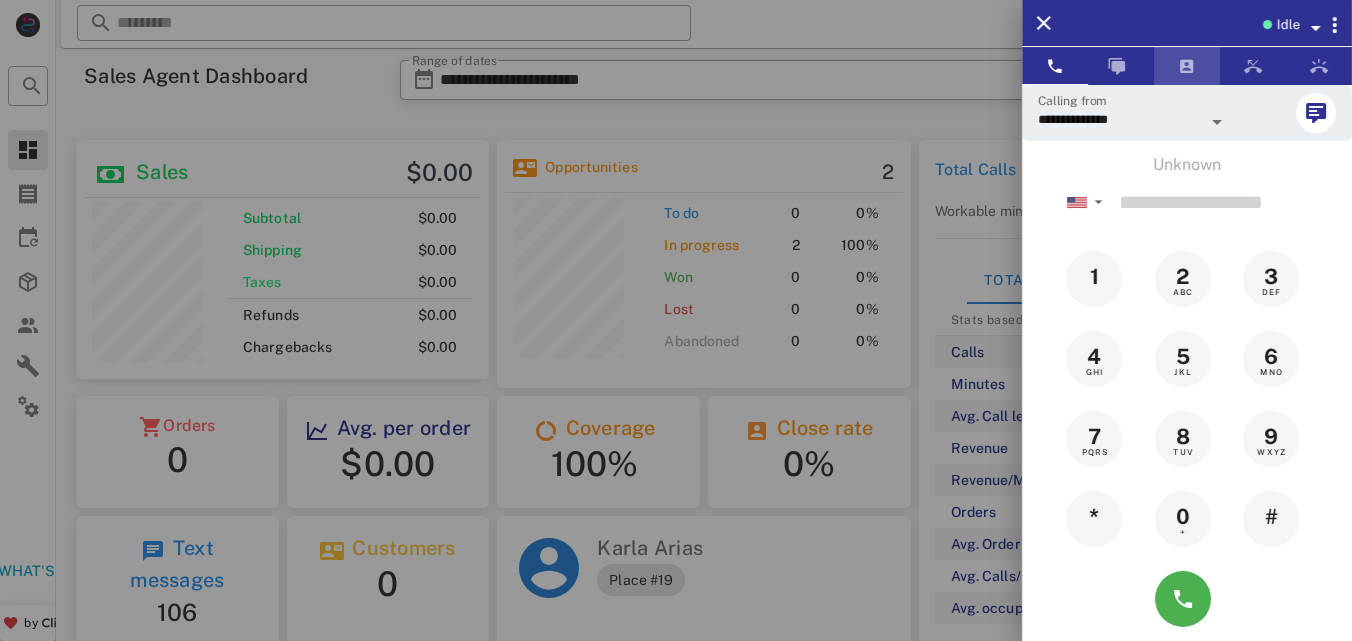 click at bounding box center [1187, 66] 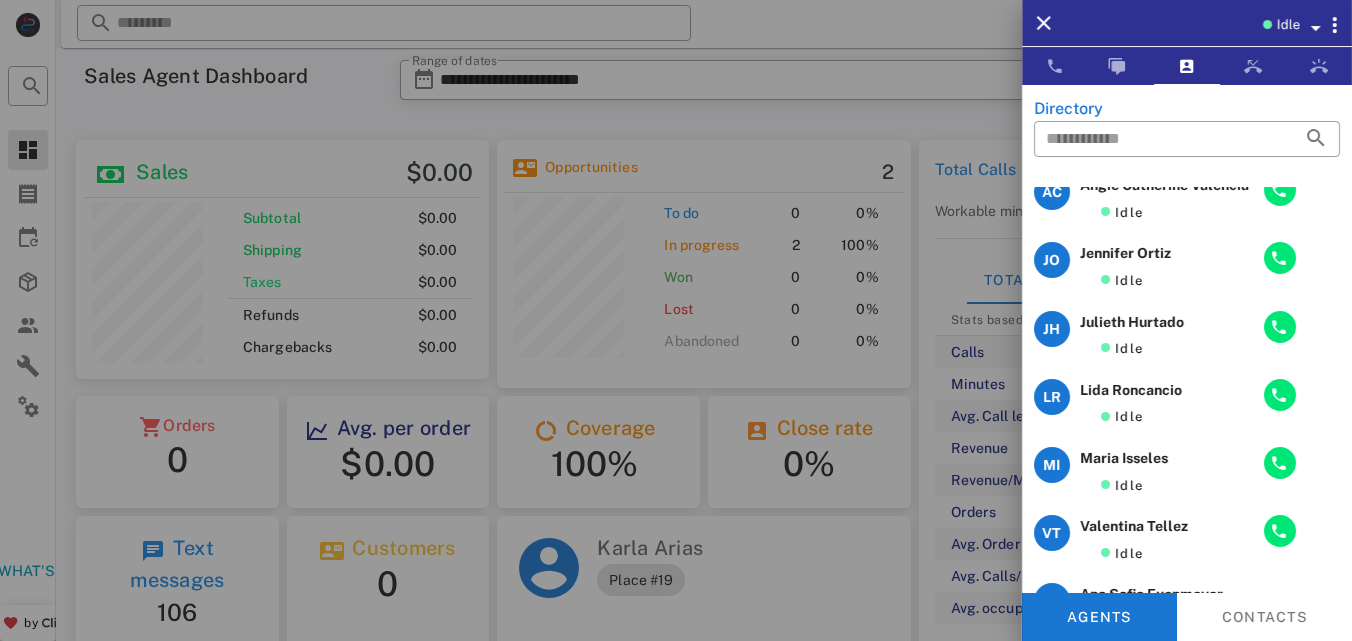 scroll, scrollTop: 0, scrollLeft: 0, axis: both 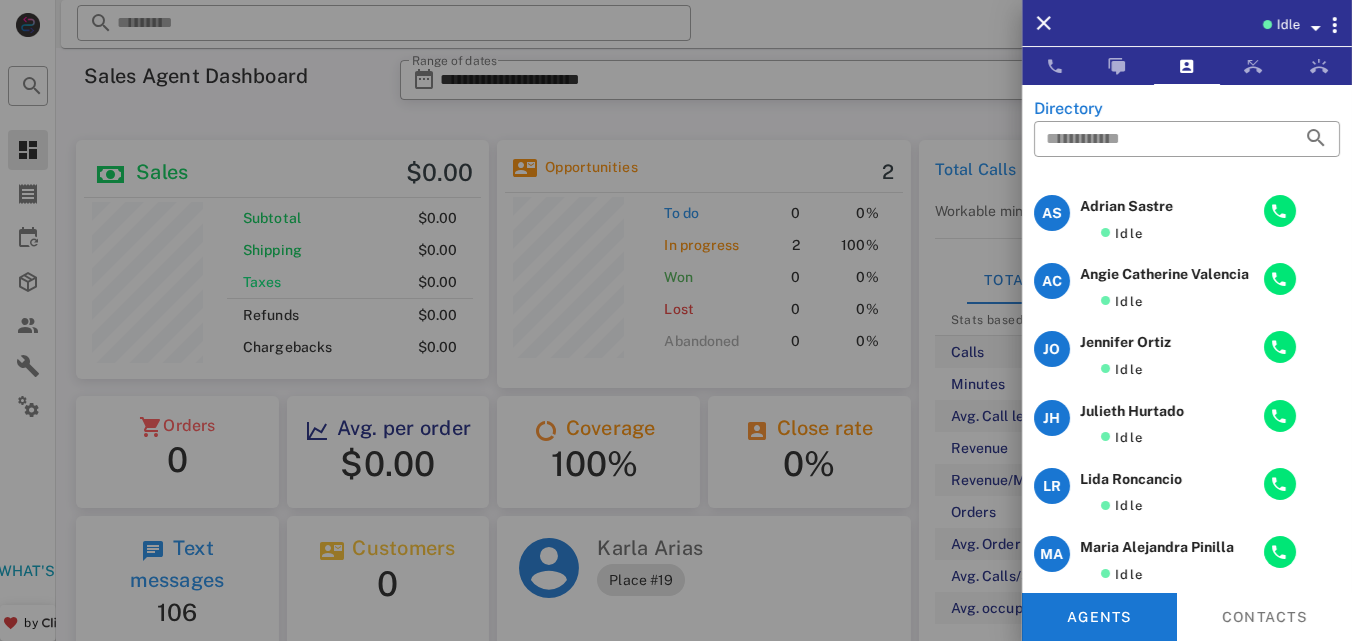 click at bounding box center (676, 320) 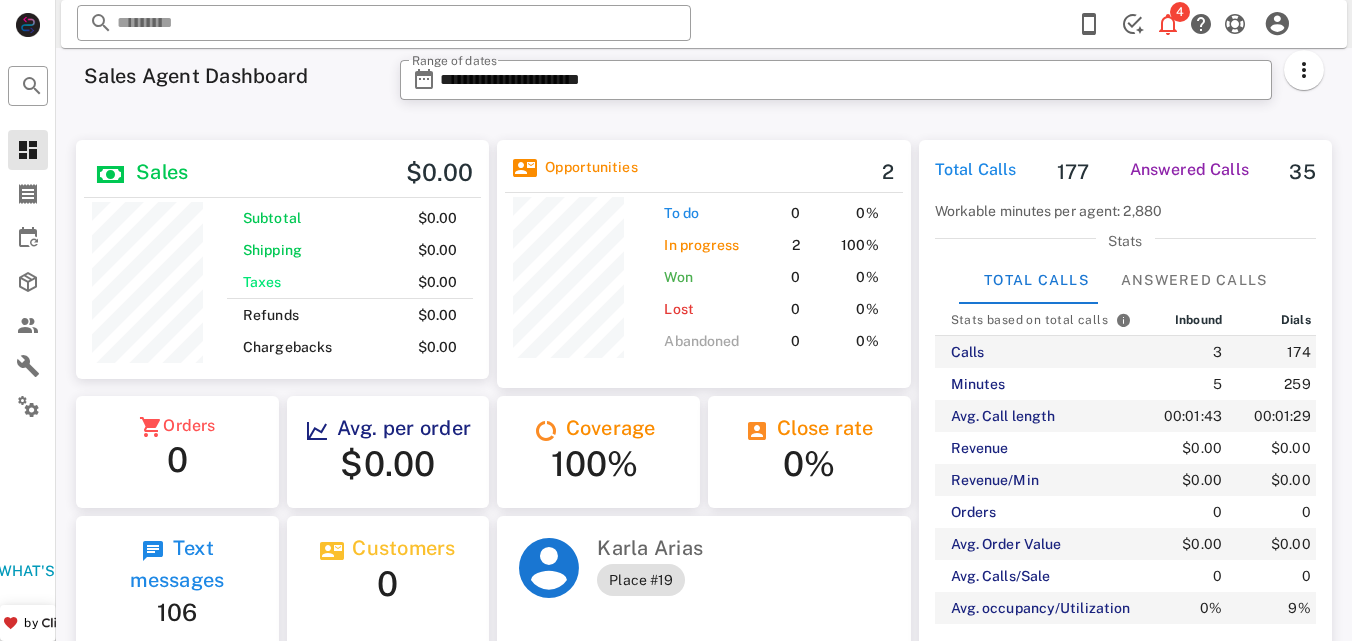 scroll, scrollTop: 240, scrollLeft: 414, axis: both 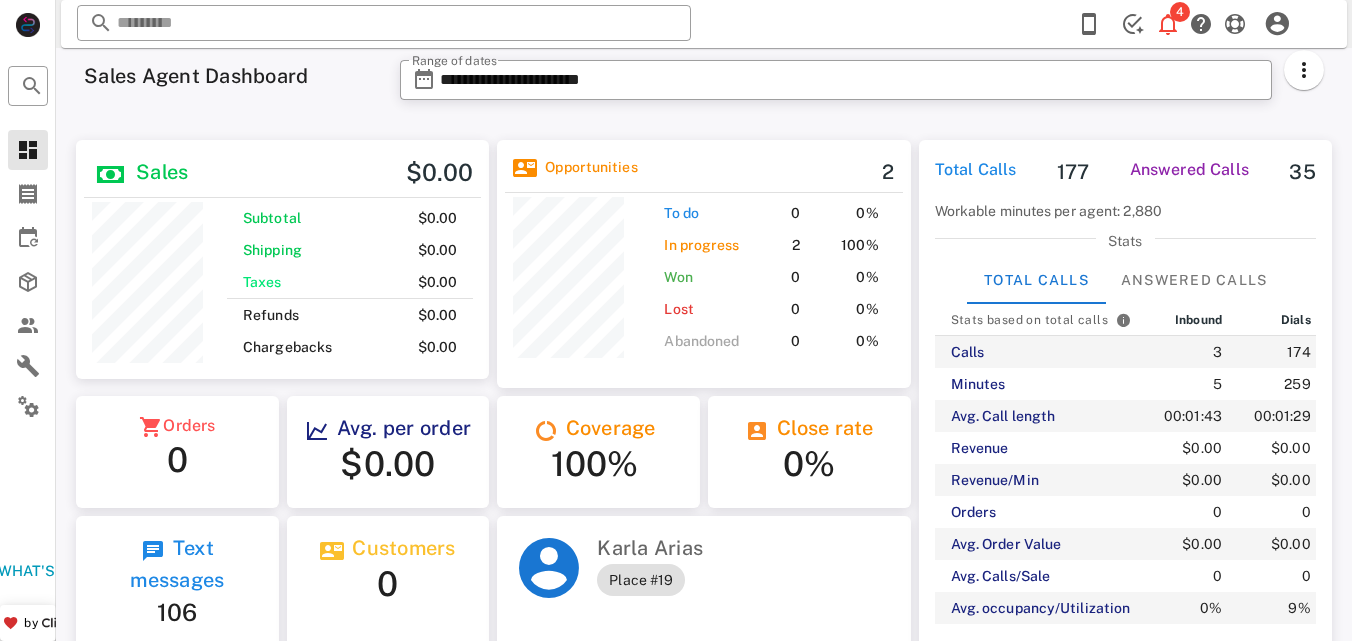 click on "Sales  $0.00   Subtotal   $0.00   Shipping   $0.00   Taxes   $0.00   Refunds   $0.00   Chargebacks   $0.00   Opportunities  2   To do  0 0%  In progress  2 100%  Won  0 0%  Lost  0 0%  Abandoned  0 0% Orders 0 Avg. per order $0.00 Coverage 100% Close rate 0% Text messages 106  Customers 0 [FIRST] [LAST] Place #19" at bounding box center [493, 396] 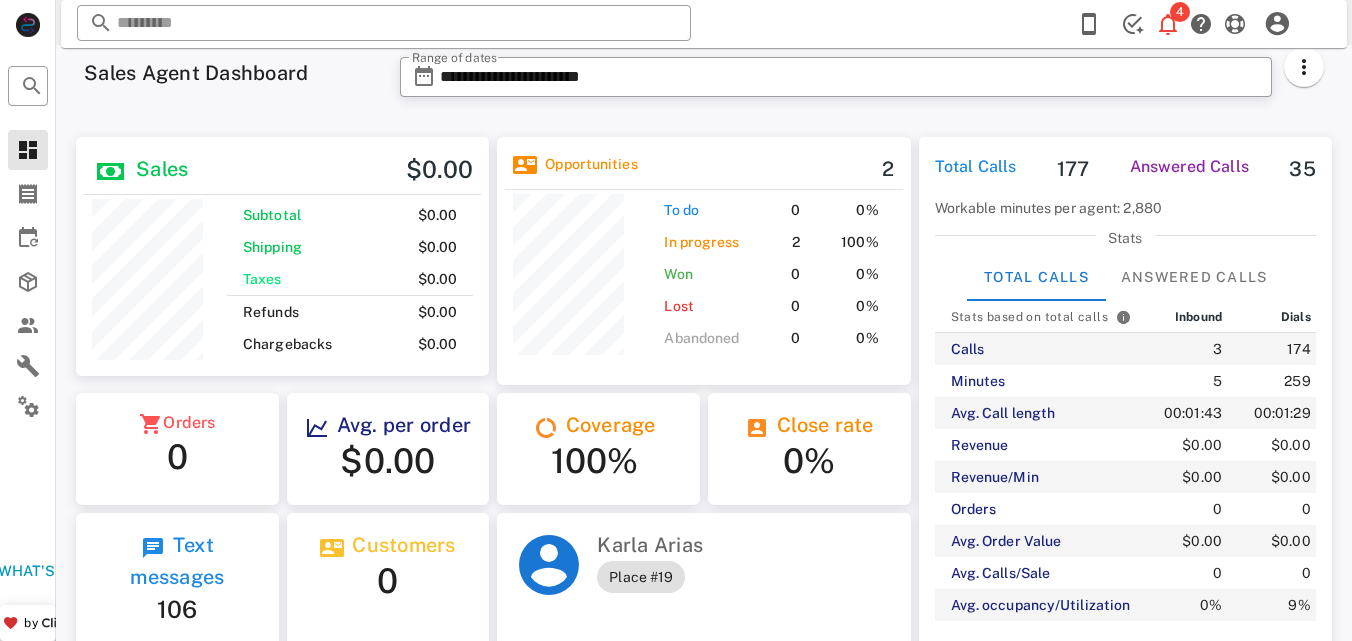 scroll, scrollTop: 0, scrollLeft: 0, axis: both 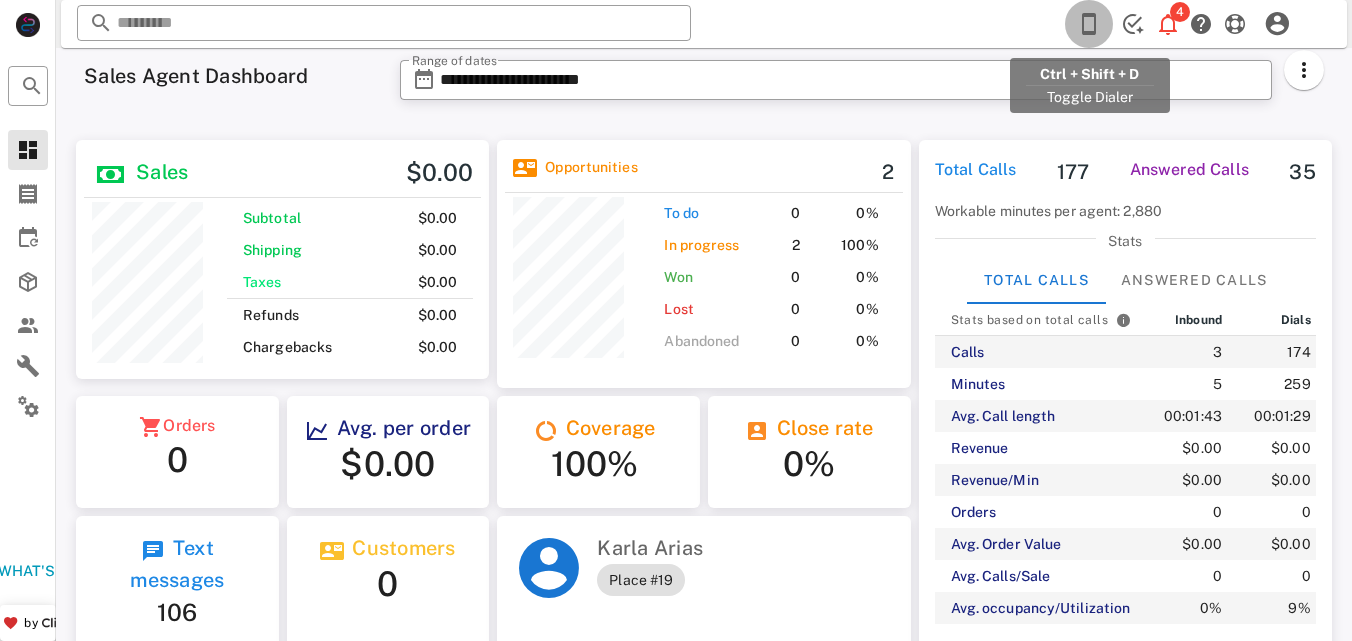 click at bounding box center (1089, 24) 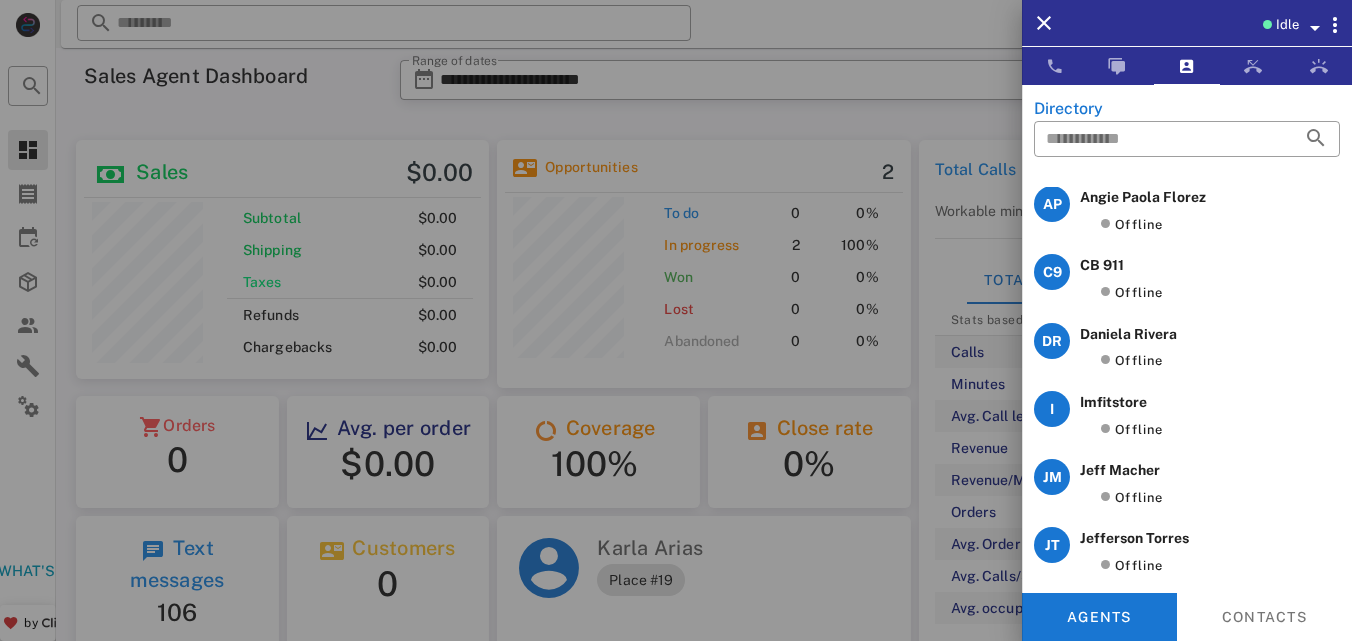 scroll, scrollTop: 0, scrollLeft: 0, axis: both 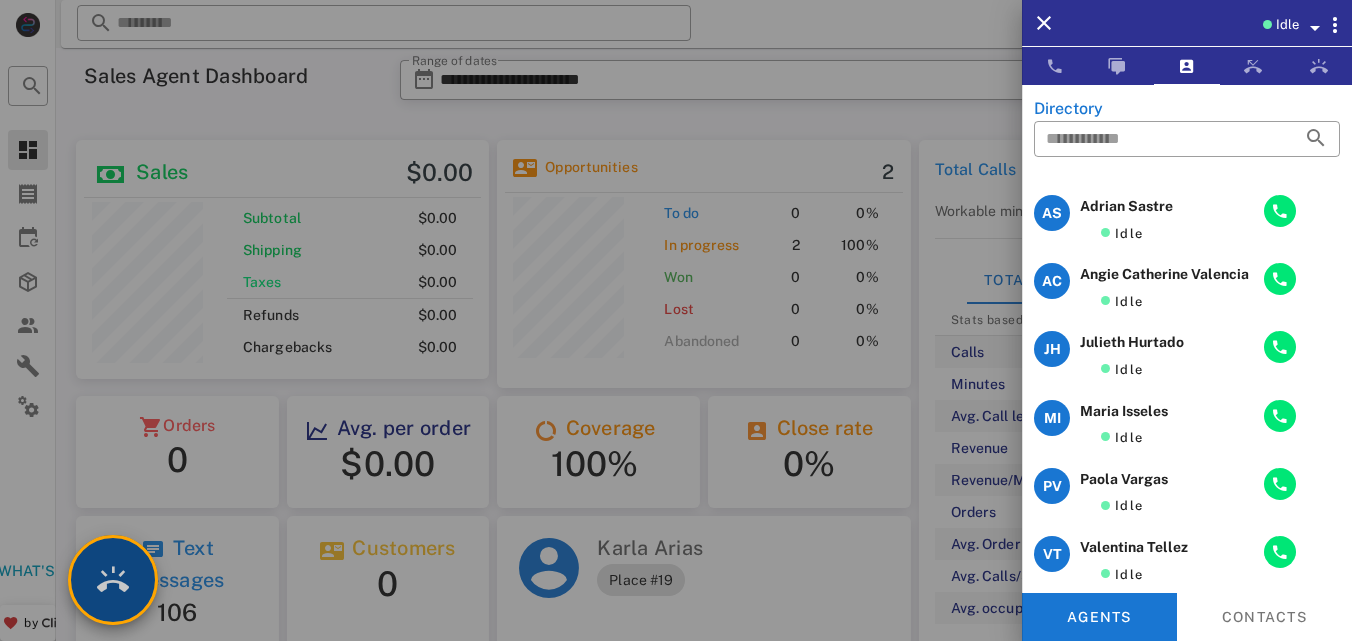 click at bounding box center [113, 580] 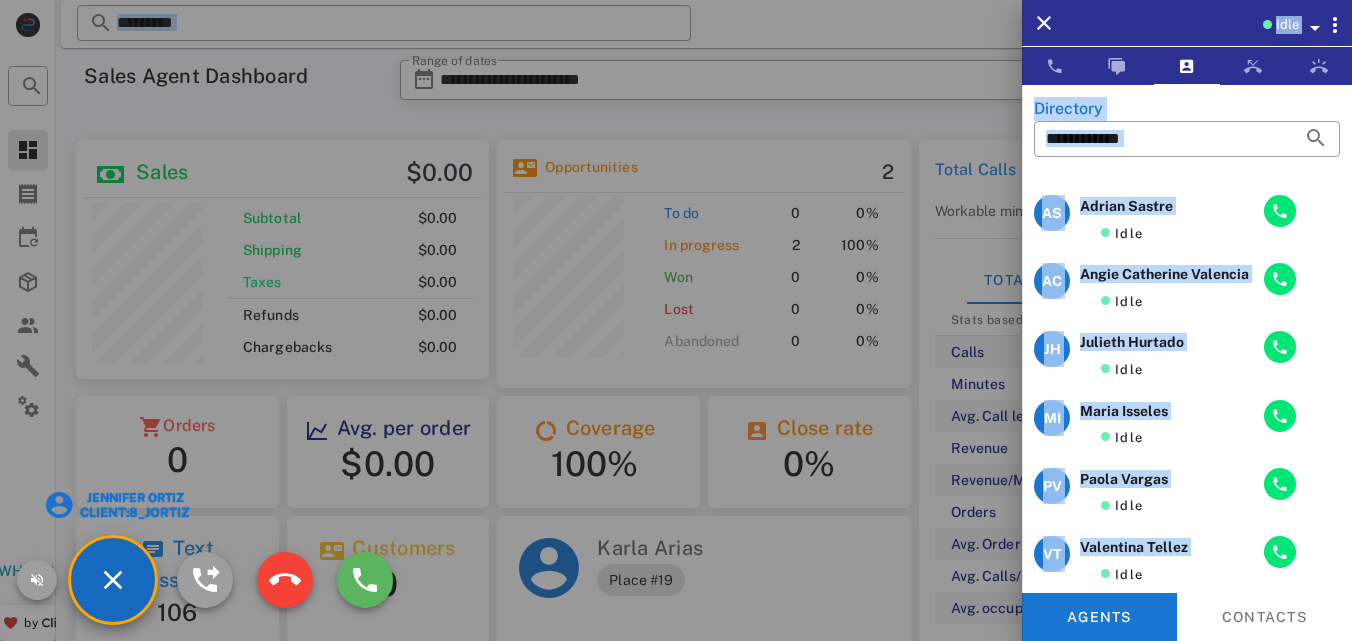 drag, startPoint x: 388, startPoint y: 599, endPoint x: 376, endPoint y: 586, distance: 17.691807 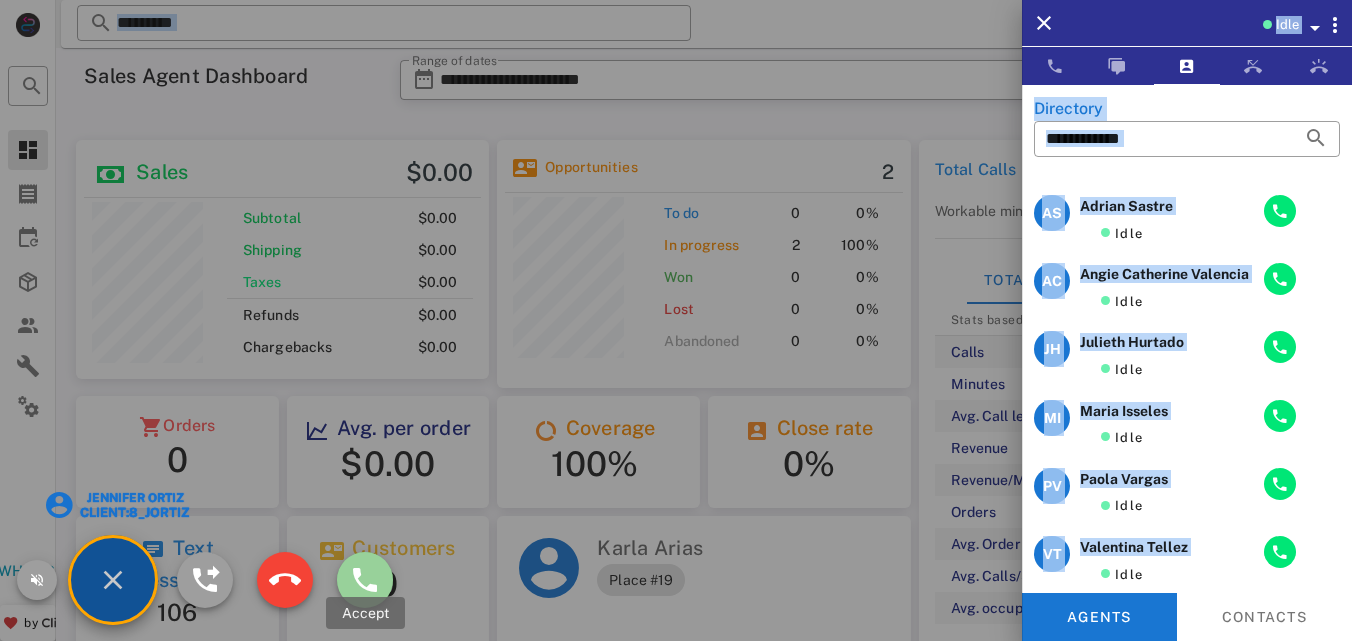 click at bounding box center [365, 580] 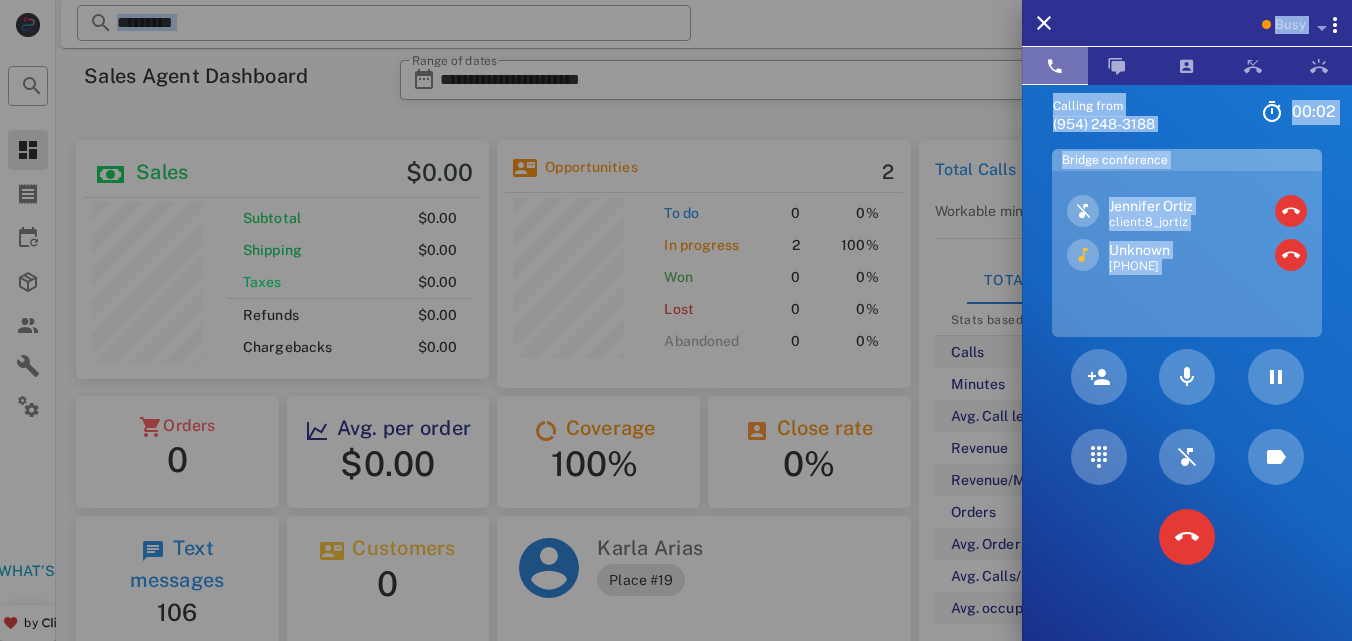 click at bounding box center (1055, 66) 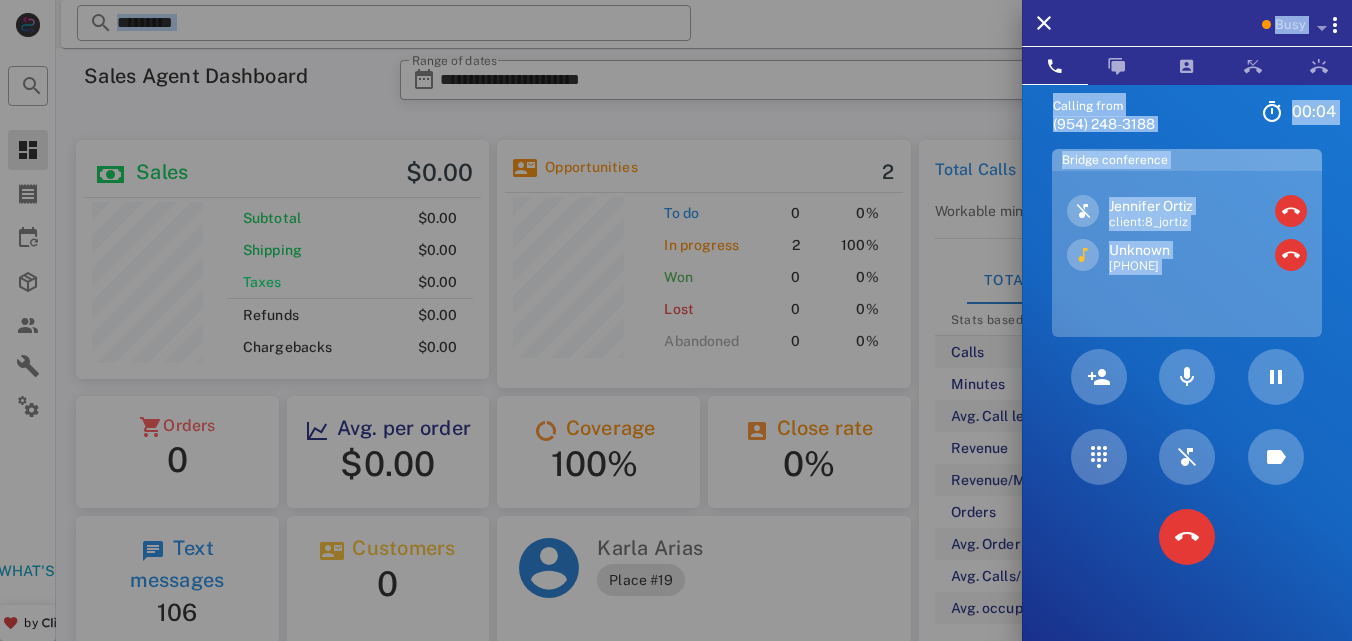 click on "[FIRST] [LAST]  client:8_[LAST]  Unknown  [PHONE]" at bounding box center (1187, 254) 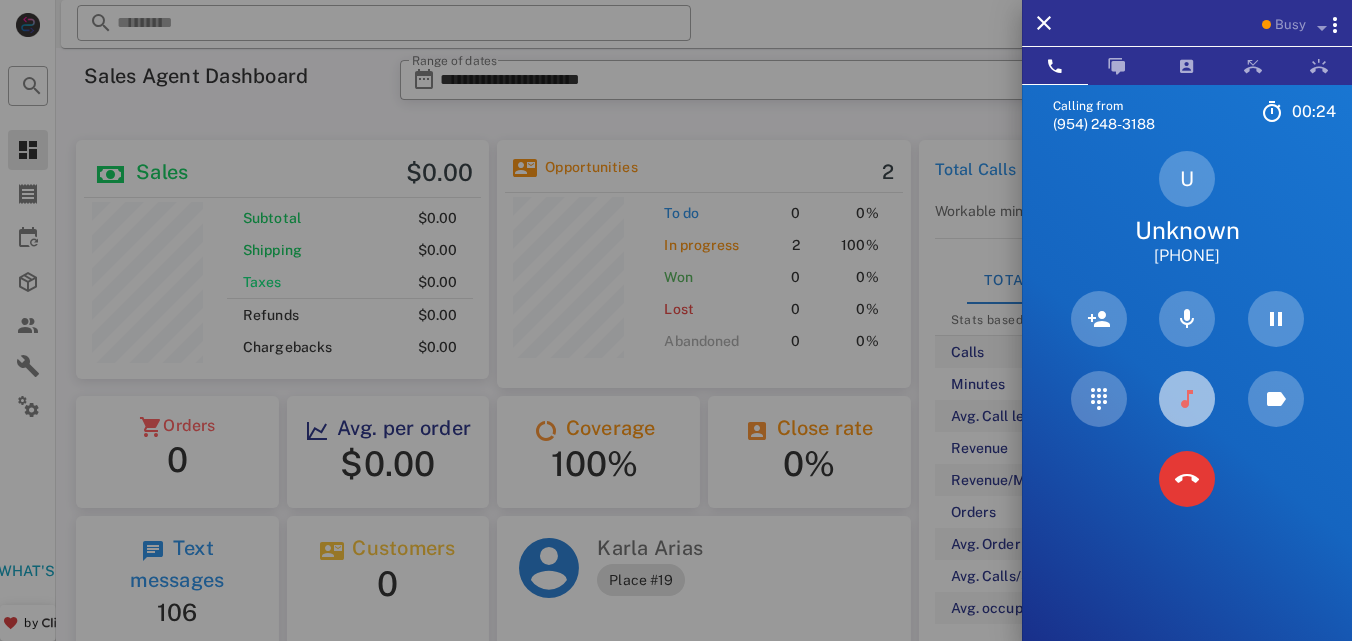 click at bounding box center [1187, 399] 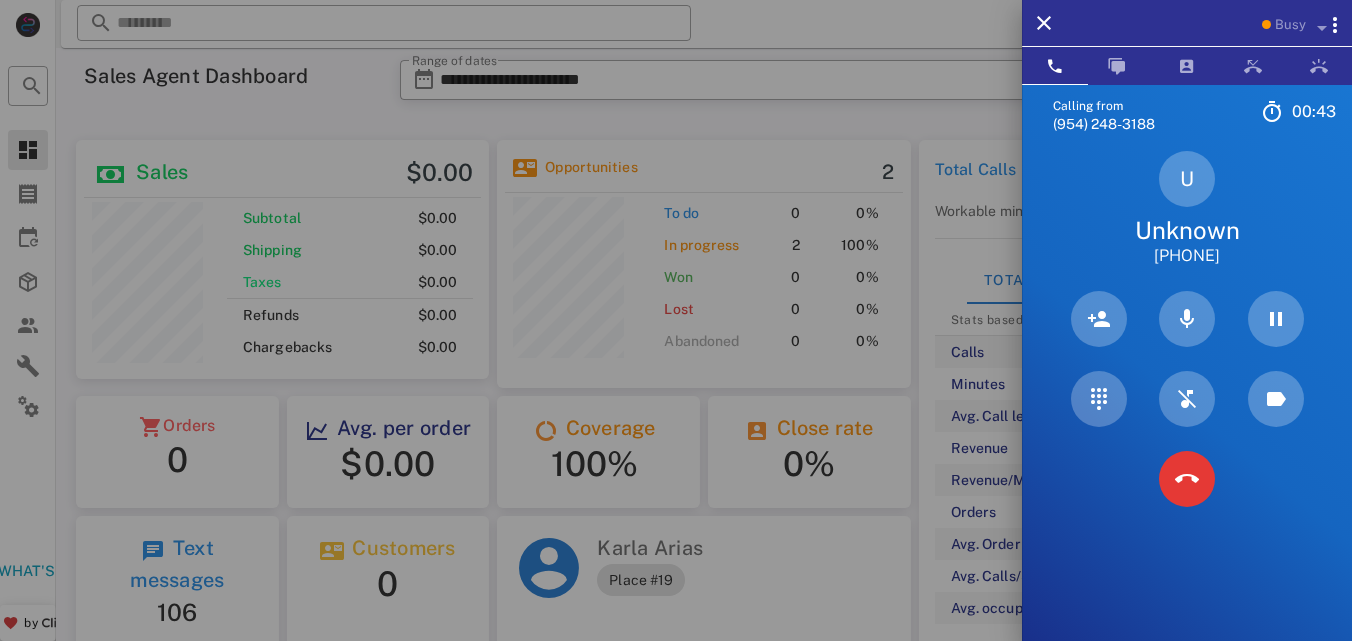 click at bounding box center (676, 320) 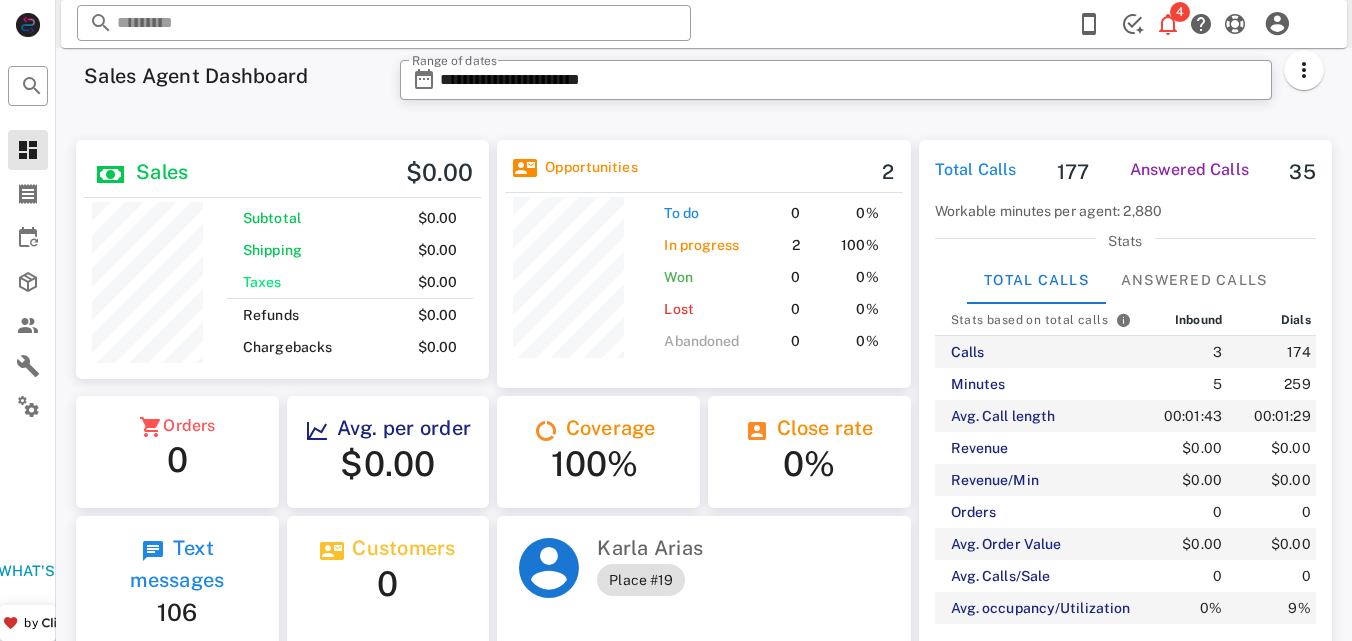 click at bounding box center [384, 23] 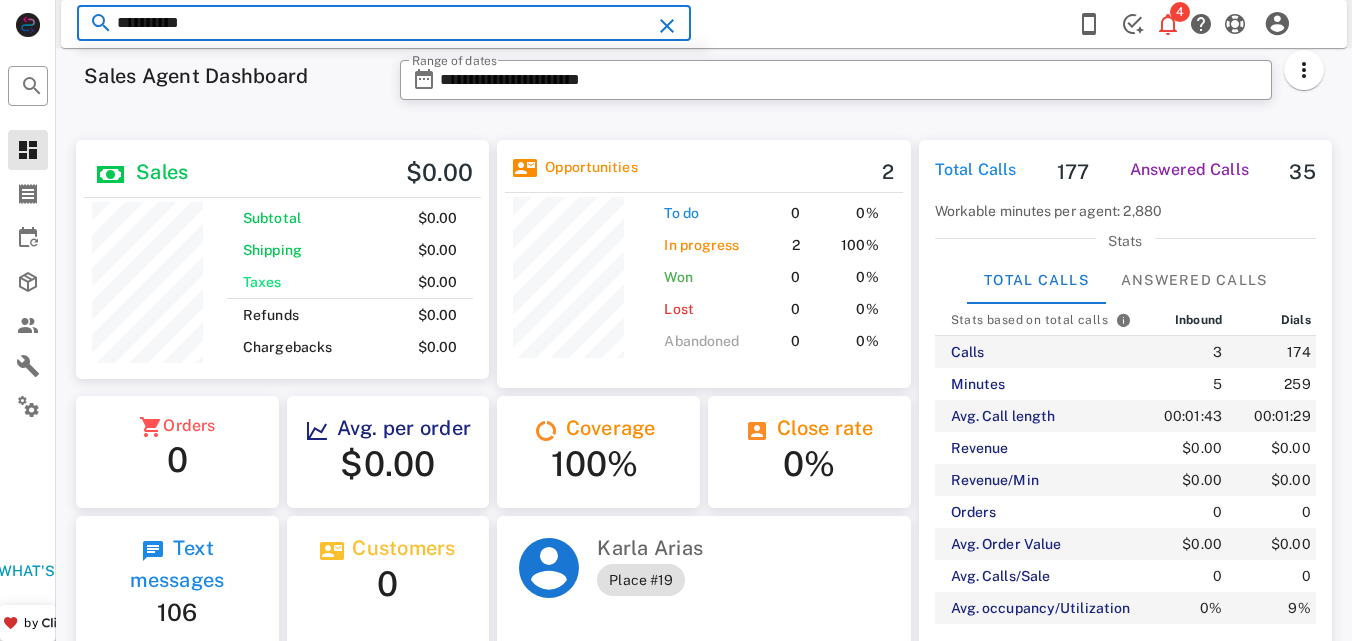 type on "**********" 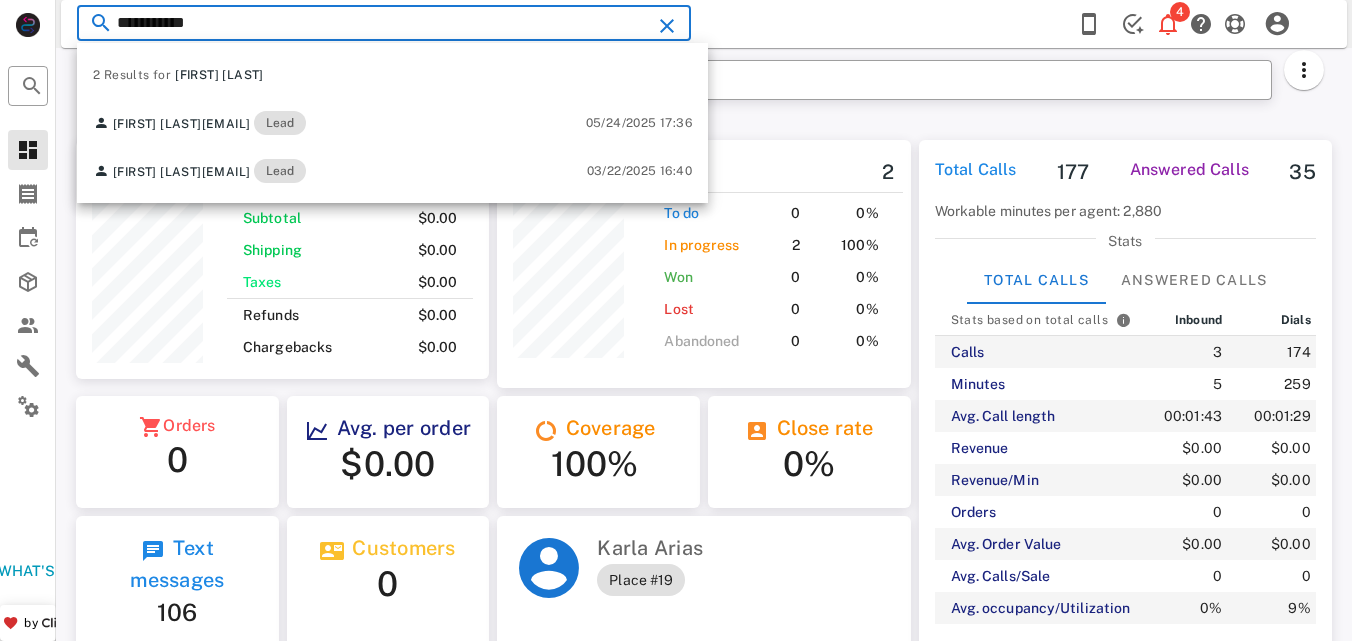 click at bounding box center (667, 26) 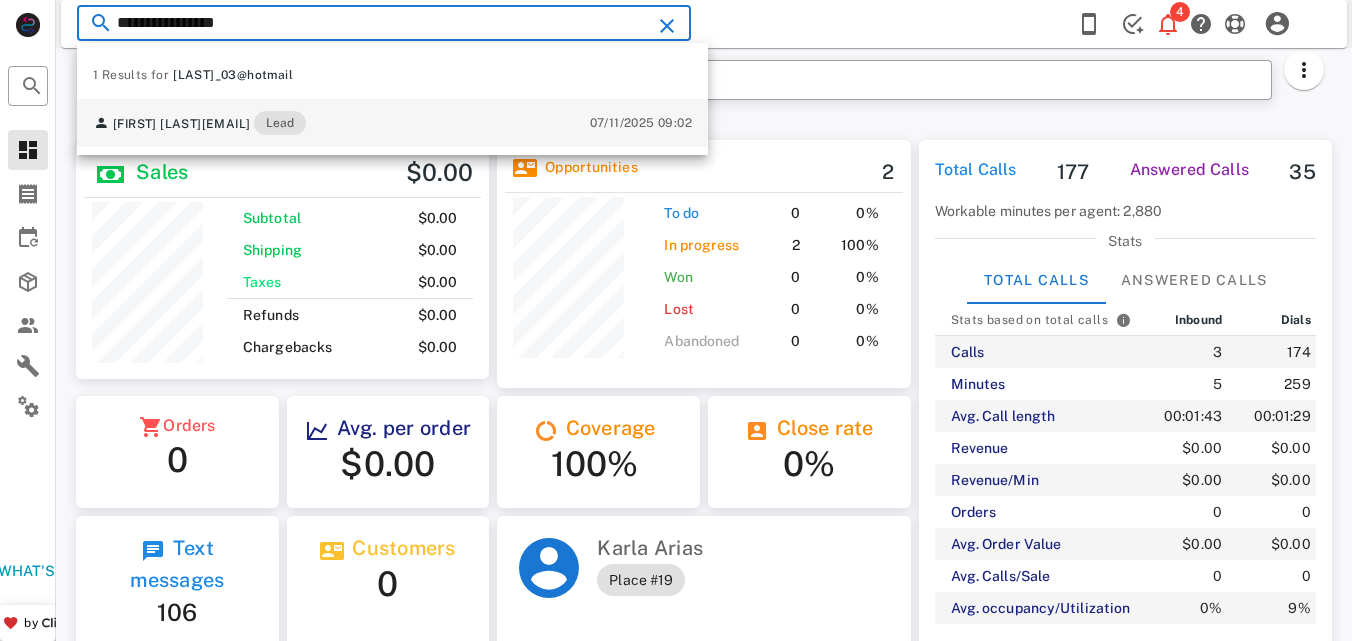 type on "**********" 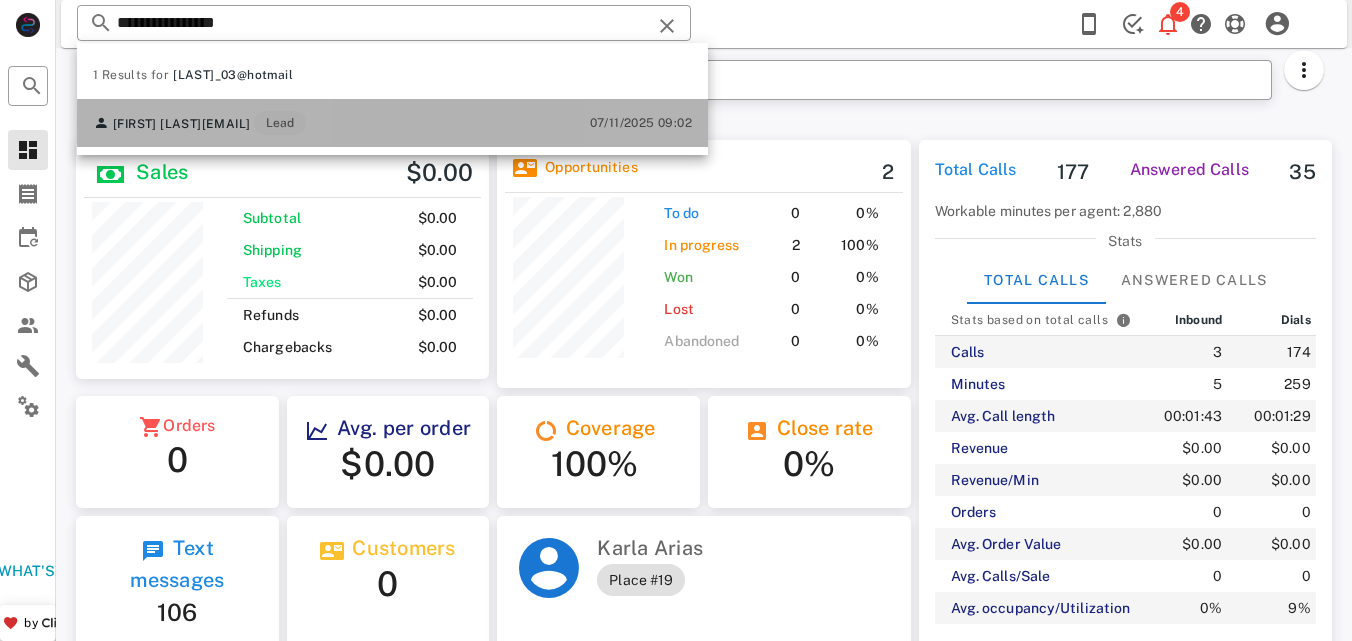 click on "[EMAIL]" at bounding box center [226, 124] 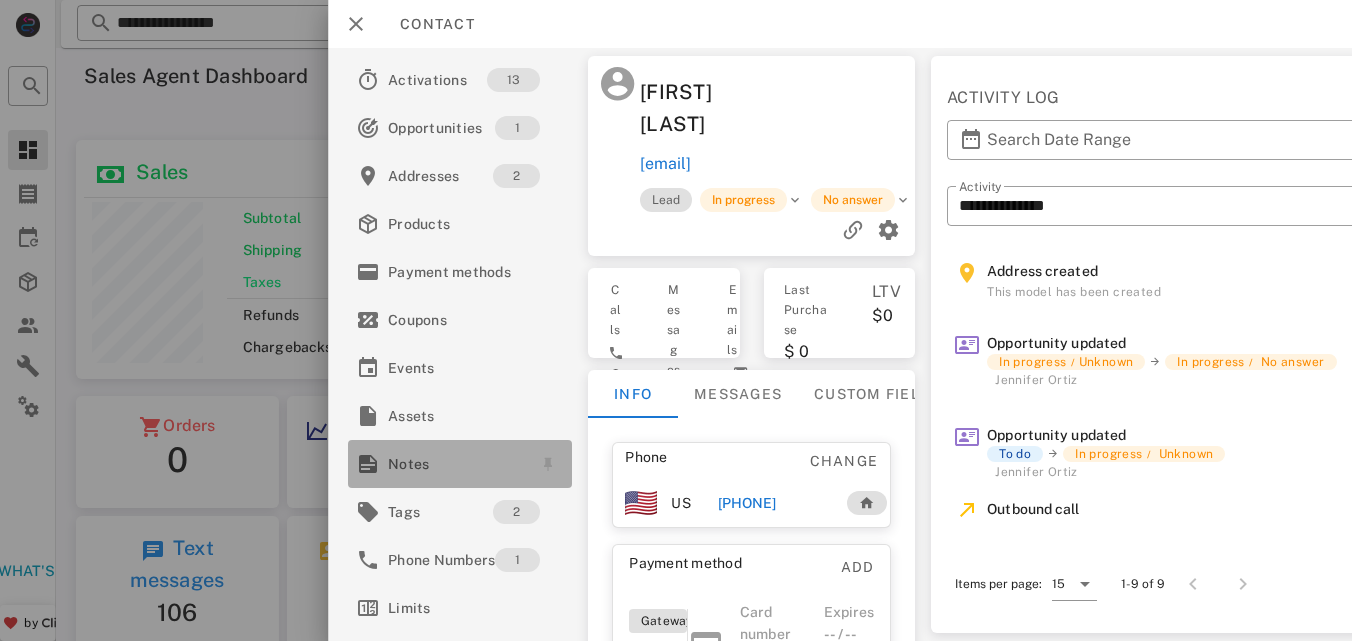 click on "Notes" at bounding box center (456, 464) 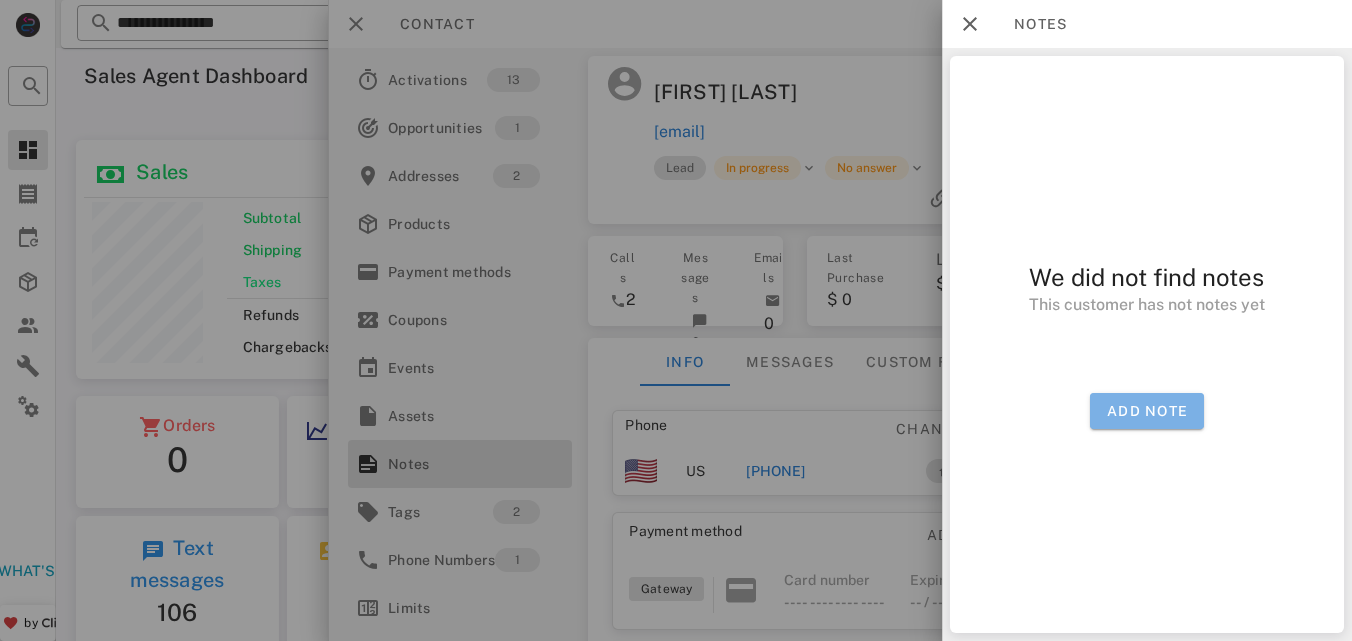 click on "Add note" at bounding box center [1147, 411] 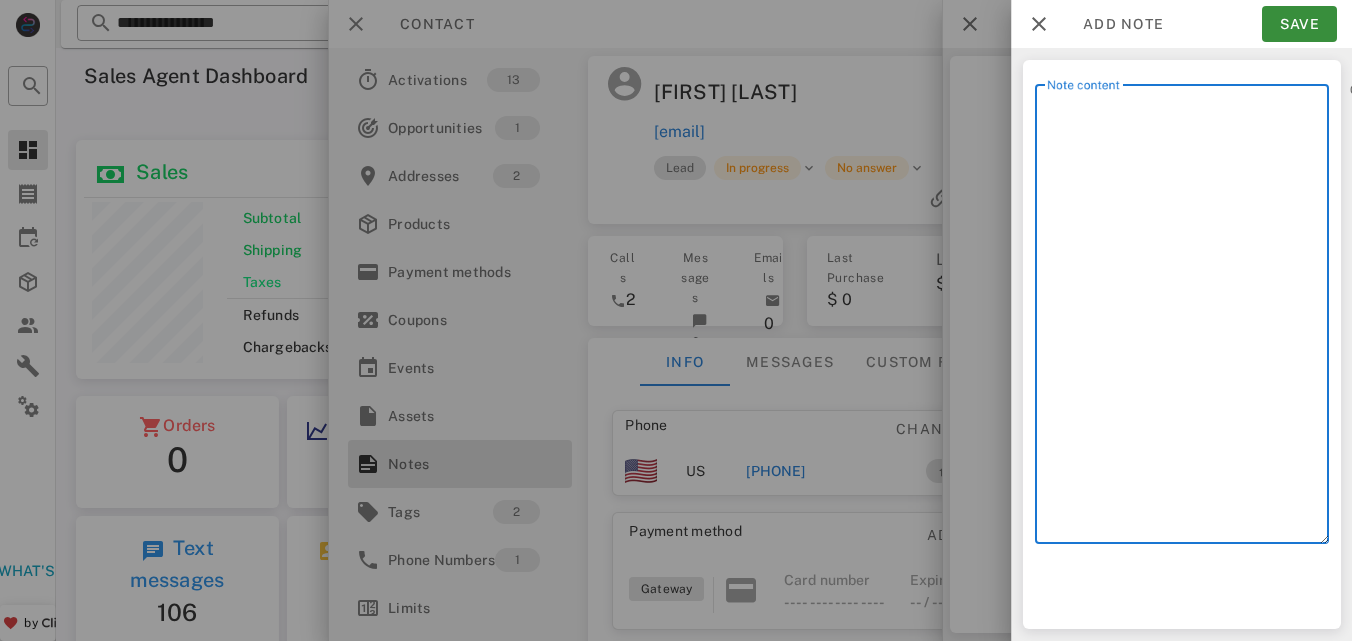 click on "Note content" at bounding box center (1188, 319) 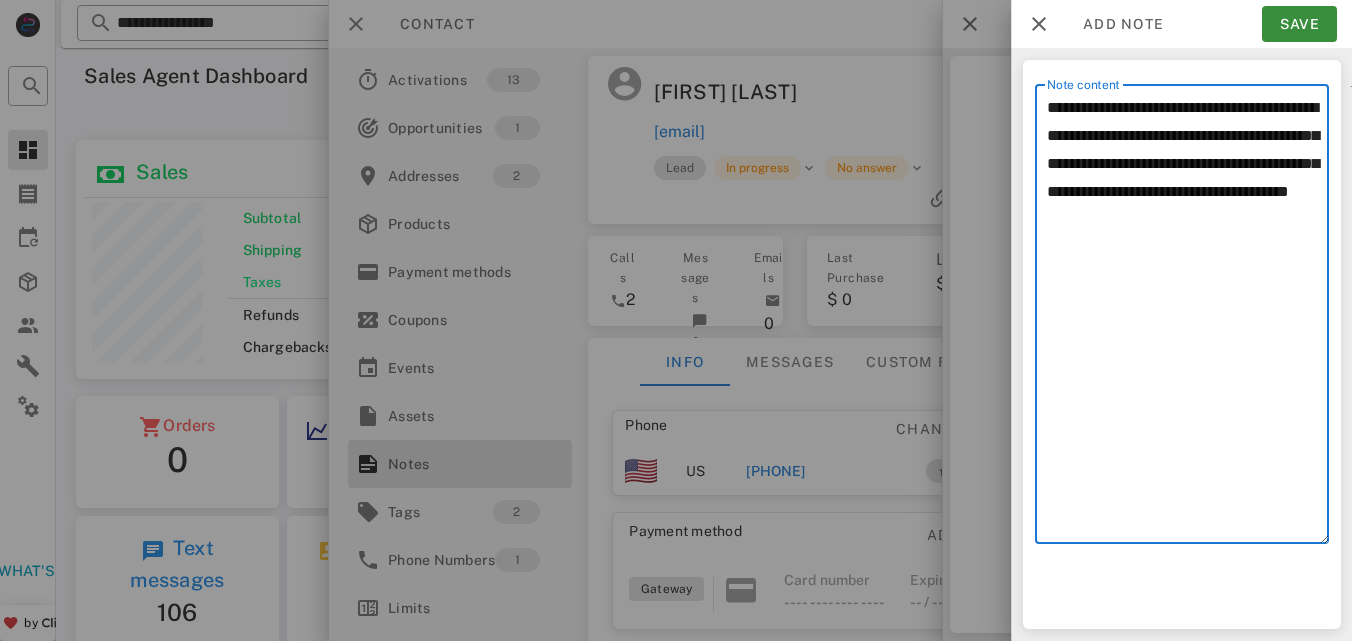 drag, startPoint x: 1260, startPoint y: 139, endPoint x: 1047, endPoint y: 129, distance: 213.23462 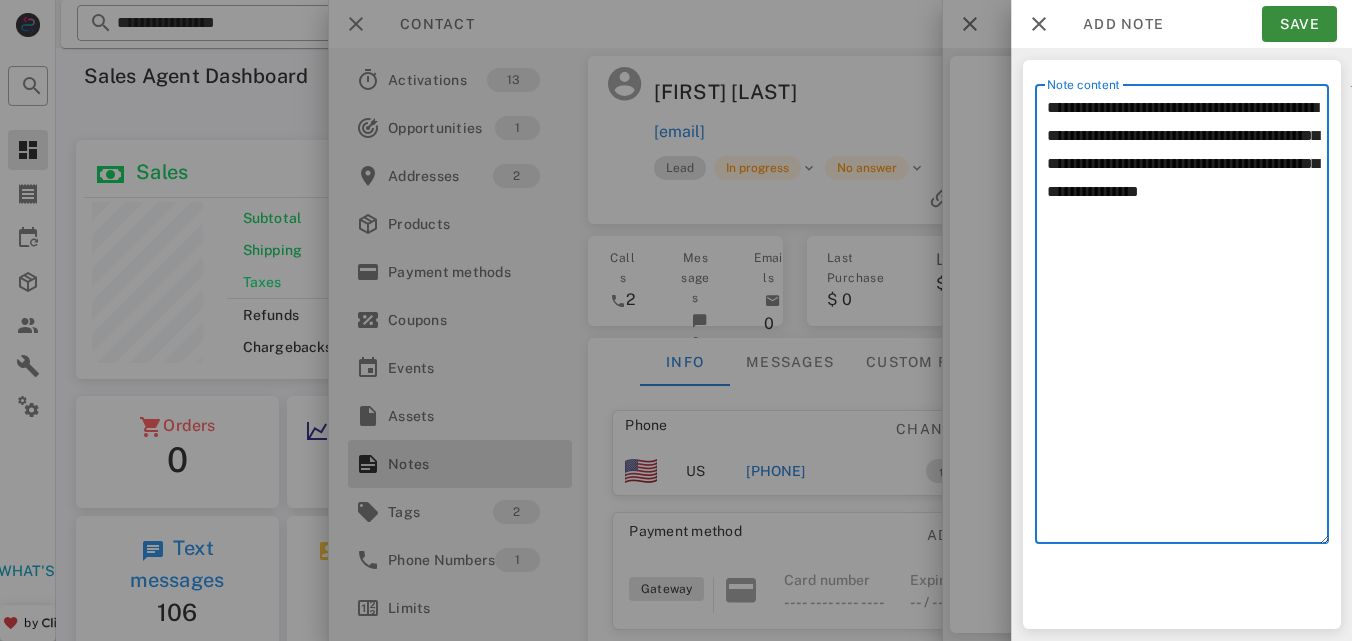 paste on "**********" 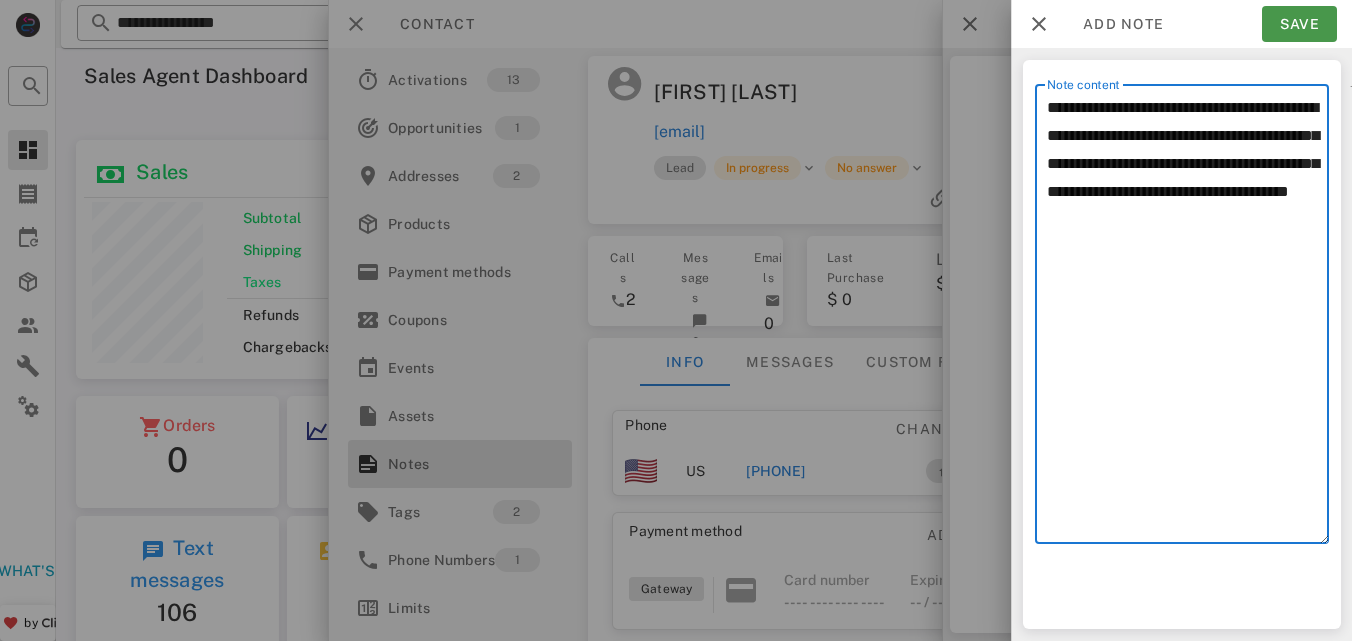 type on "**********" 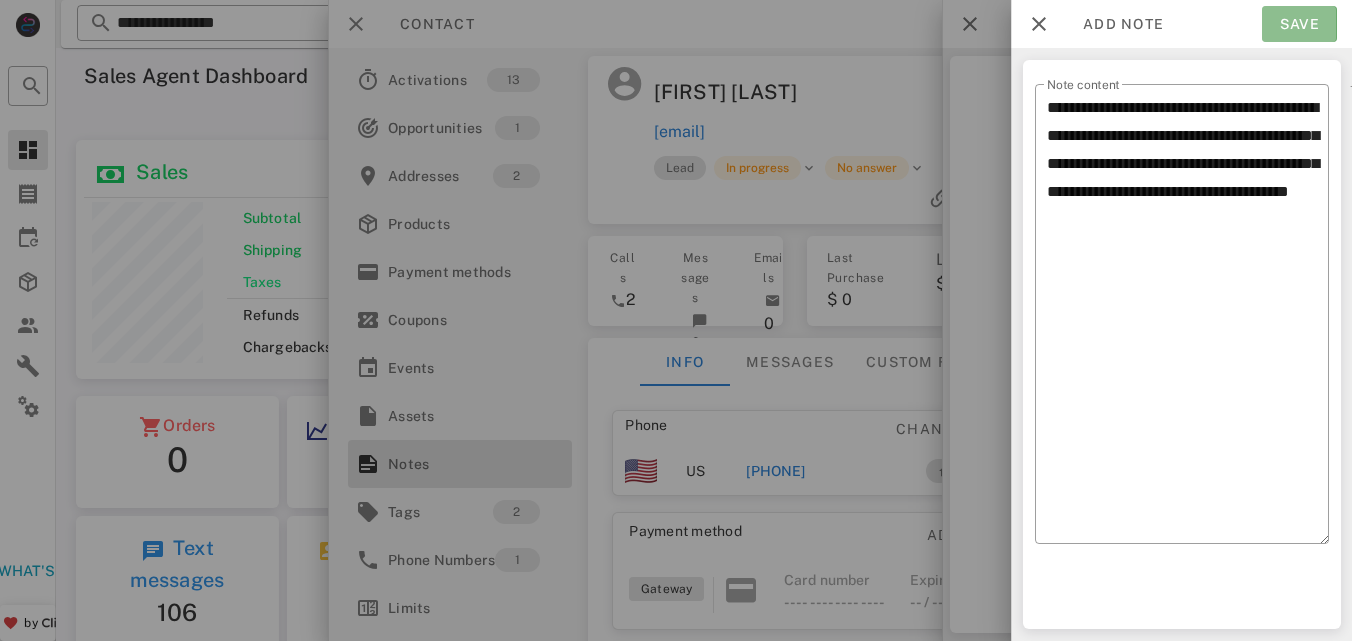 click on "Save" at bounding box center (1299, 24) 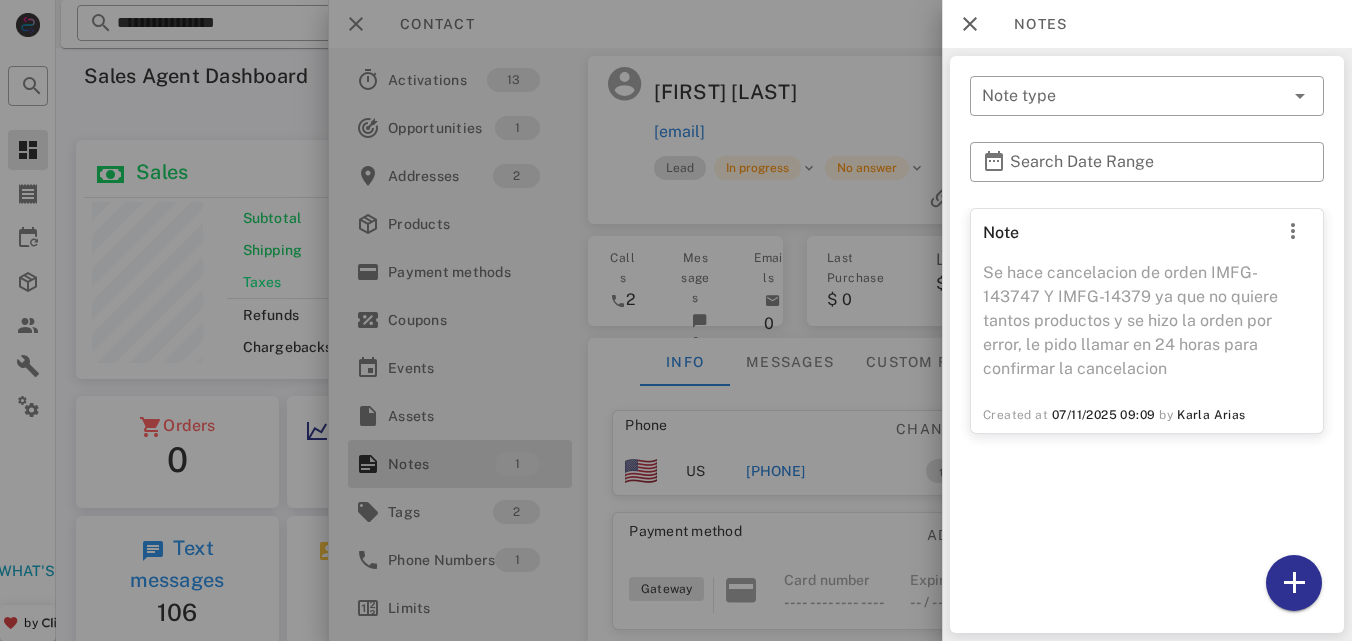 drag, startPoint x: 845, startPoint y: 71, endPoint x: 866, endPoint y: 129, distance: 61.68468 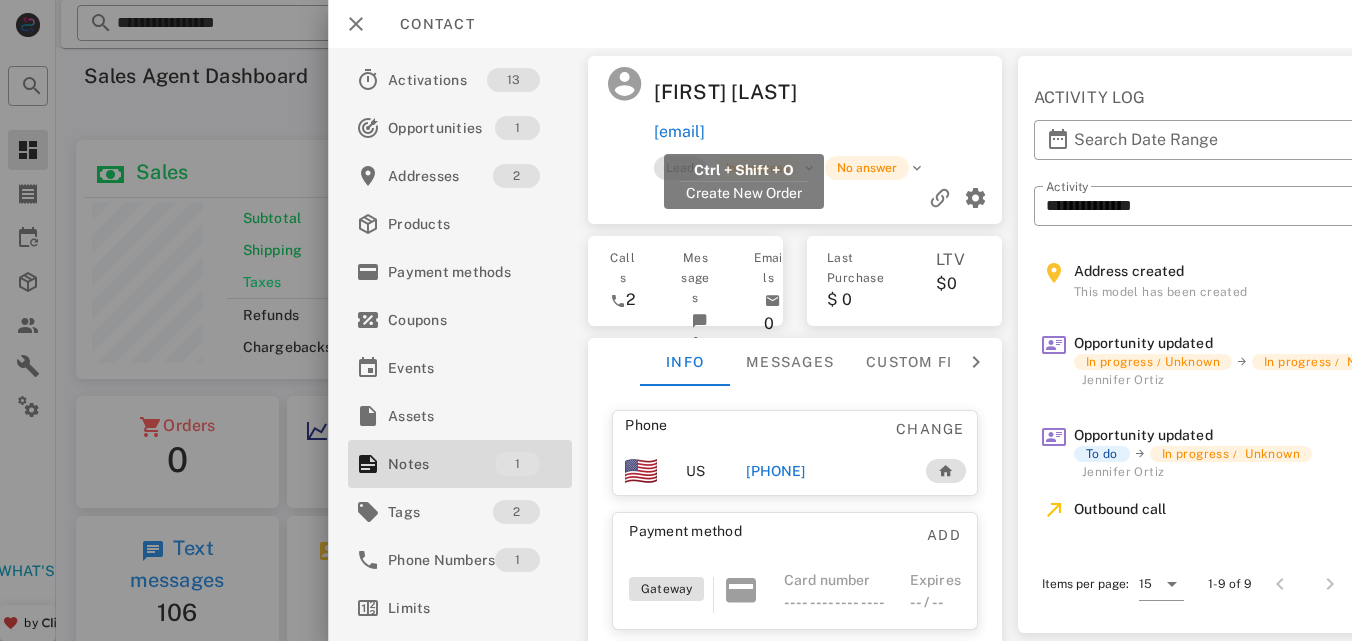 drag, startPoint x: 863, startPoint y: 134, endPoint x: 658, endPoint y: 129, distance: 205.06097 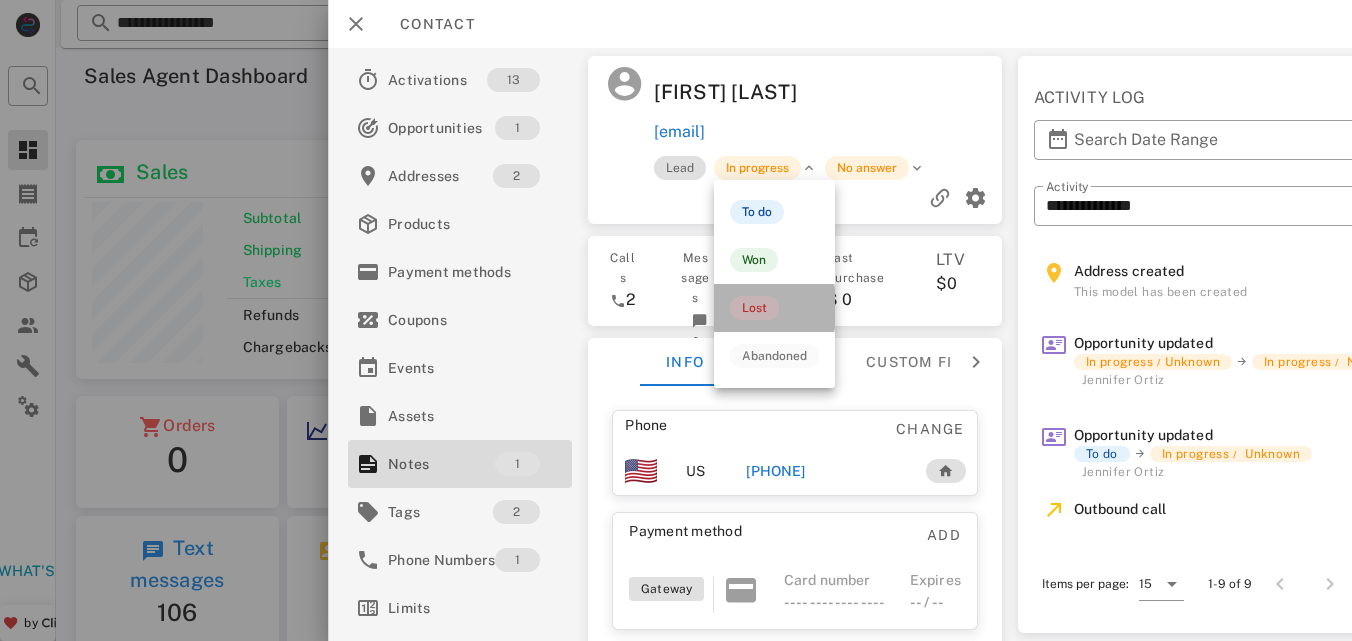 click on "Lost" at bounding box center (754, 308) 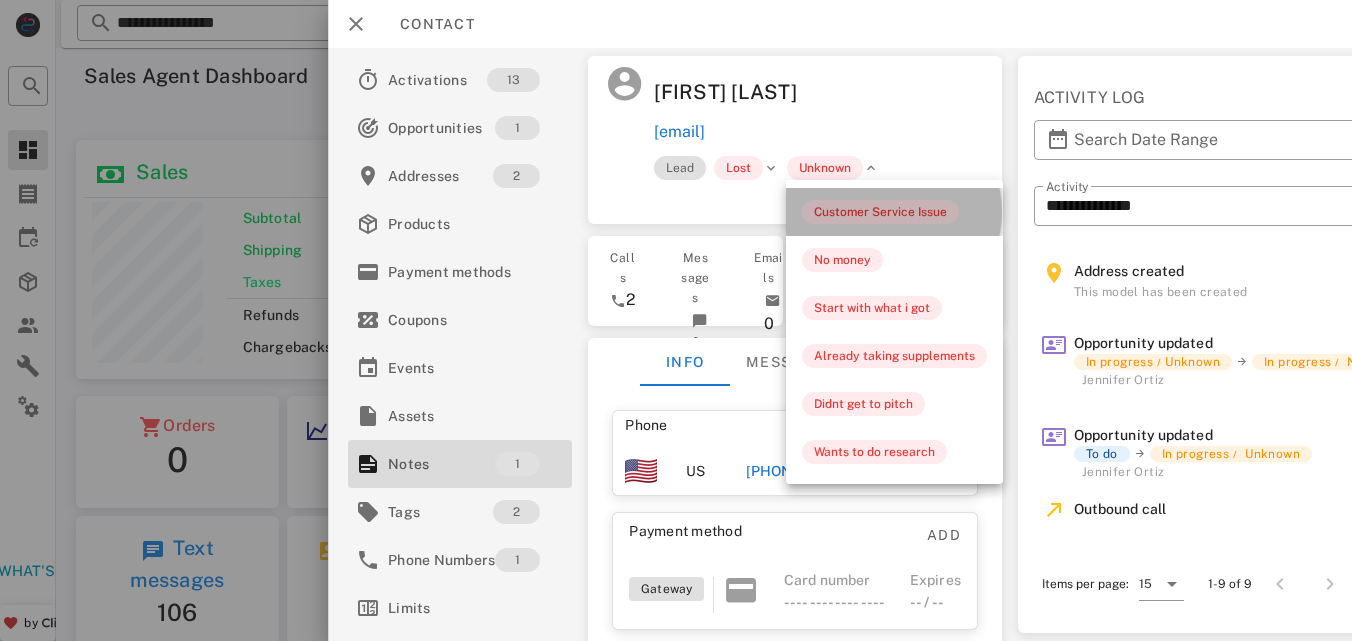 click on "Customer Service Issue" at bounding box center (880, 212) 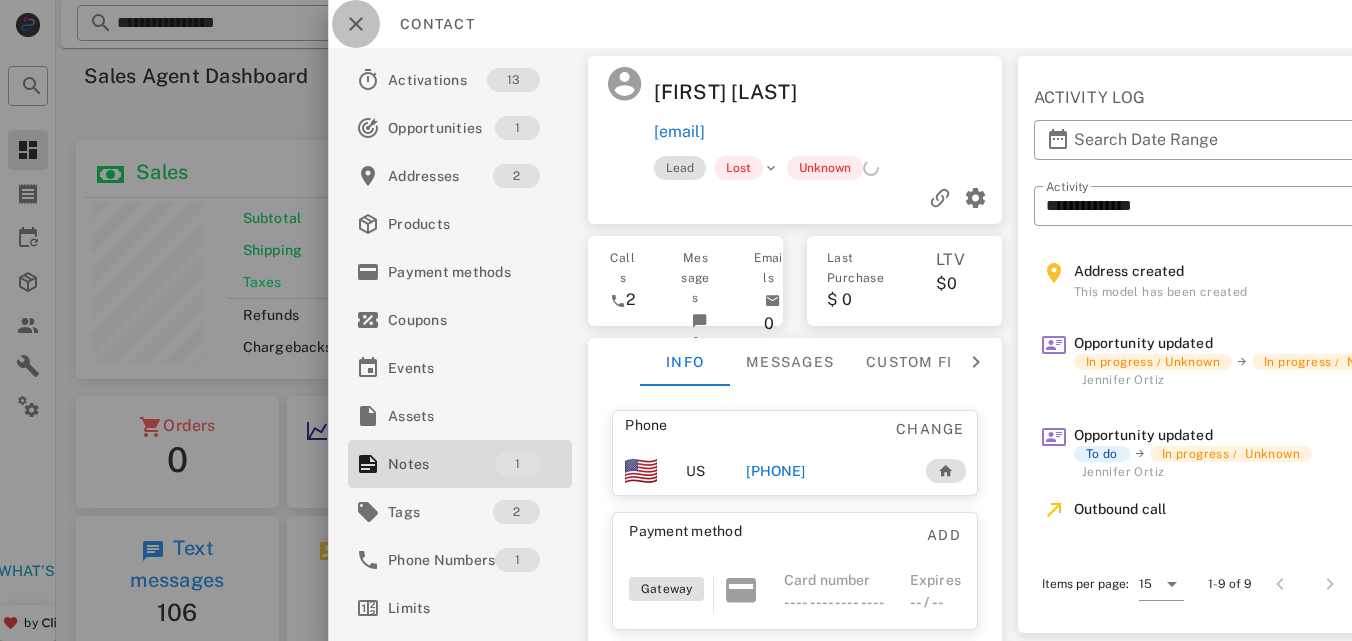 click at bounding box center (356, 24) 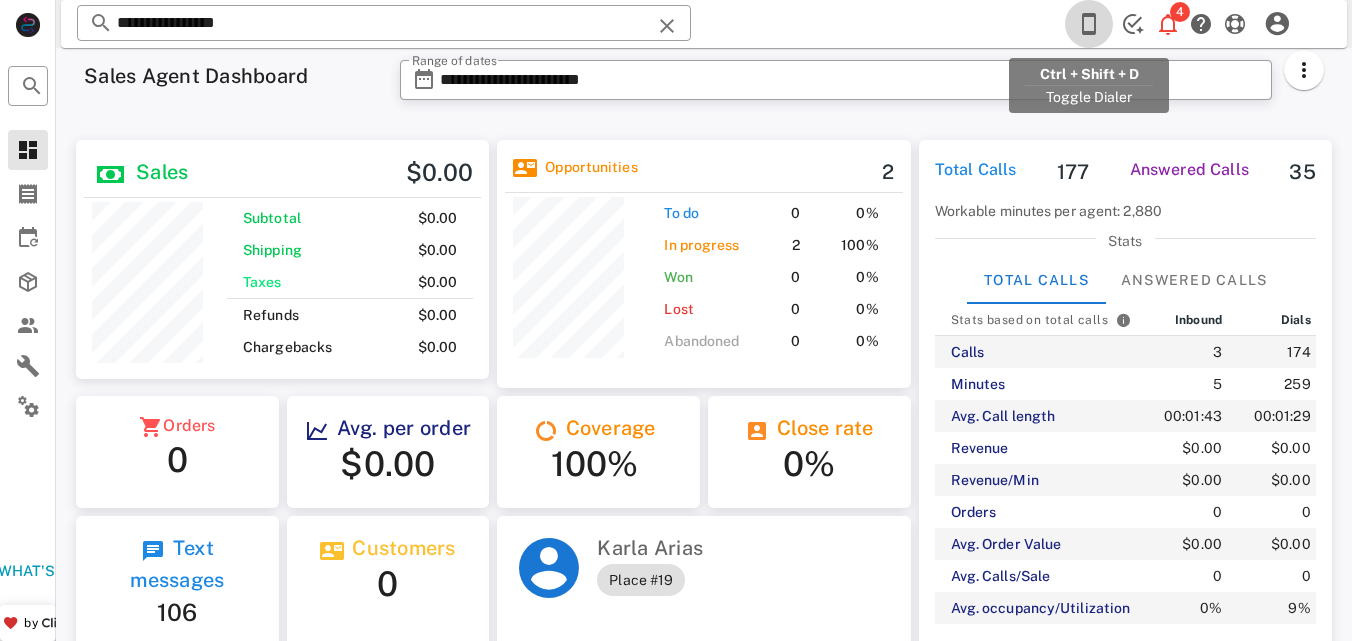 click at bounding box center [1089, 24] 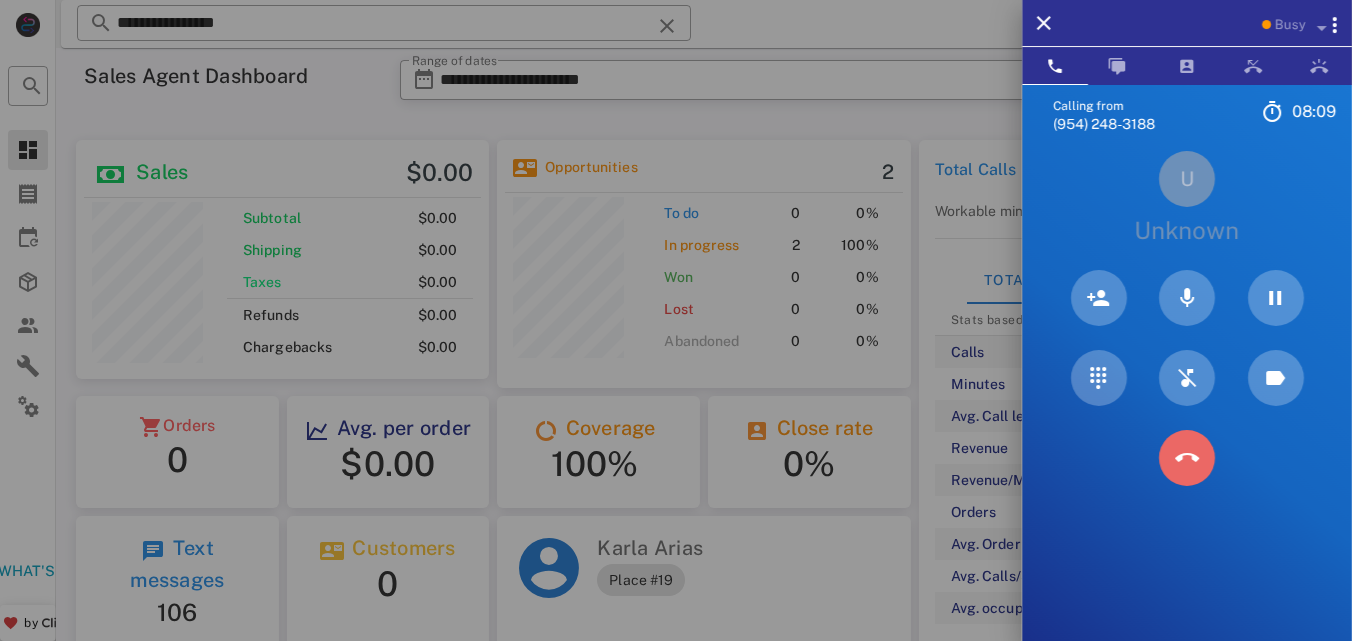 click at bounding box center [1187, 458] 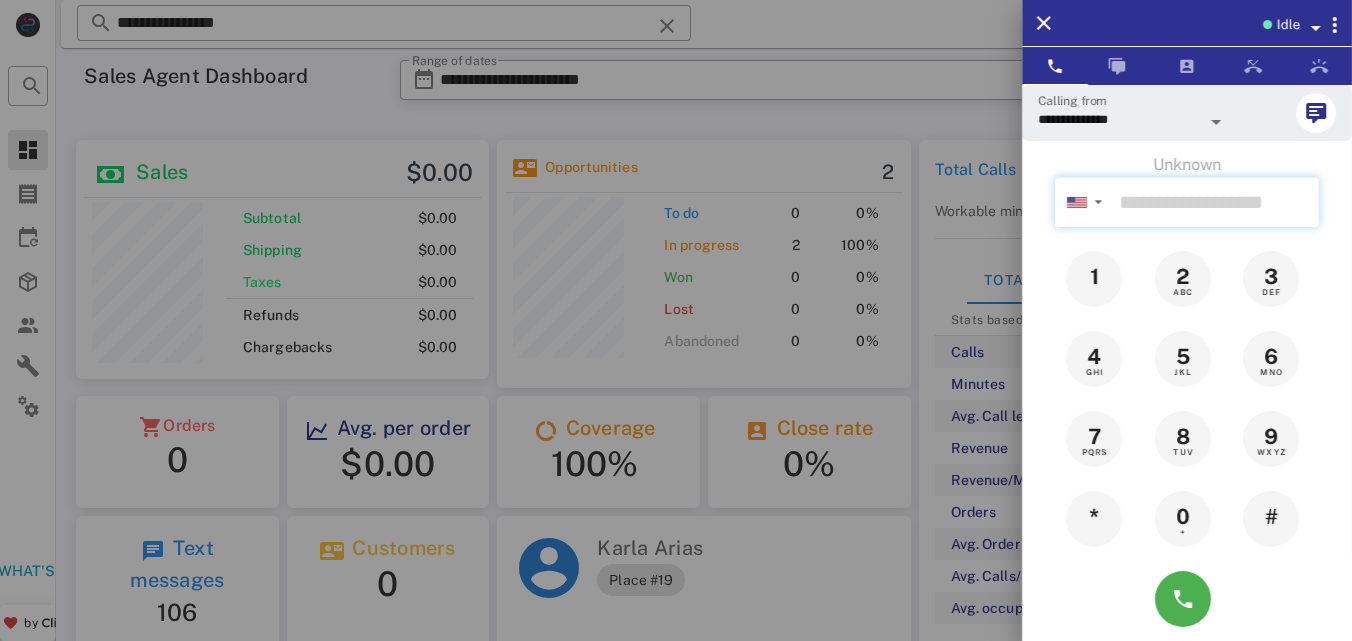 paste on "**********" 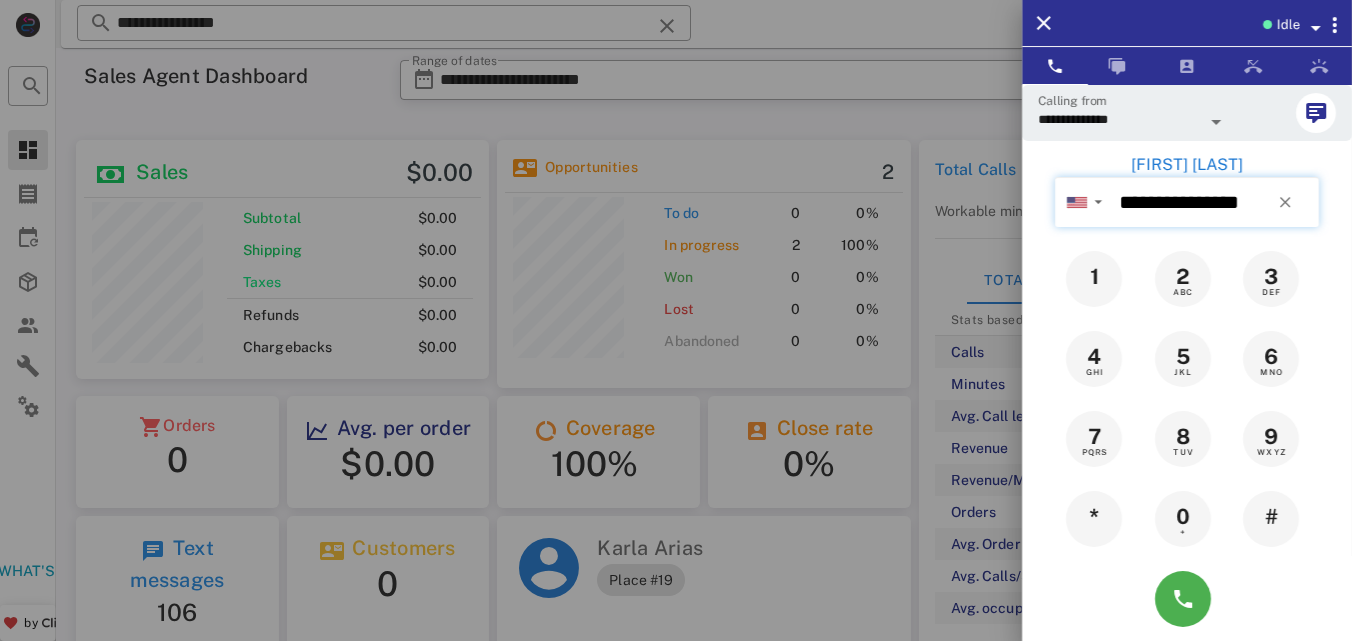 type on "**********" 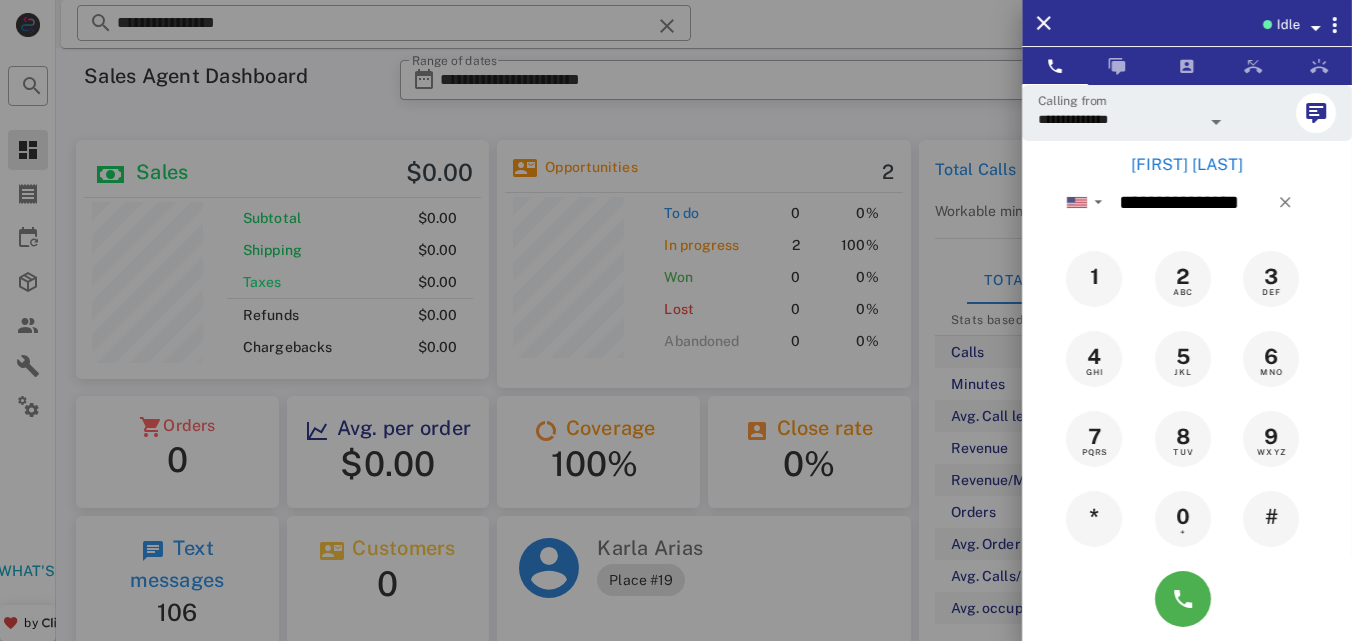 click on "[FIRST] [LAST]" at bounding box center (1187, 165) 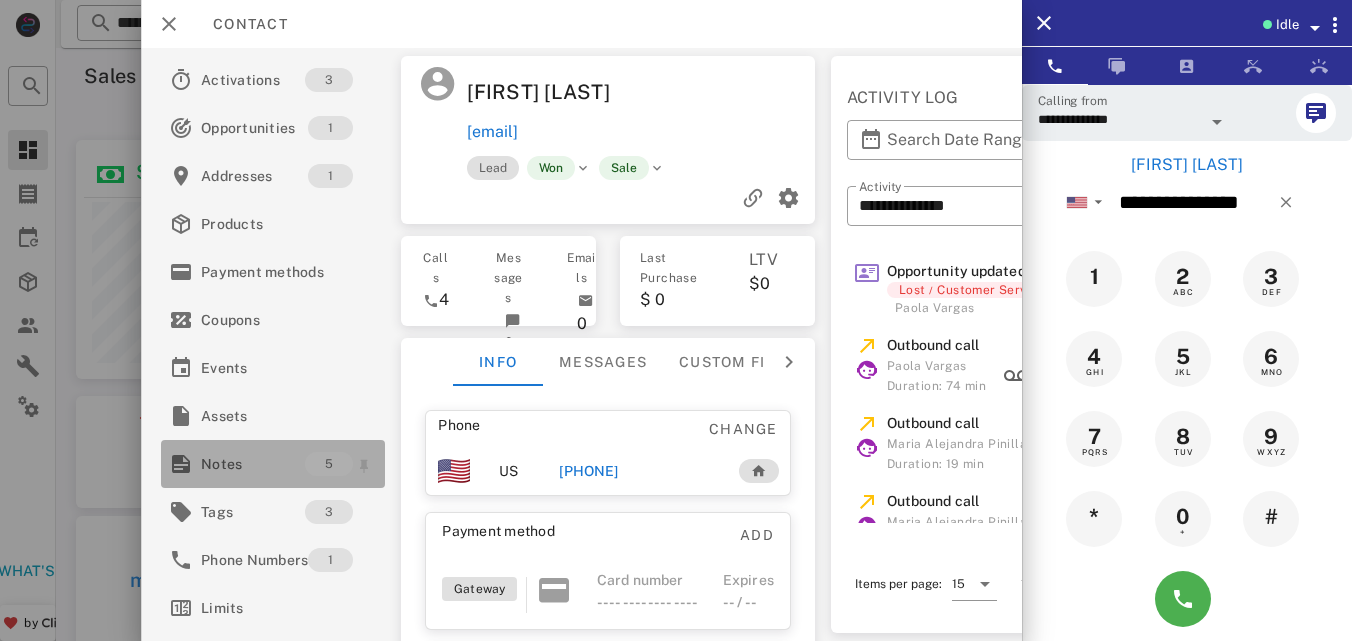 click on "Notes" at bounding box center [253, 464] 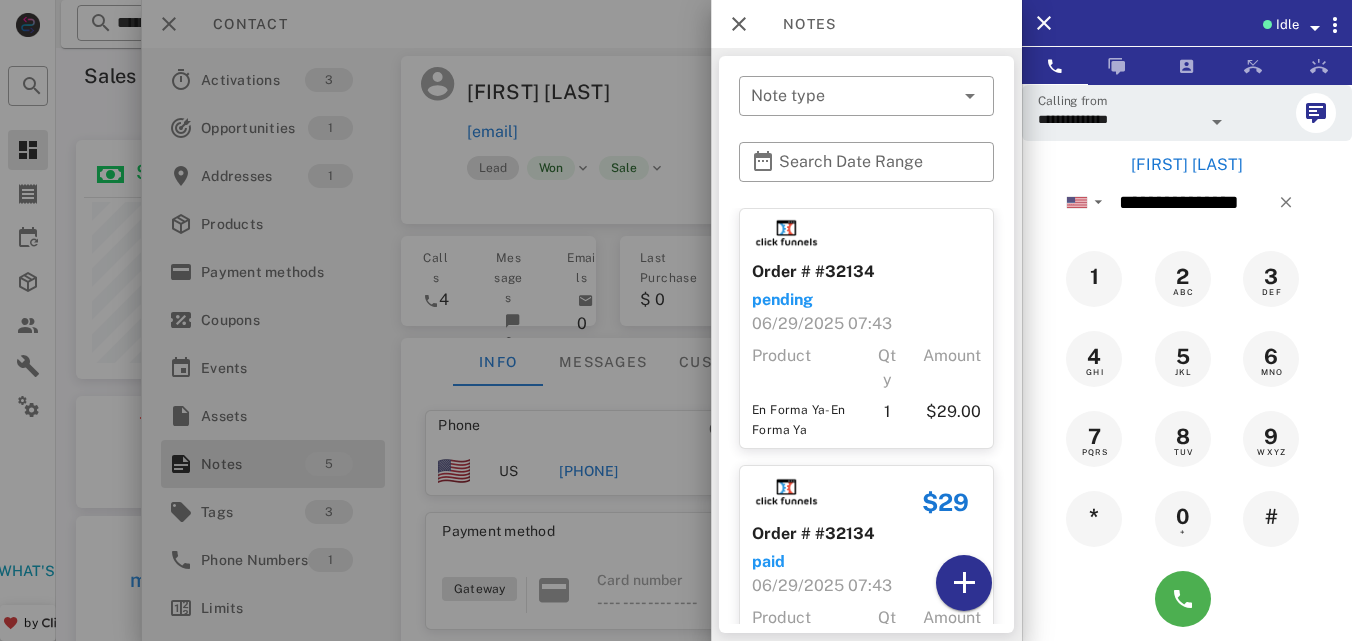 click on "Note  Venta EFSx6 meses.
Se le informa a la cliente de las llamadas de seguimiento mensual y del grupo de WhatsApp.
La cliente pide que le cambien los suplementos de obsequio por el:
Libro de vence la grasa menopausia. Ya que por la condición de su hígado graso, no puede tomar ningún tipo de suplemento. Se transfiere a CS para accesos y el respectivo cambio de obsequio.  Created at   [DATE] [TIME]   by   [FIRST] [LAST]   Note  Se hace el cambio de suplementos POR EL LIBRO, se pasa informacion para hacer la cancelacion y el cambio
Se dio acceso y todo quedo claro  Created at   [DATE] [TIME]   by   [FIRST] [LAST]" at bounding box center [866, 350] 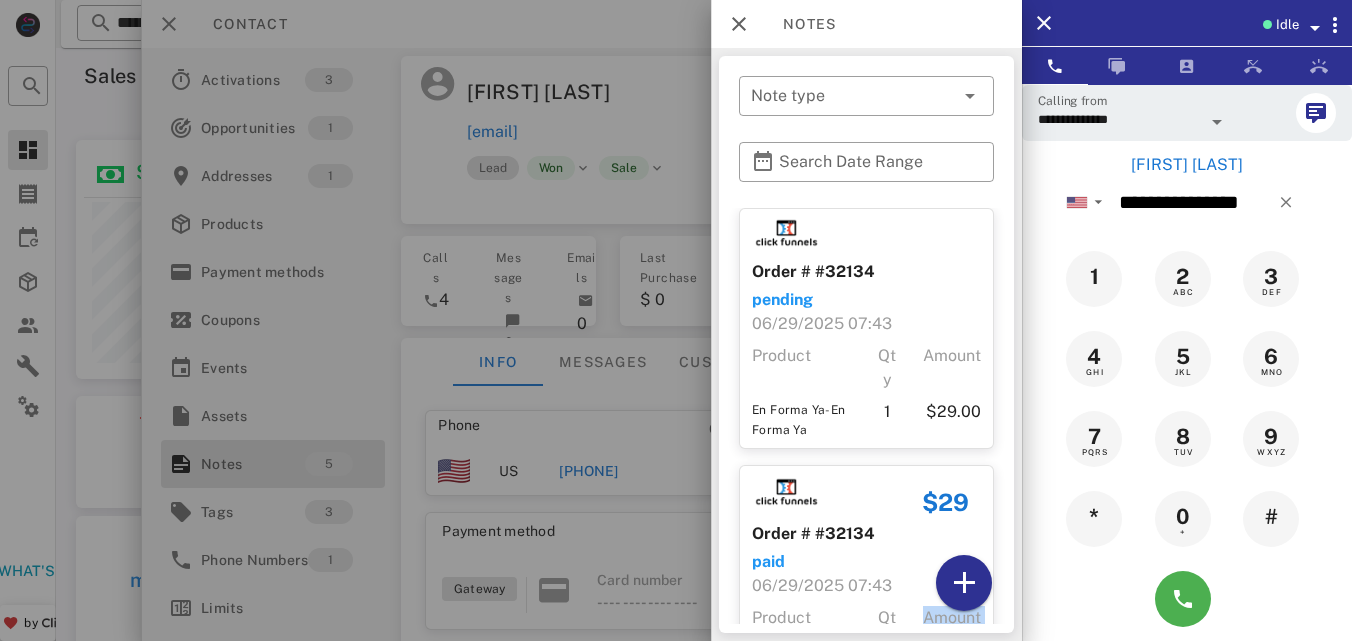 click on "Note  Venta EFSx6 meses.
Se le informa a la cliente de las llamadas de seguimiento mensual y del grupo de WhatsApp.
La cliente pide que le cambien los suplementos de obsequio por el:
Libro de vence la grasa menopausia. Ya que por la condición de su hígado graso, no puede tomar ningún tipo de suplemento. Se transfiere a CS para accesos y el respectivo cambio de obsequio.  Created at   [DATE] [TIME]   by   [FIRST] [LAST]   Note  Se hace el cambio de suplementos POR EL LIBRO, se pasa informacion para hacer la cancelacion y el cambio
Se dio acceso y todo quedo claro  Created at   [DATE] [TIME]   by   [FIRST] [LAST]" at bounding box center (866, 350) 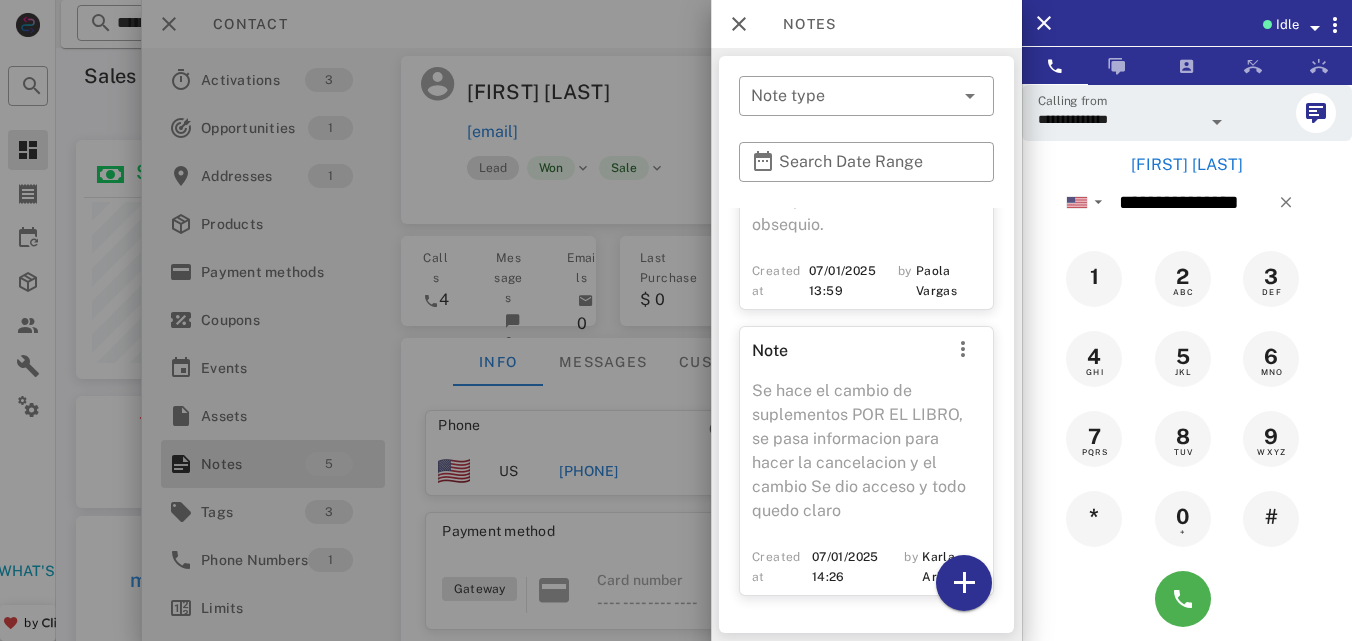scroll, scrollTop: 1163, scrollLeft: 0, axis: vertical 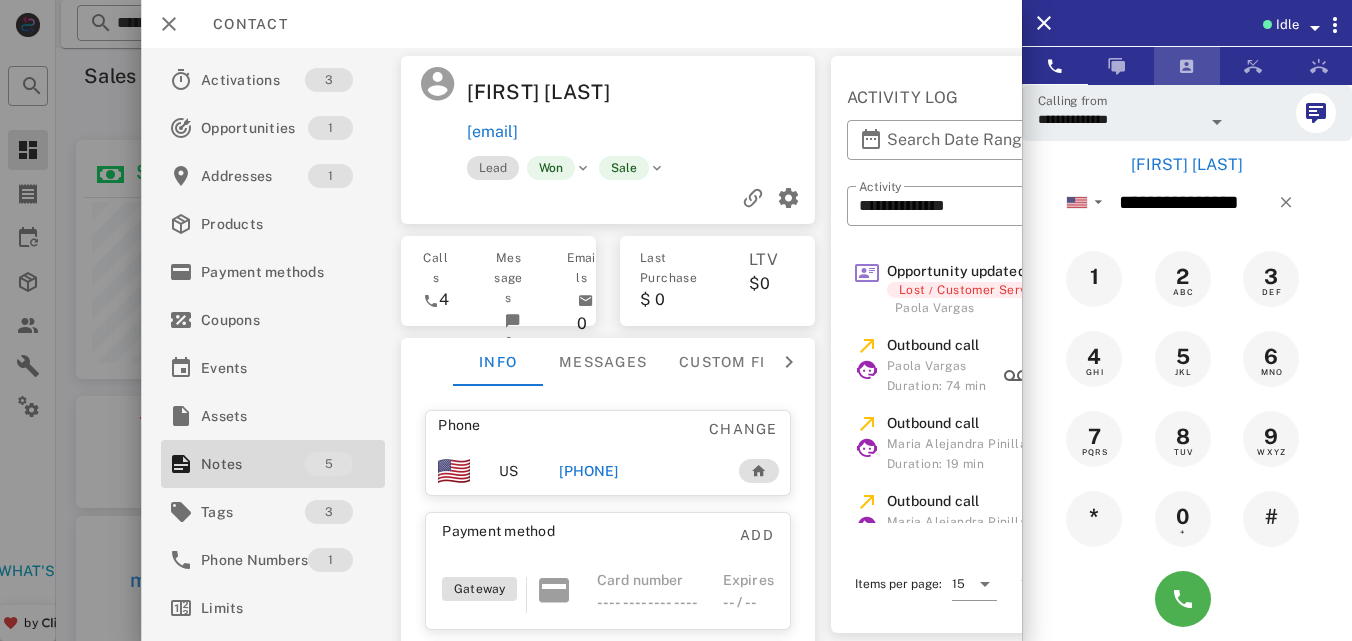 click at bounding box center [1187, 66] 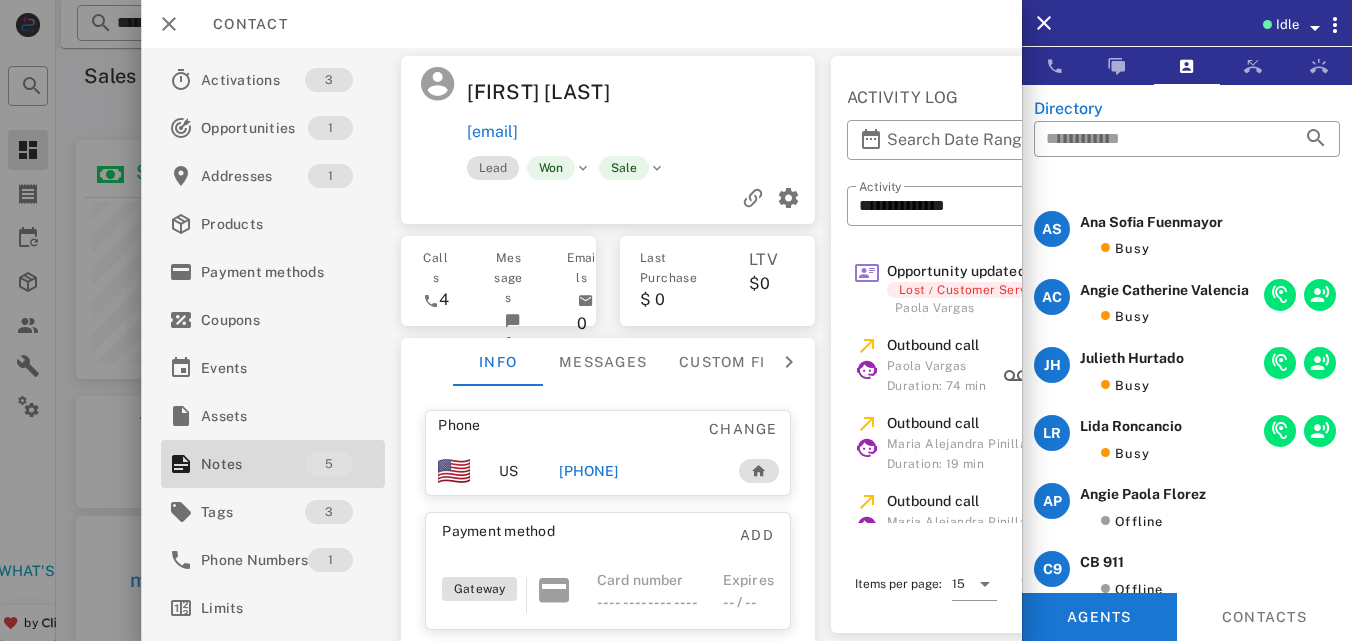 scroll, scrollTop: 241, scrollLeft: 0, axis: vertical 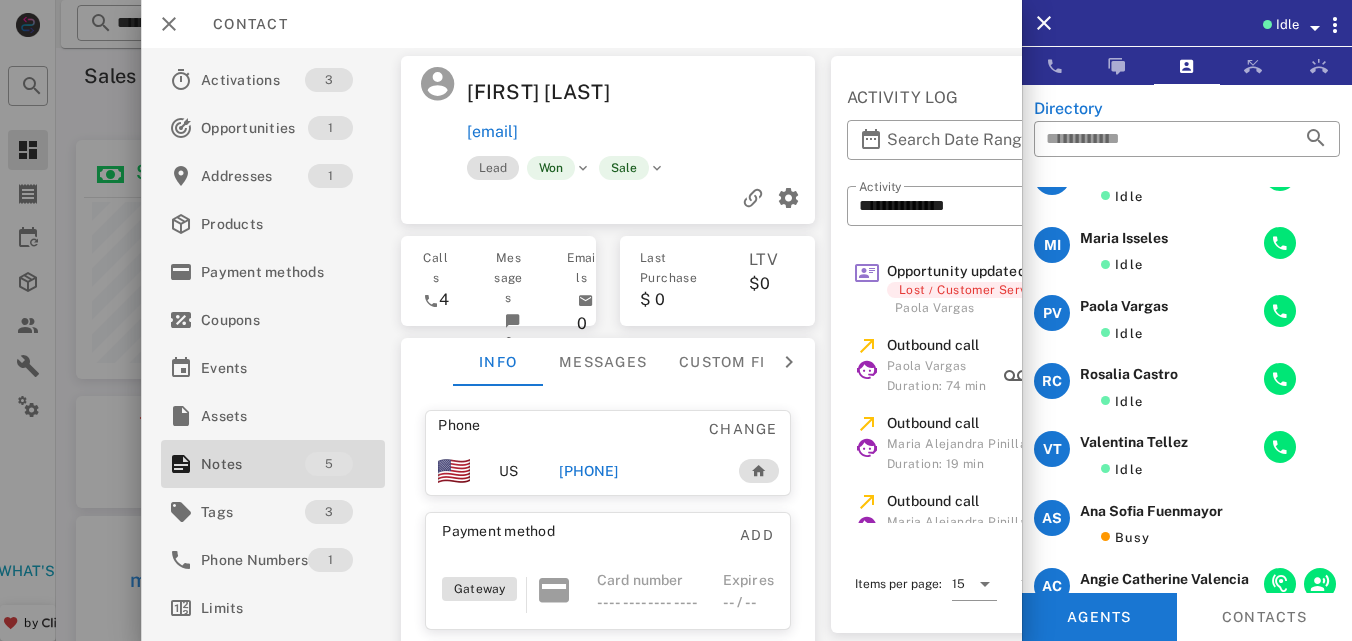 click on "Directory ​  AS  [FIRST] [LAST]  Idle   DV  [FIRST] [LAST]  Idle   JO  [FIRST] [LAST]  Idle   MA  [FIRST] [LAST]  Idle   MI  [FIRST] [LAST]  Idle   PV  [FIRST] [LAST]  Idle   RC  [FIRST] [LAST]  Idle   VT  [FIRST] [LAST]  Idle   AS  [FIRST] [LAST]  Busy   AC  [FIRST] [LAST]  Busy   JH  [FIRST] [LAST]  Busy   LR  [FIRST] [LAST]  Busy   AP  [FIRST] [LAST]  Offline   C9  CB 911  Offline   DR  [FIRST] [LAST]  Offline   I  Imfitstore  Offline   JM  [FIRST] [LAST]  Offline   JT  [FIRST] [LAST]  Offline   JD  [FIRST] [LAST]  Offline   LA  [FIRST] [LAST]  Offline   MJ  [FIRST] [LAST]  Offline   RC  [FIRST] [LAST]  Offline   SP  [FIRST] [LAST]  Offline   SC  [FIRST] [LAST]  Offline   SL  [FIRST] [LAST]  Offline   SF  [FIRST] [LAST]  Offline   WV  [FIRST] [LAST]  Offline   YM  [FIRST] [LAST]  Offline   YM  [FIRST] [LAST]  Offline       No more data
Opps, something went wrong :(
Retry Agents Contacts" at bounding box center (1187, 401) 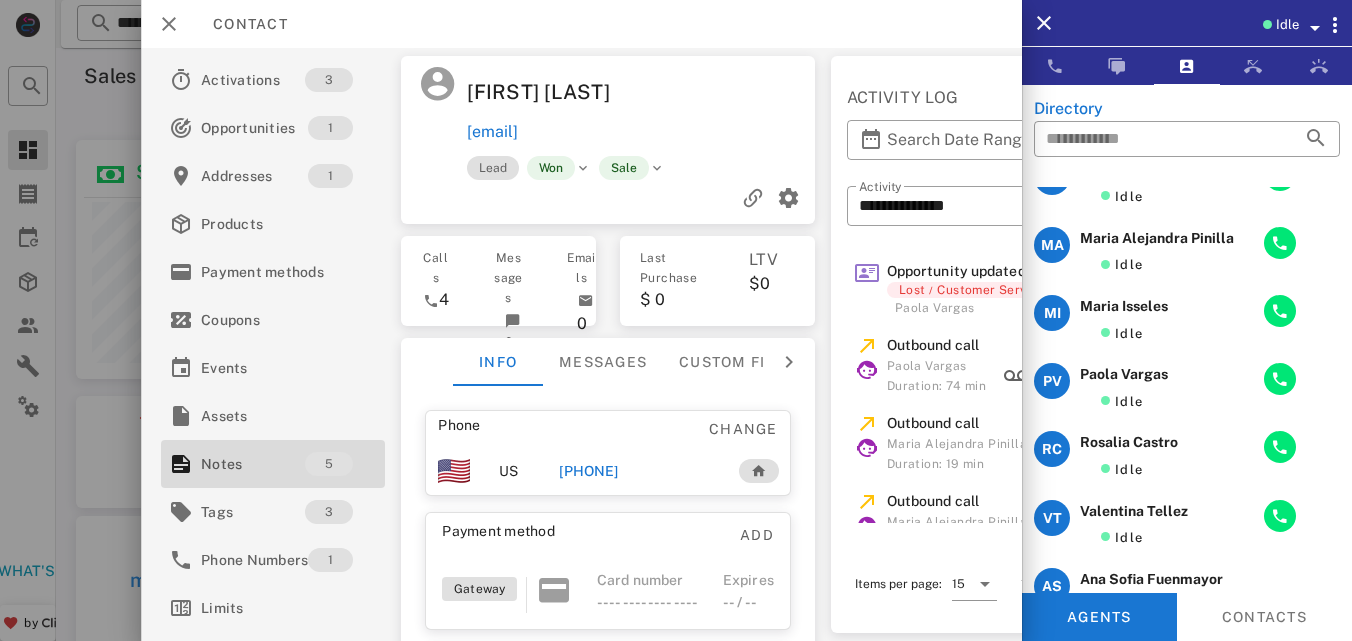 scroll, scrollTop: 0, scrollLeft: 0, axis: both 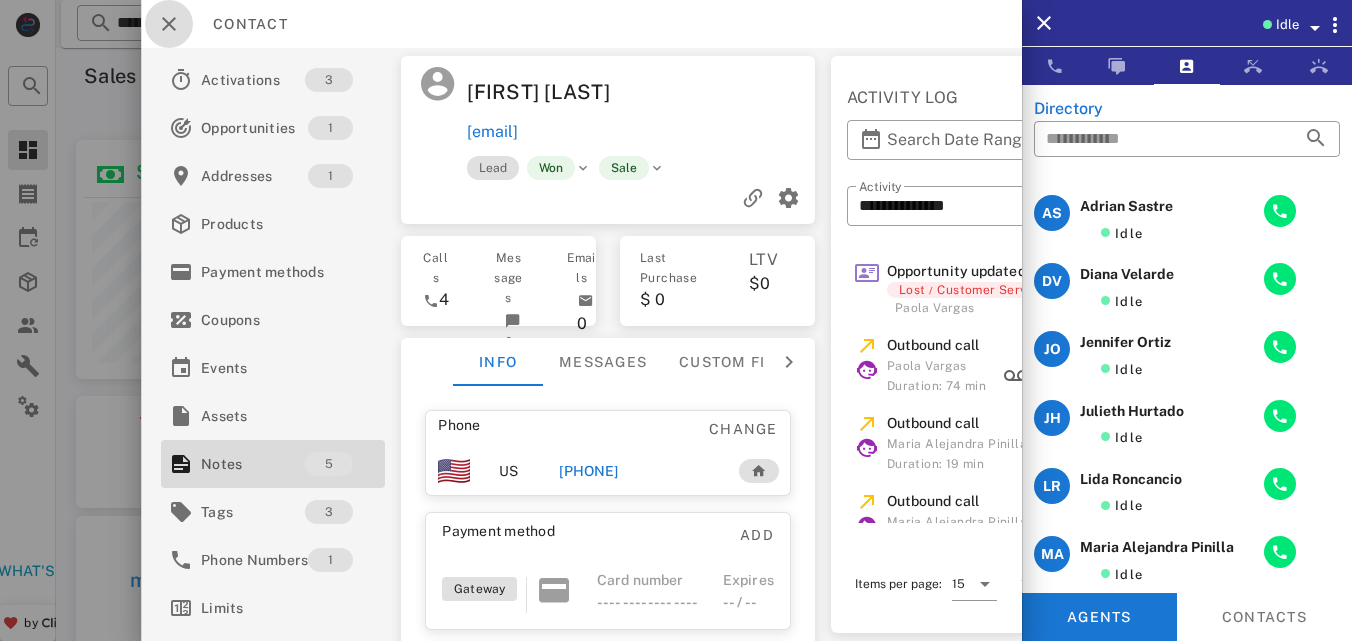 click at bounding box center [169, 24] 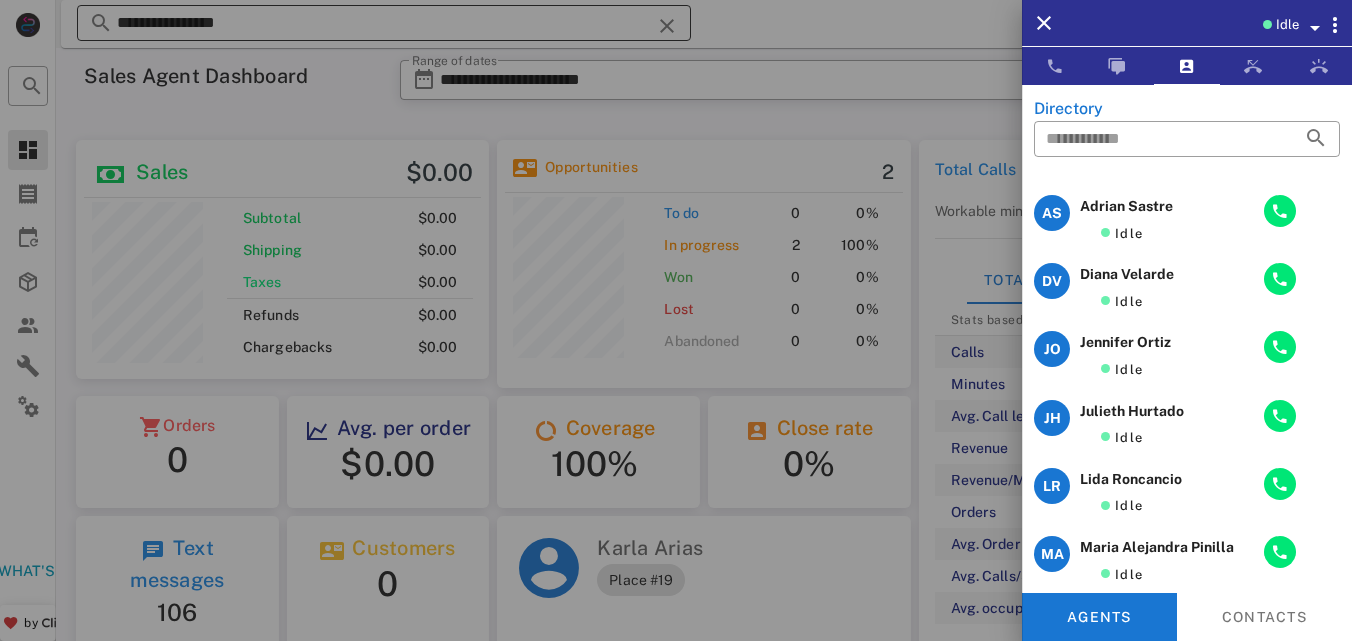 click at bounding box center (676, 320) 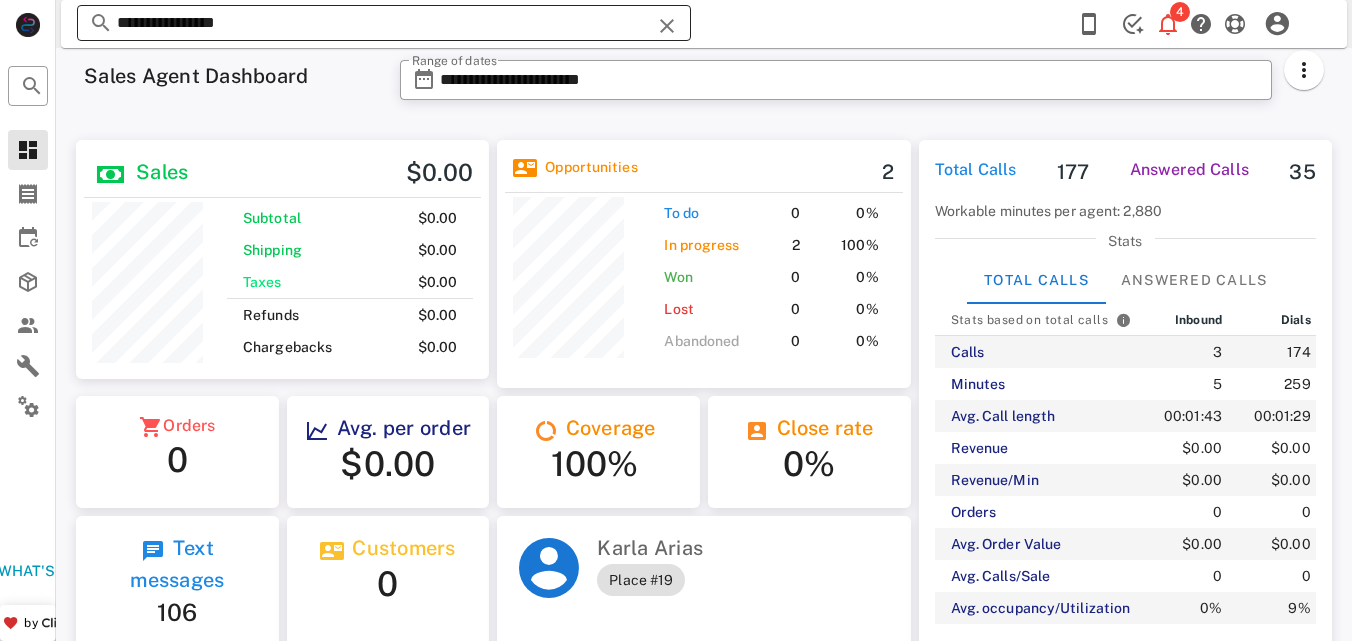 click at bounding box center (667, 26) 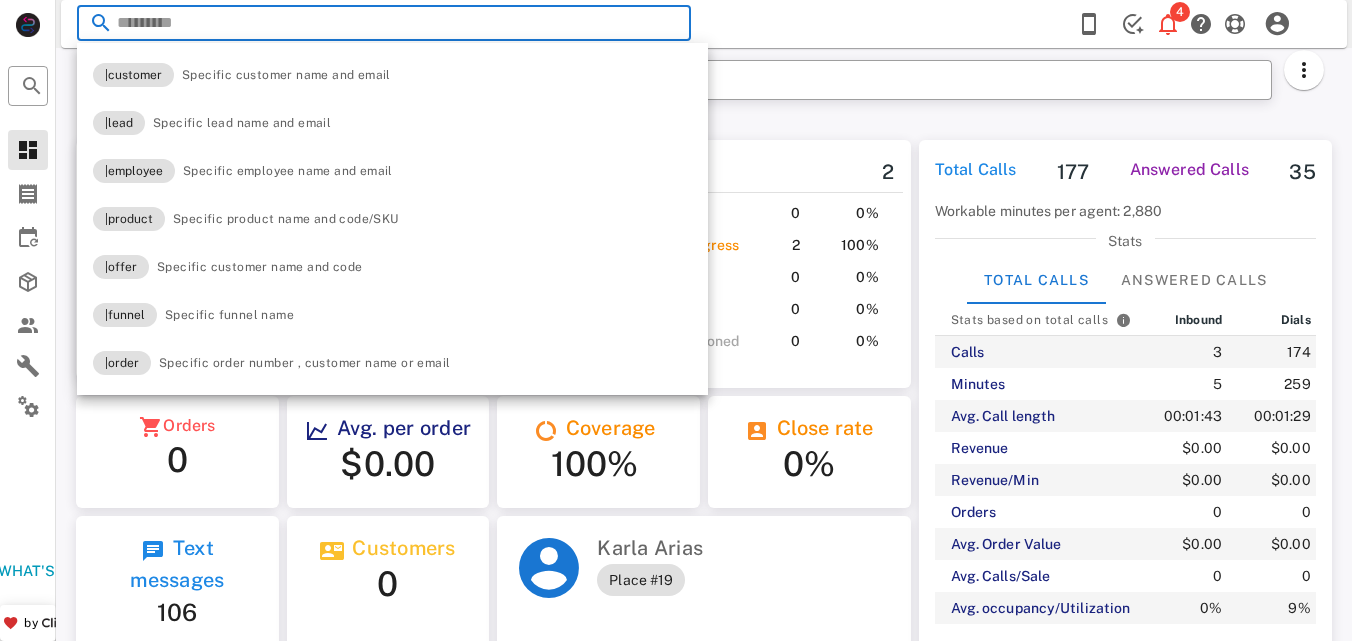 paste on "**********" 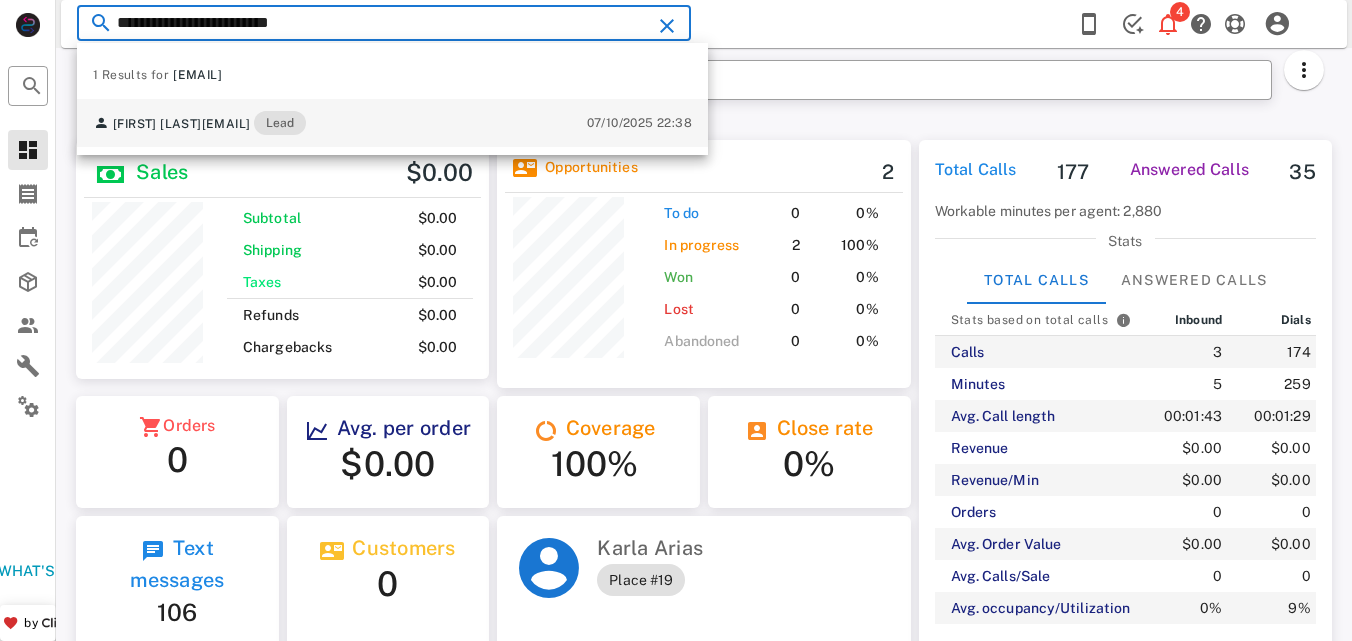 type on "**********" 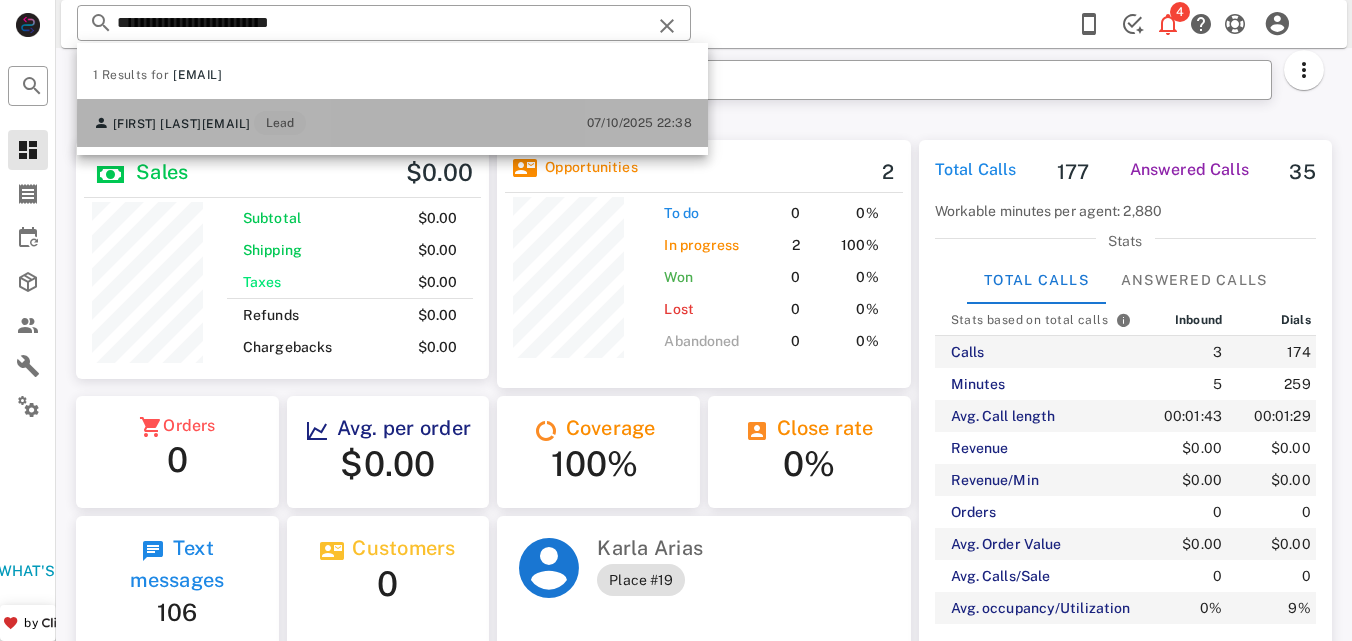 click on "[FIRST] [LAST]   [EMAIL]   Lead" at bounding box center [199, 123] 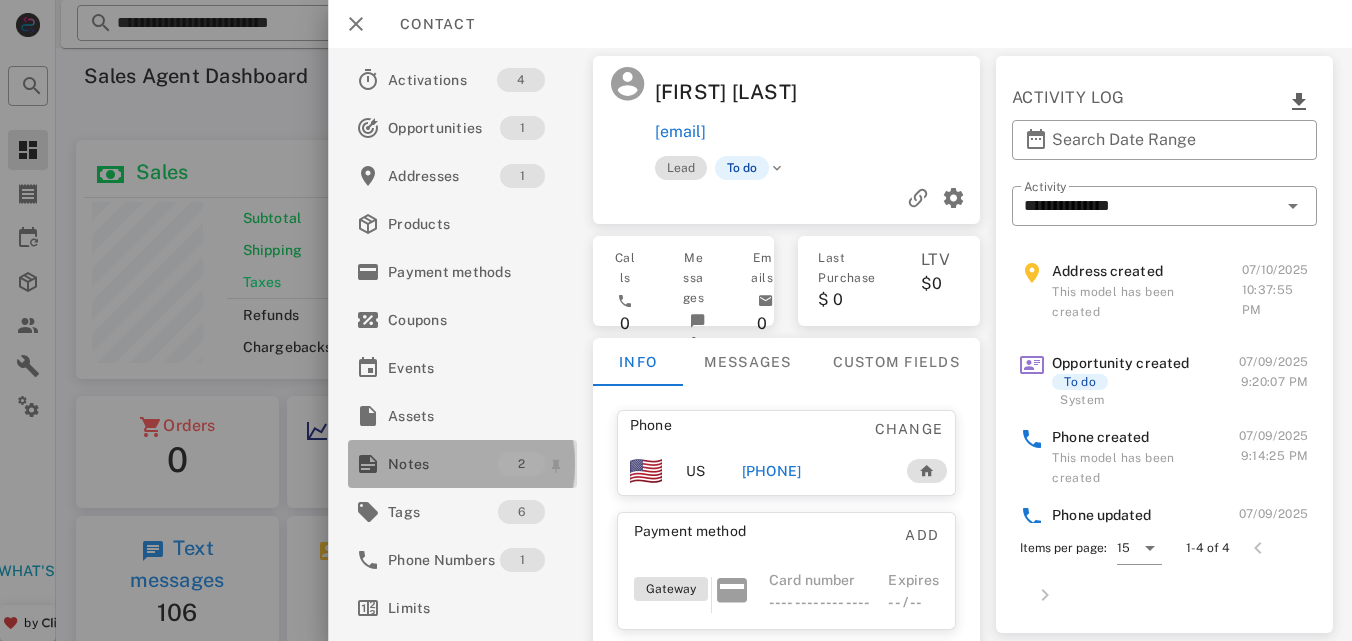 click on "Notes" at bounding box center [443, 464] 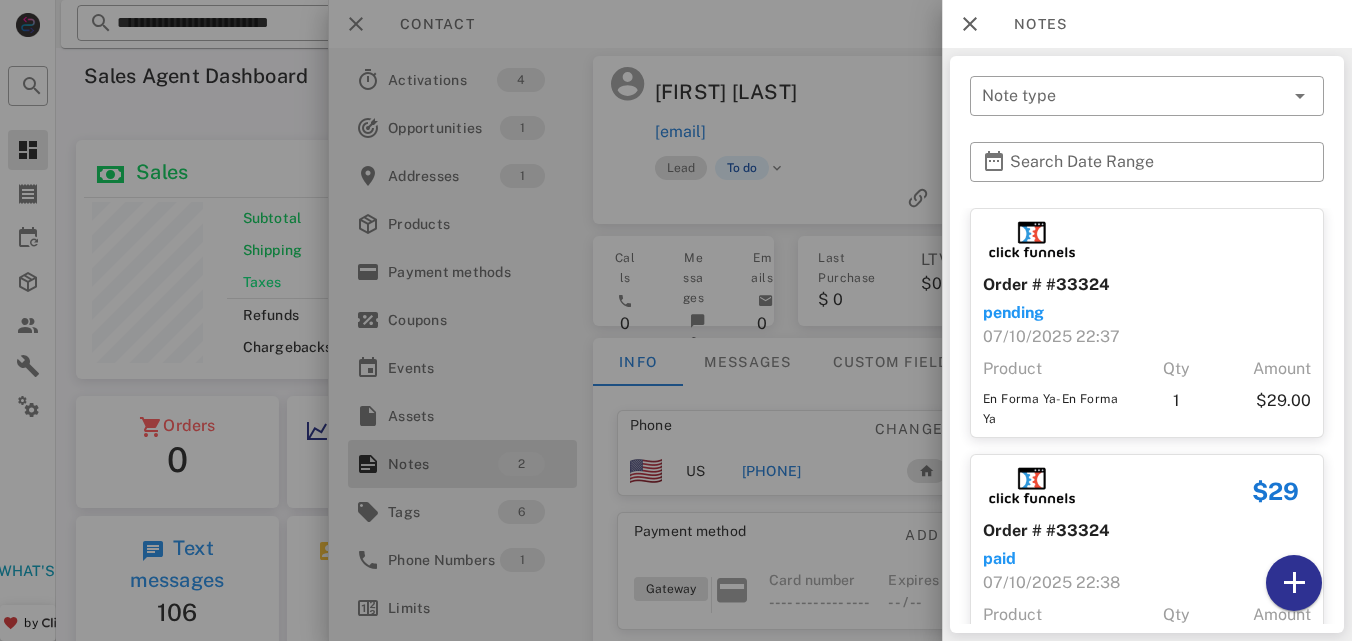 click at bounding box center [676, 320] 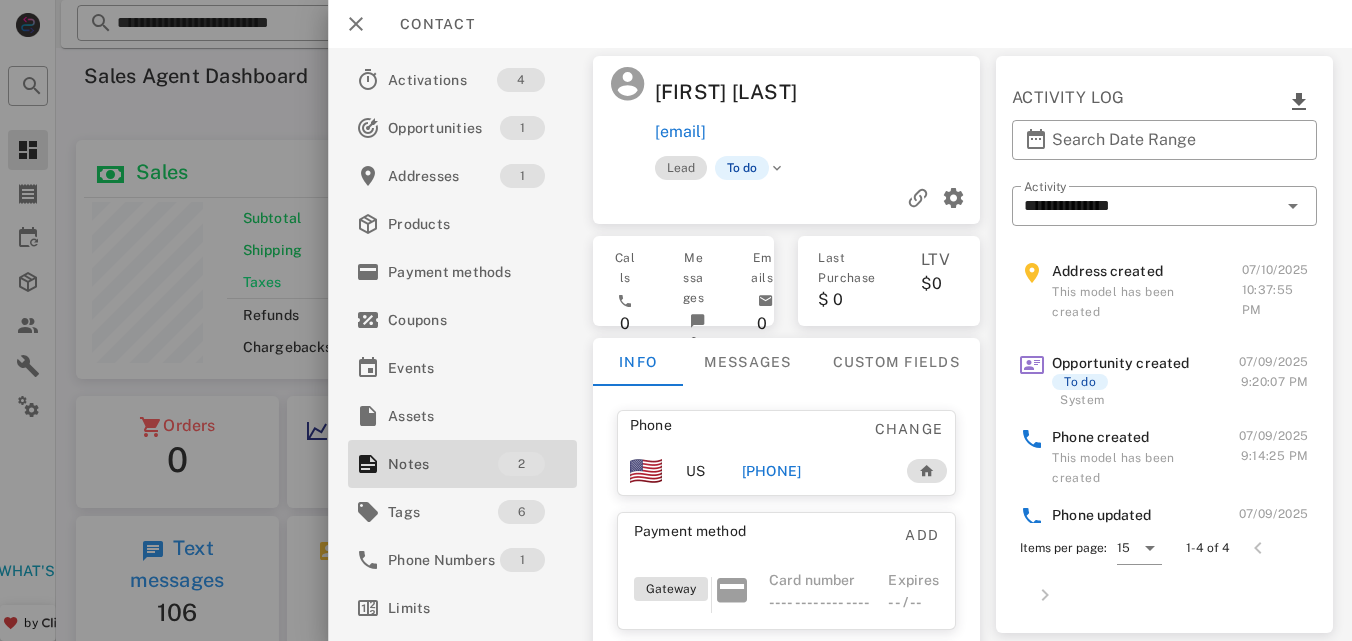 click on "[PHONE]" at bounding box center (771, 471) 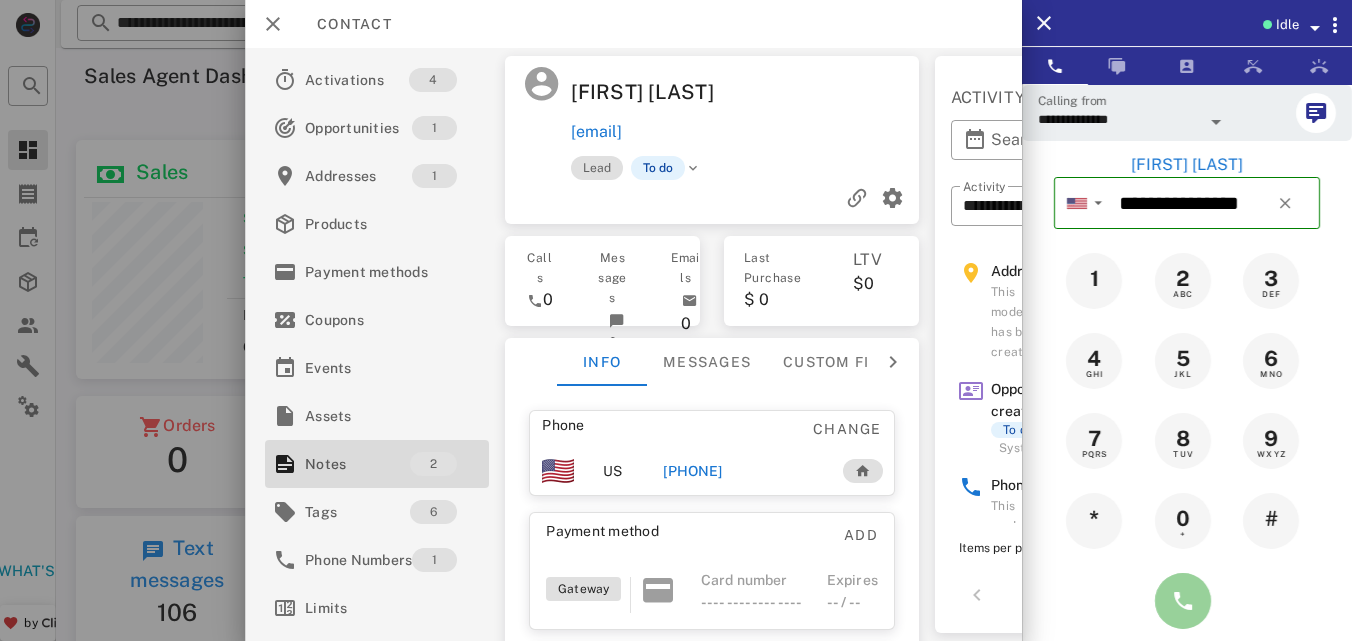 click at bounding box center (1183, 601) 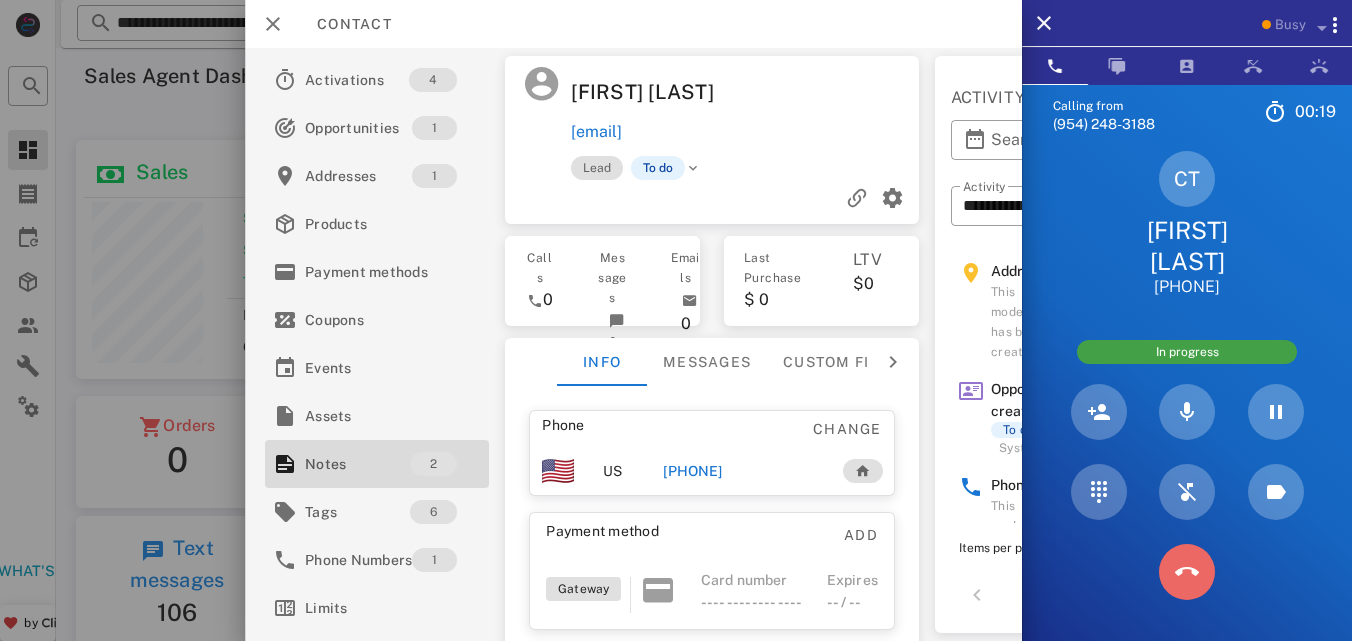 click at bounding box center [1187, 572] 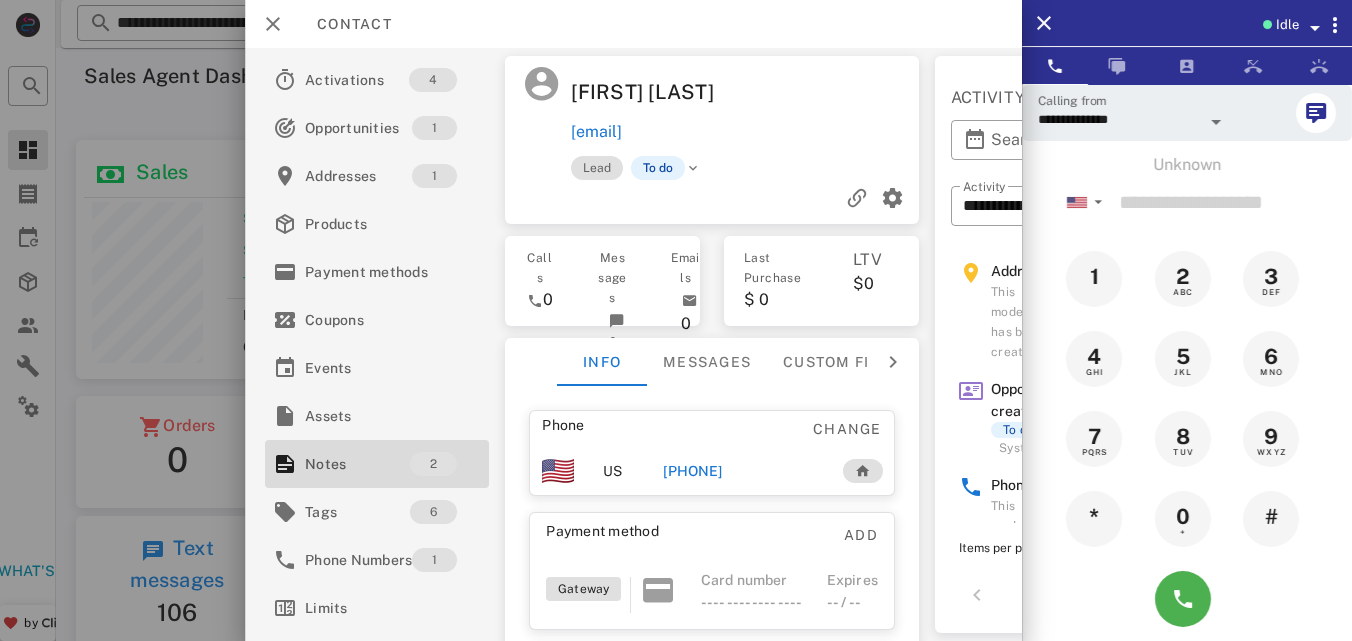click on "[PHONE]" at bounding box center [692, 471] 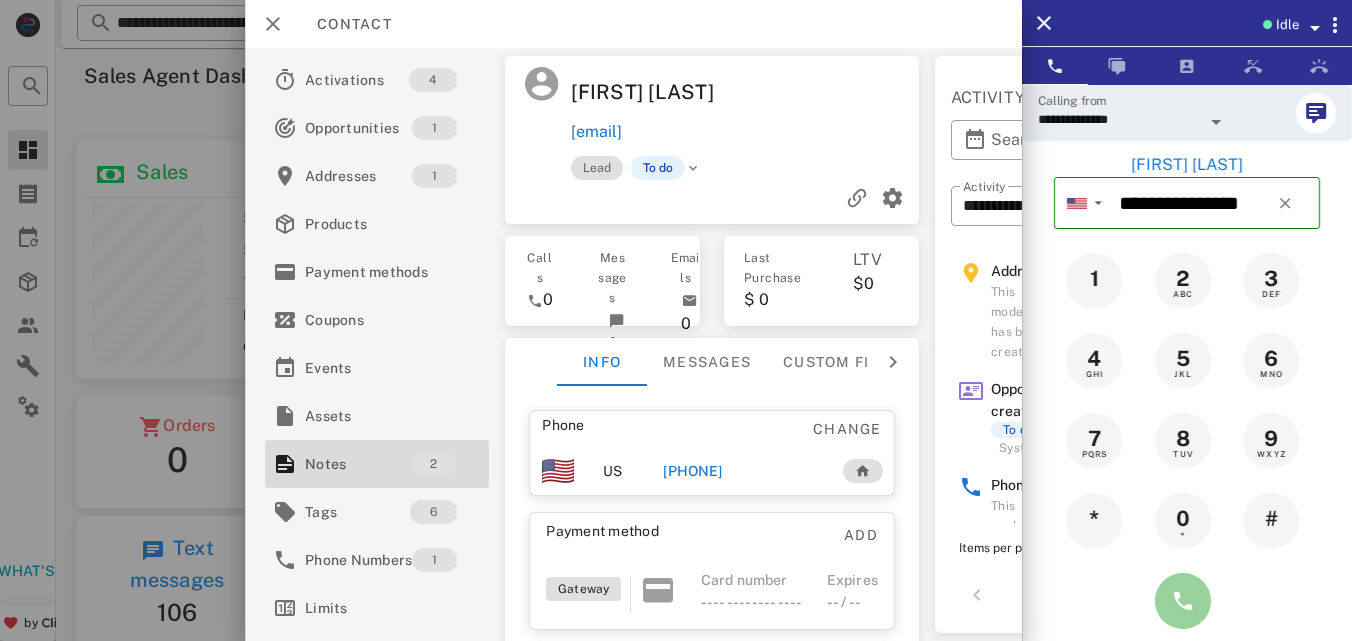 click at bounding box center [1183, 601] 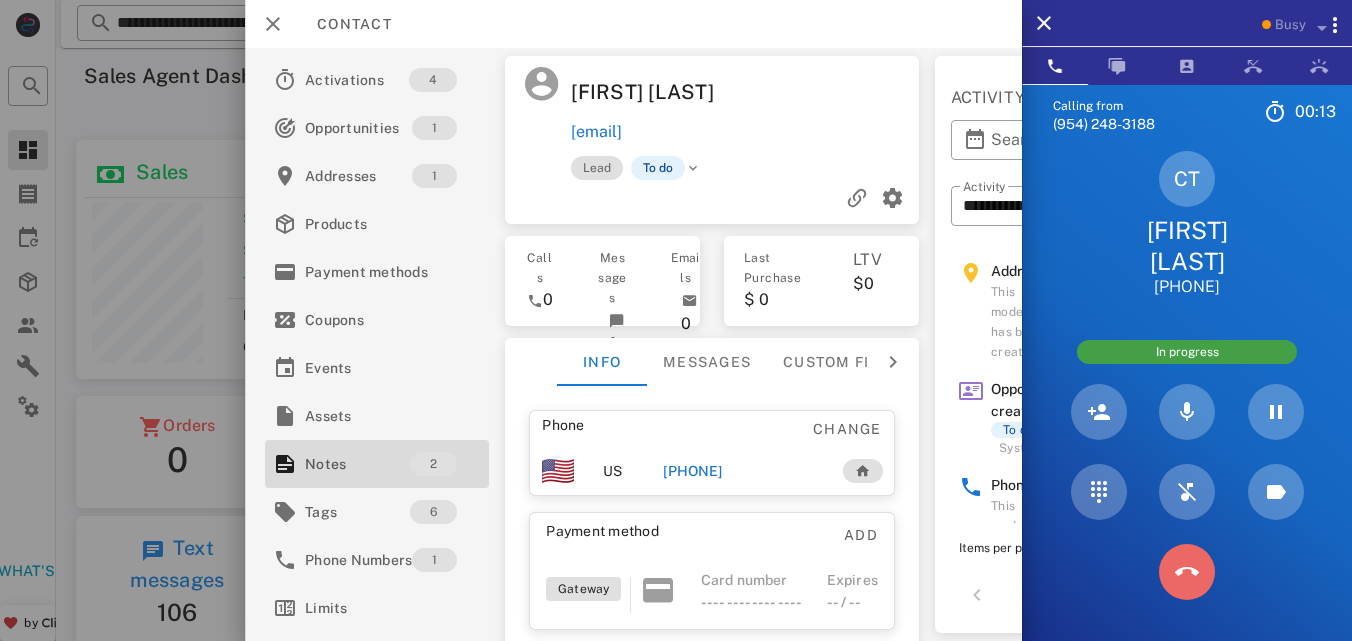 click at bounding box center [1187, 572] 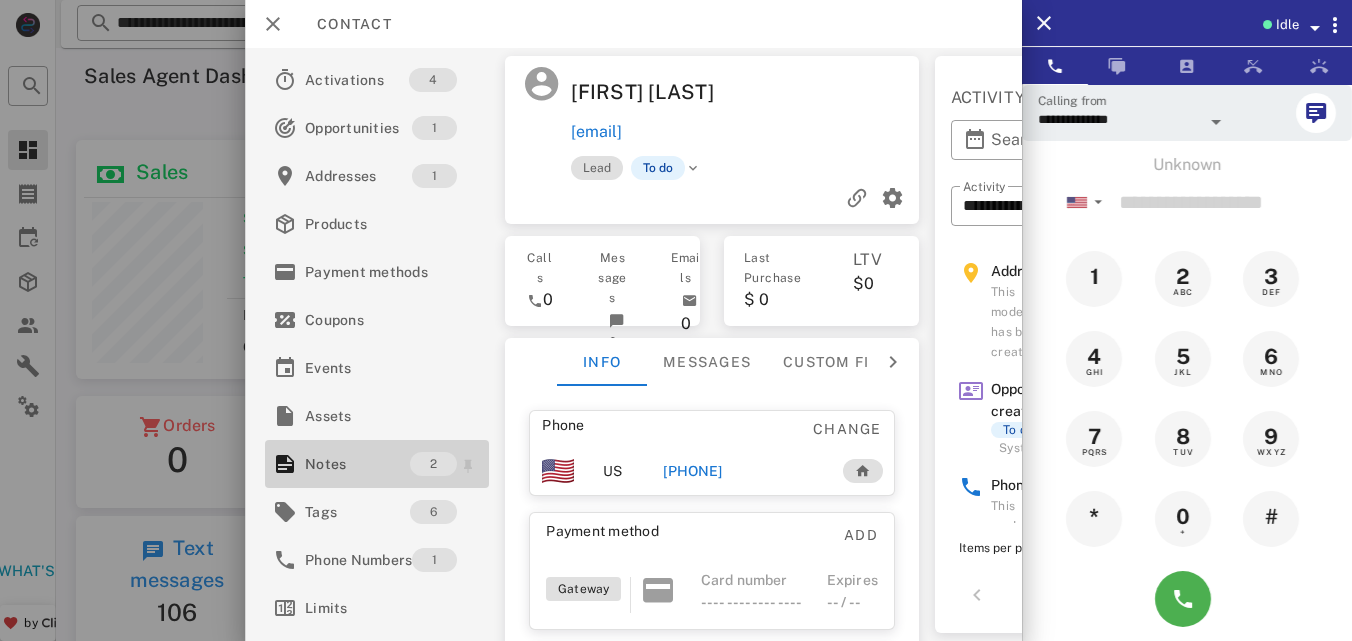 click on "Notes" at bounding box center (357, 464) 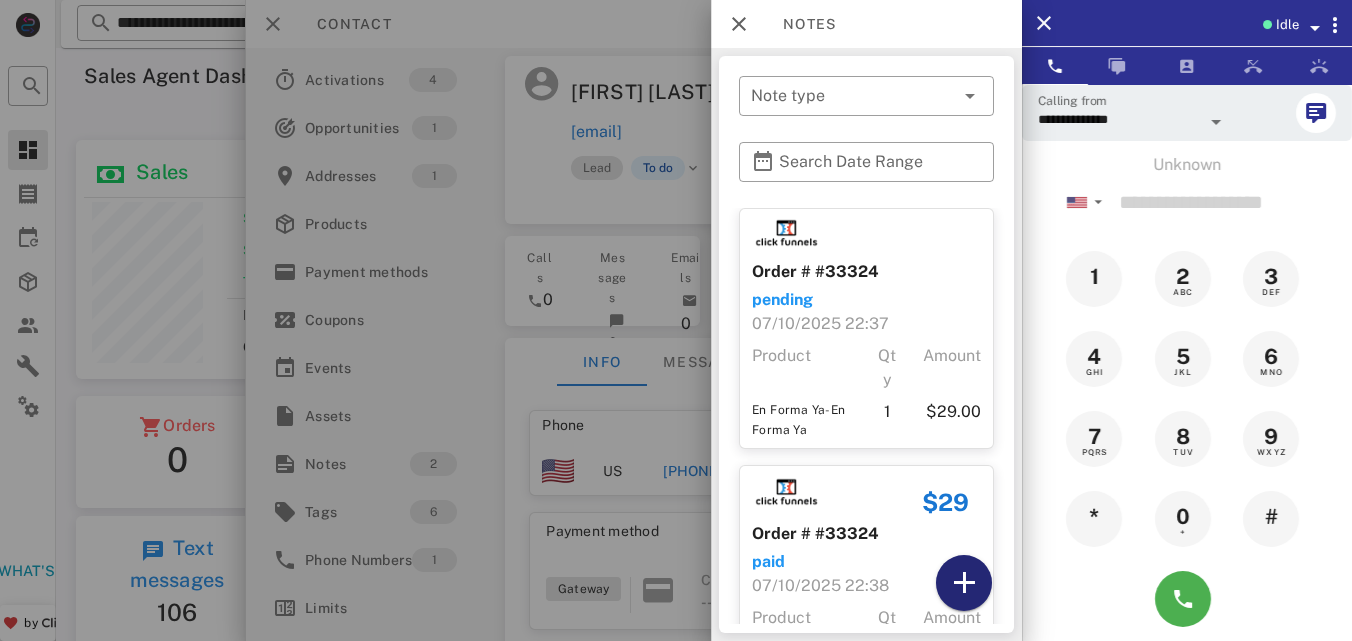click at bounding box center [964, 583] 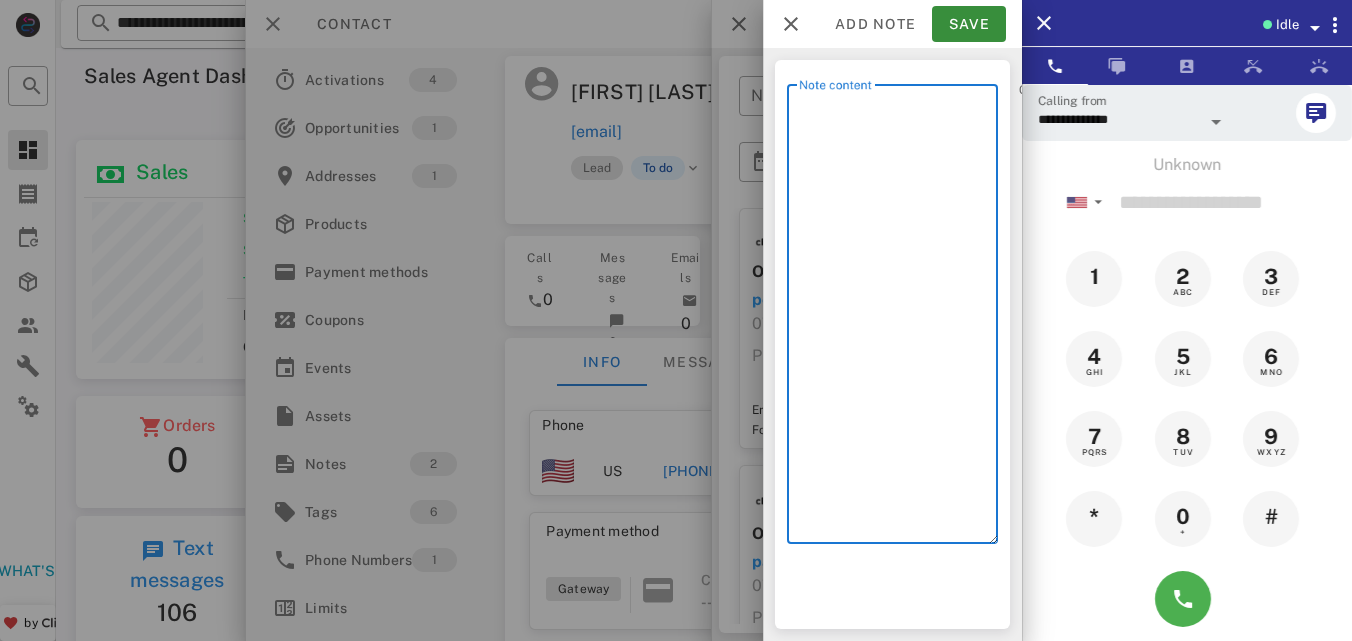 click on "Note content" at bounding box center (898, 319) 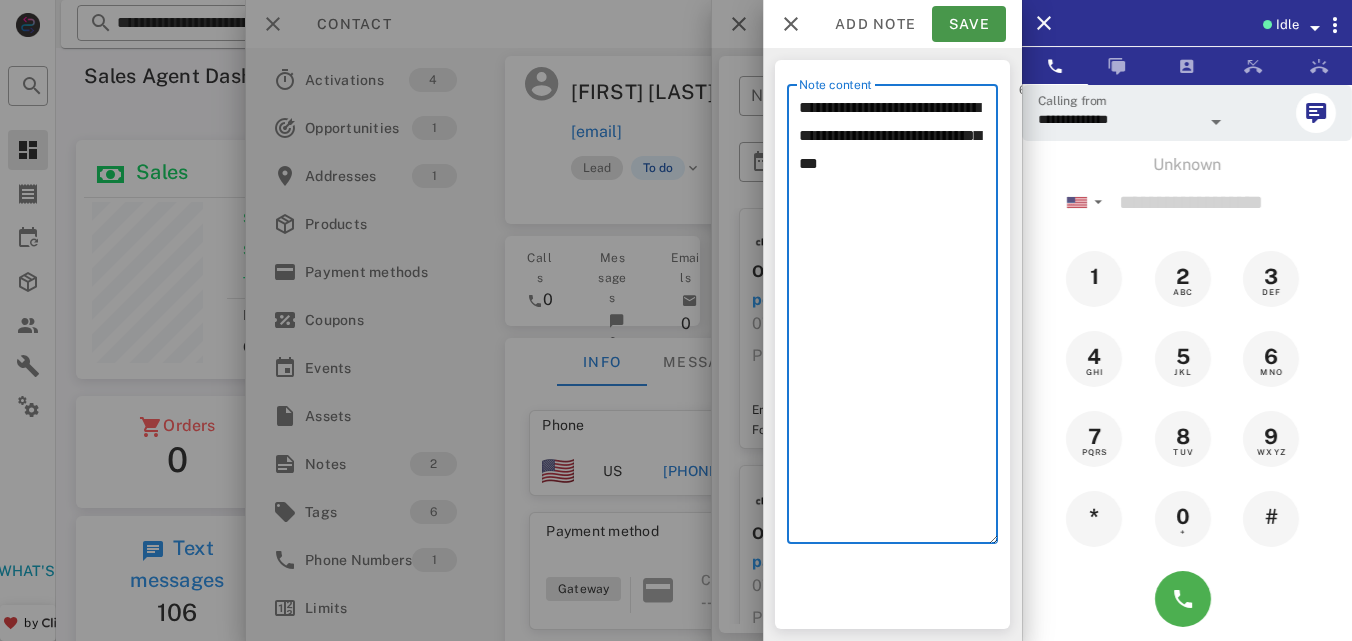 type on "**********" 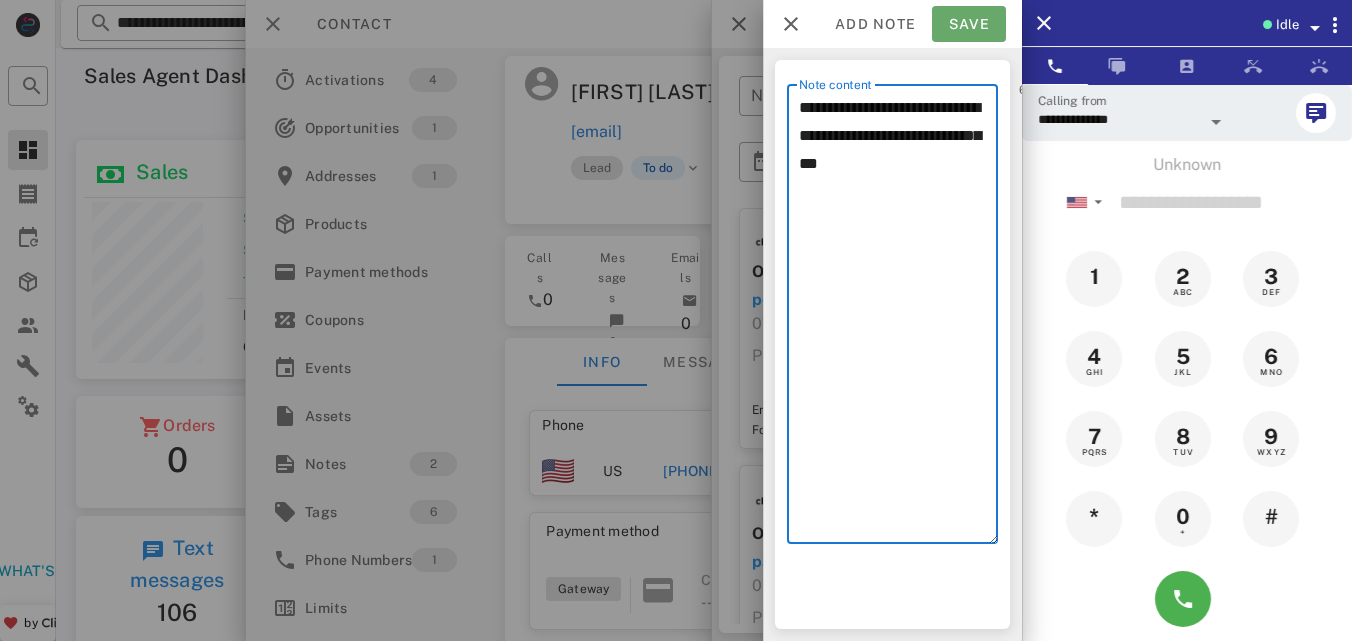 click on "Save" at bounding box center [969, 24] 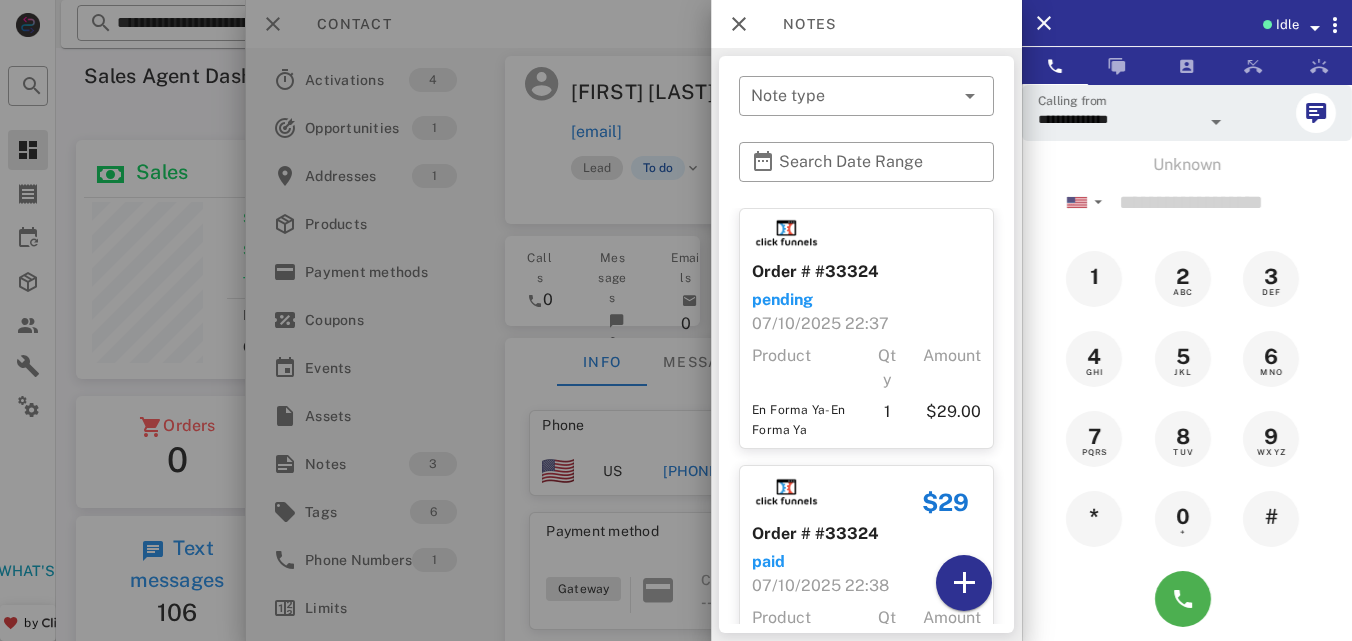 click at bounding box center [676, 320] 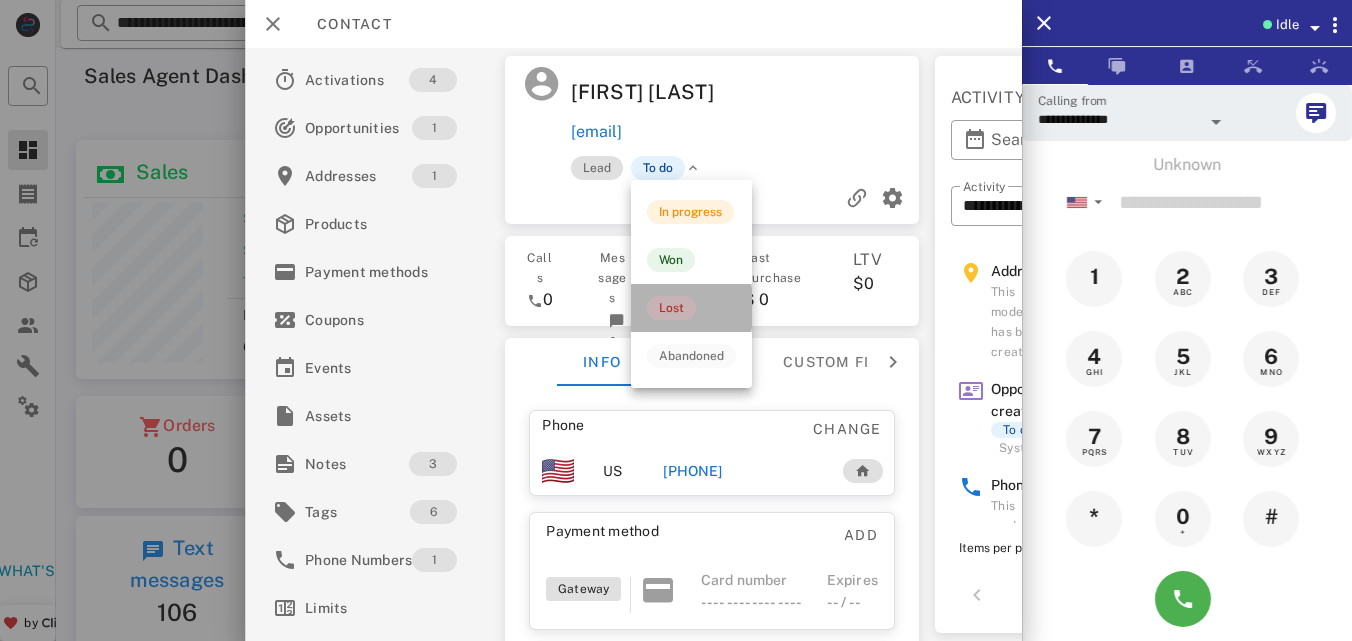 click on "Lost" at bounding box center (671, 308) 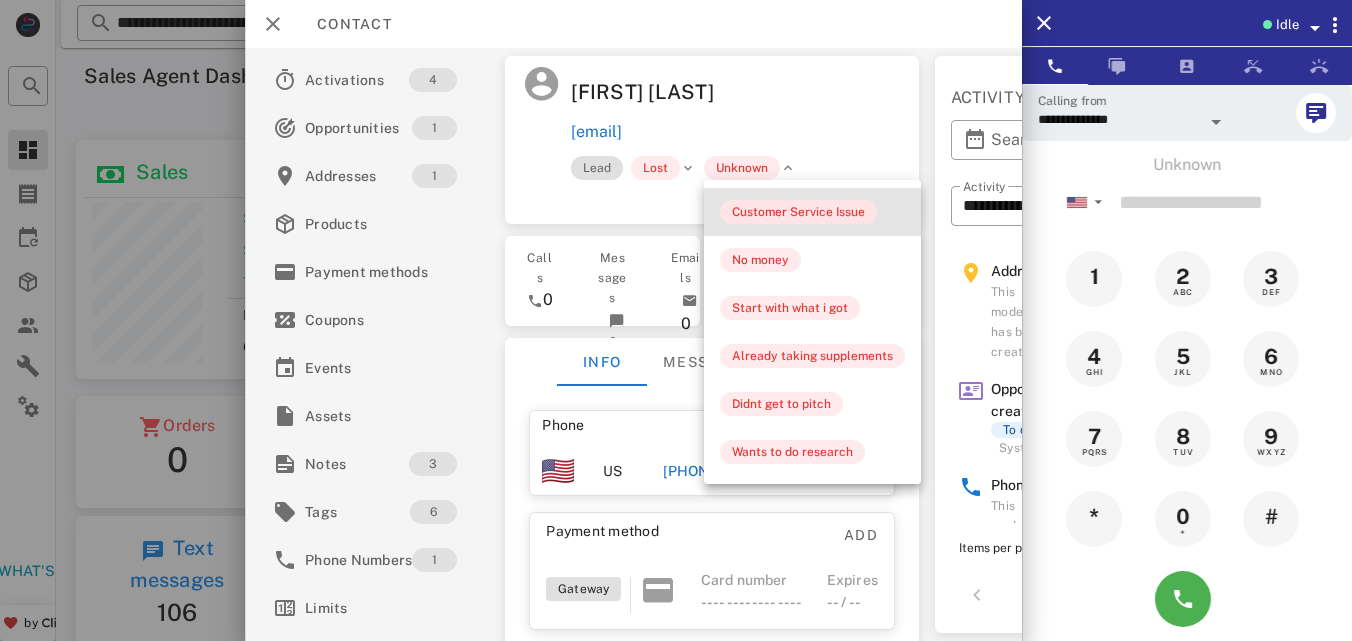 click on "Customer Service Issue" at bounding box center [798, 212] 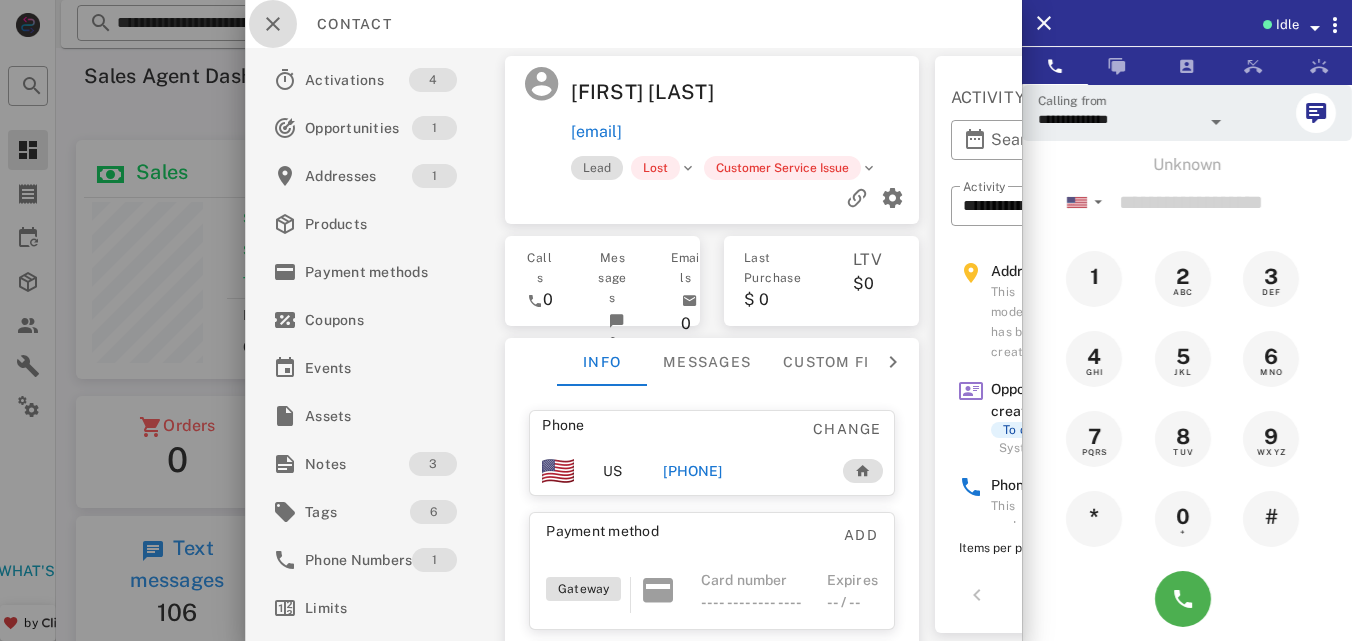 click at bounding box center (273, 24) 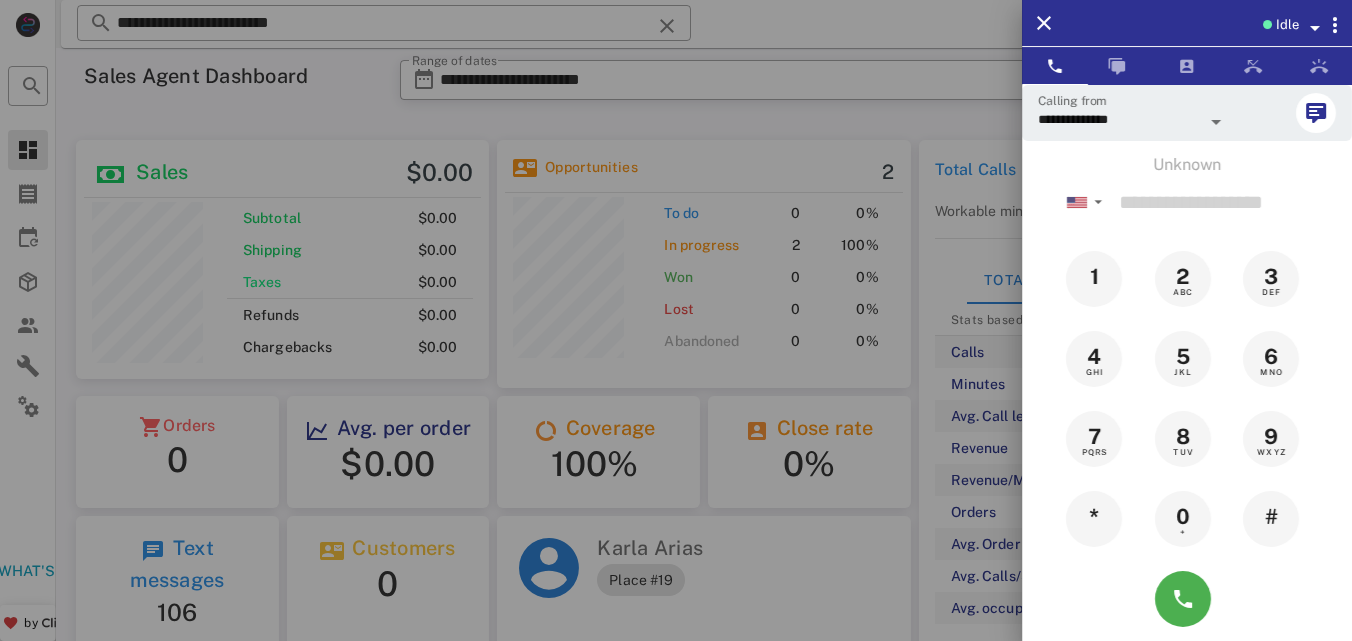 click at bounding box center [676, 320] 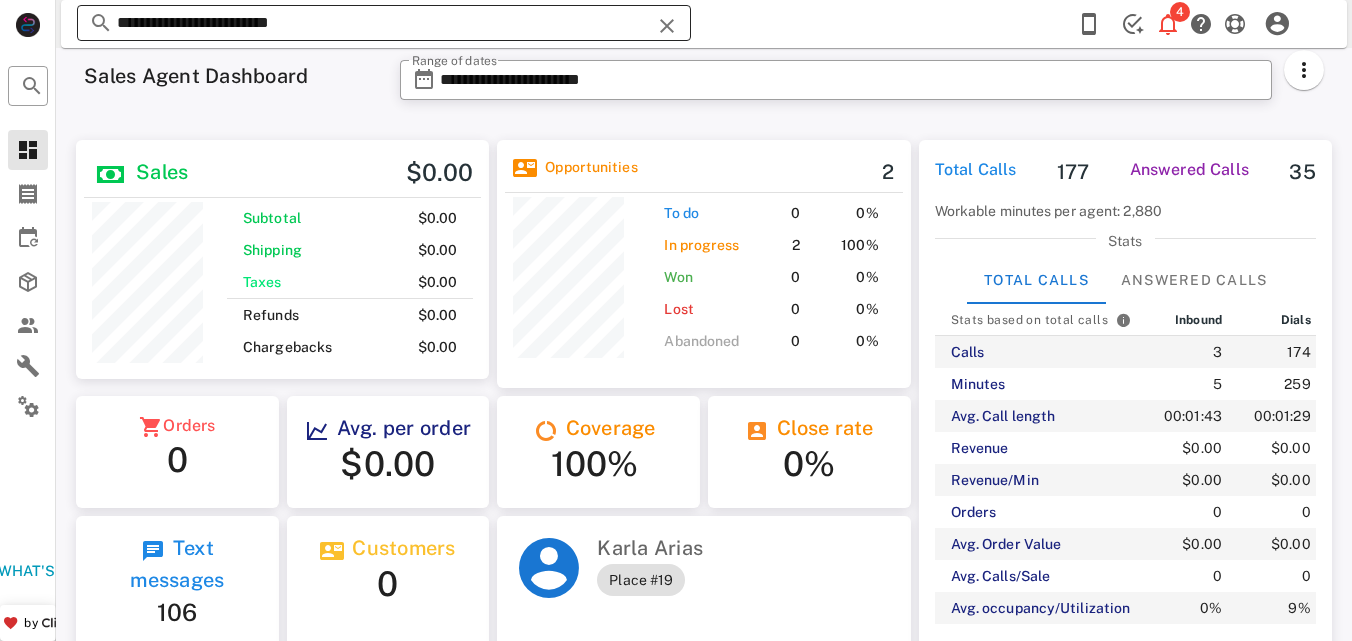 click at bounding box center [667, 26] 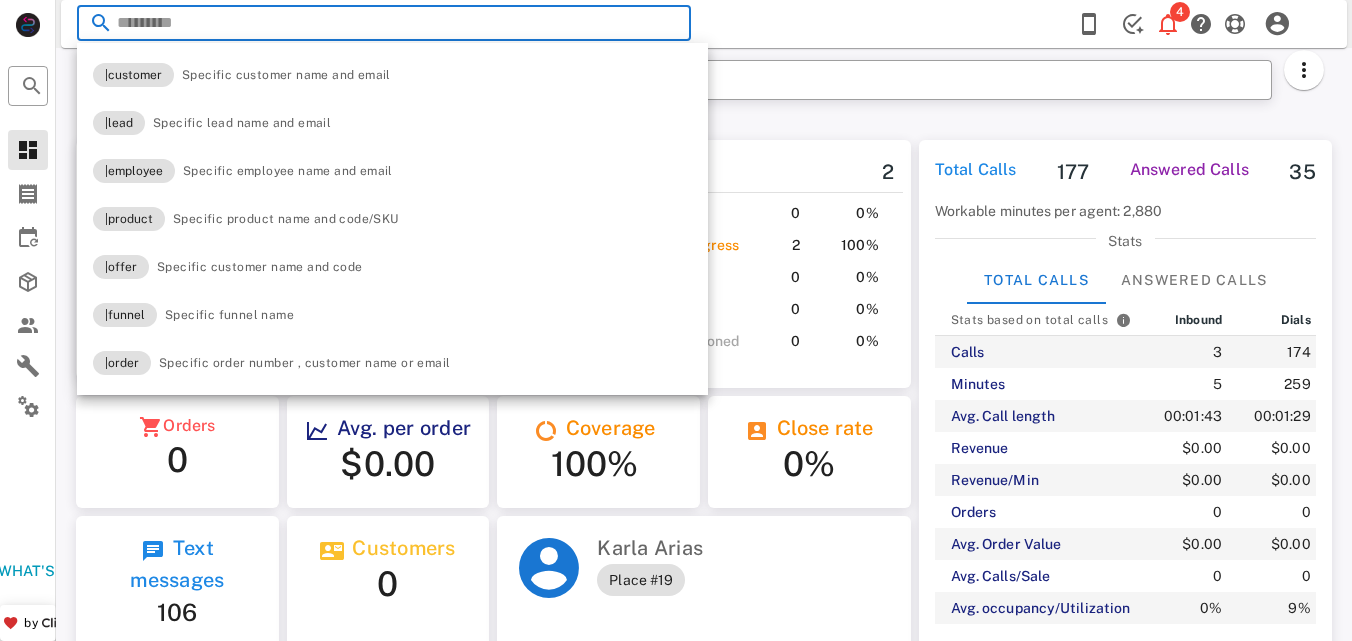 paste on "**********" 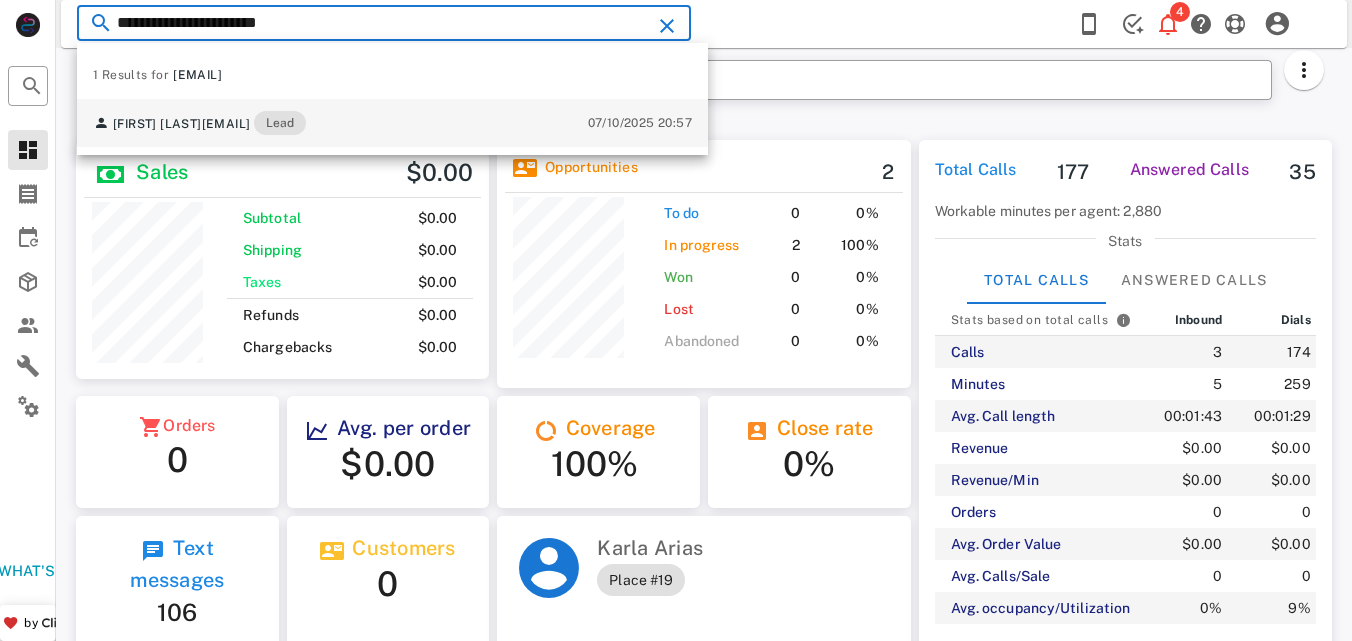 type on "**********" 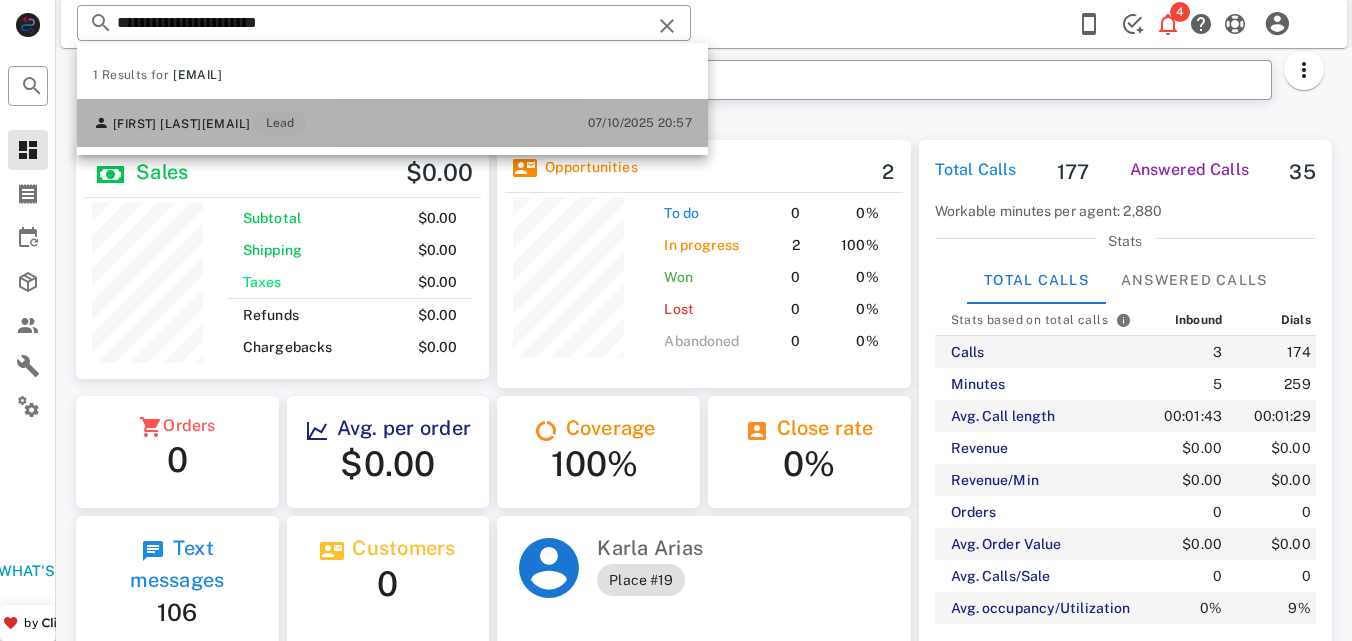 click on "07/10/2025 20:57" at bounding box center [640, 123] 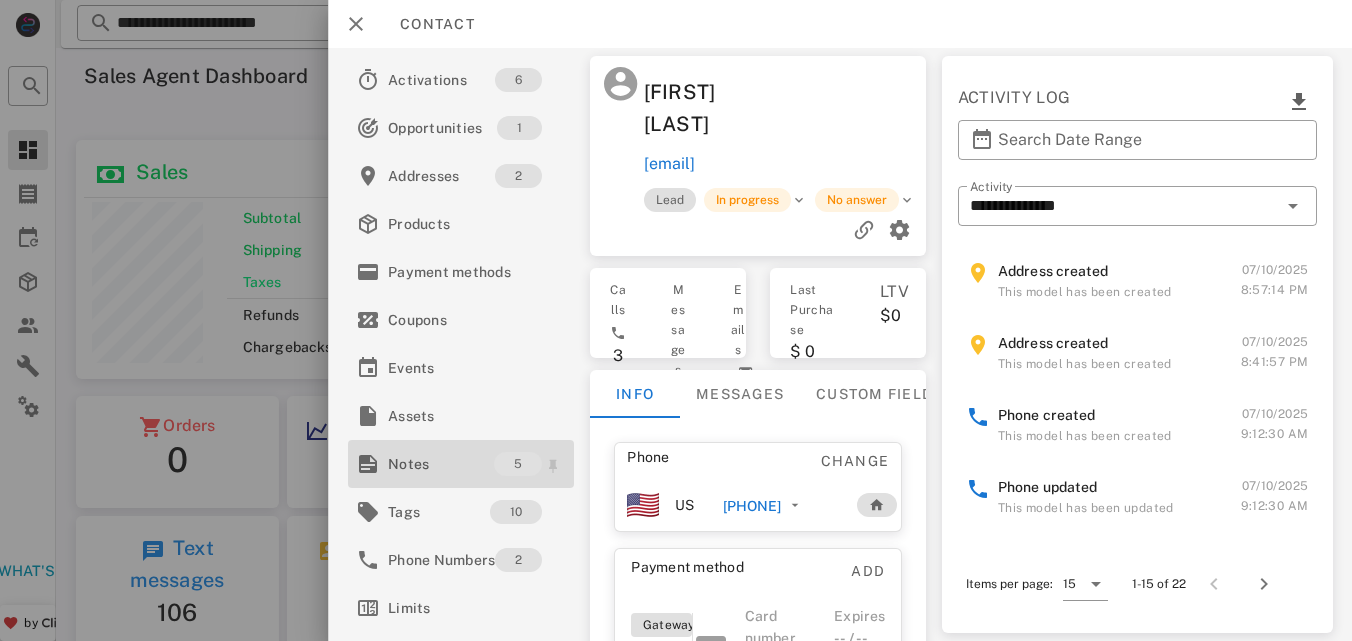 click on "Notes  5" at bounding box center (461, 464) 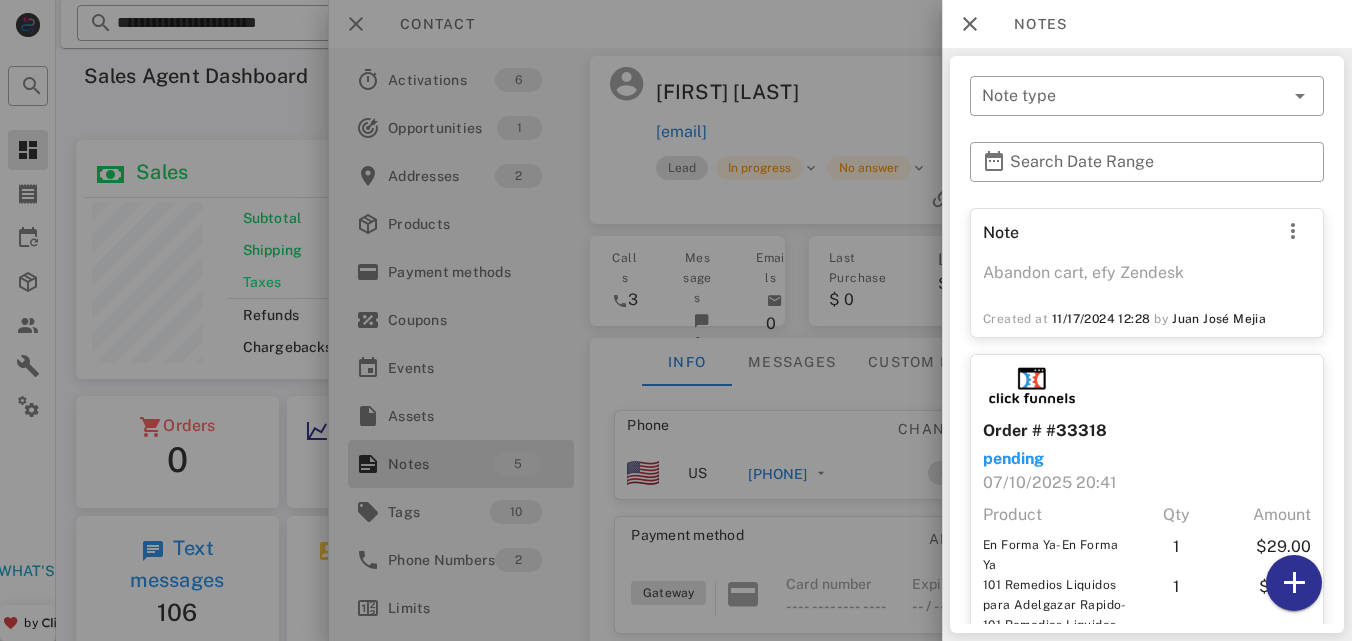 click on "​ Note type ​ Search Date Range  Note  Abandon cart, efy Zendesk  Created at   [DATE] [TIME]   by   [FIRST] [LAST]   Order # #33318   pending   [DATE] [TIME]   Product Qty Amount  En Forma Ya-En Forma Ya  1 $29.00  101 Remedios Liquidos para Adelgazar Rapido-101 Remedios Liquidos para Adelgazar Rapido  1 $12.00  $41   Order # #33318   paid   [DATE] [TIME]   Product Qty Amount  En Forma Ya-En Forma Ya  1 $29.00  101 Remedios Liquidos para Adelgazar Rapido-101 Remedios Liquidos para Adelgazar Rapido  1 $12.00  Order # #33319   pending   [DATE] [TIME]   Product Qty Amount  IM Fit Fire - 6 Frascos - $29 cada uno-IM Fit Fire - 6 Frascos - $29 cada uno  1 $174.00  Order # #33319   unpaid   [DATE] [TIME]   Product Qty Amount  IM Fit Fire - 6 Frascos - $29 cada uno-IM Fit Fire - 6 Frascos - $29 cada uno  1 $174.00" at bounding box center [1147, 344] 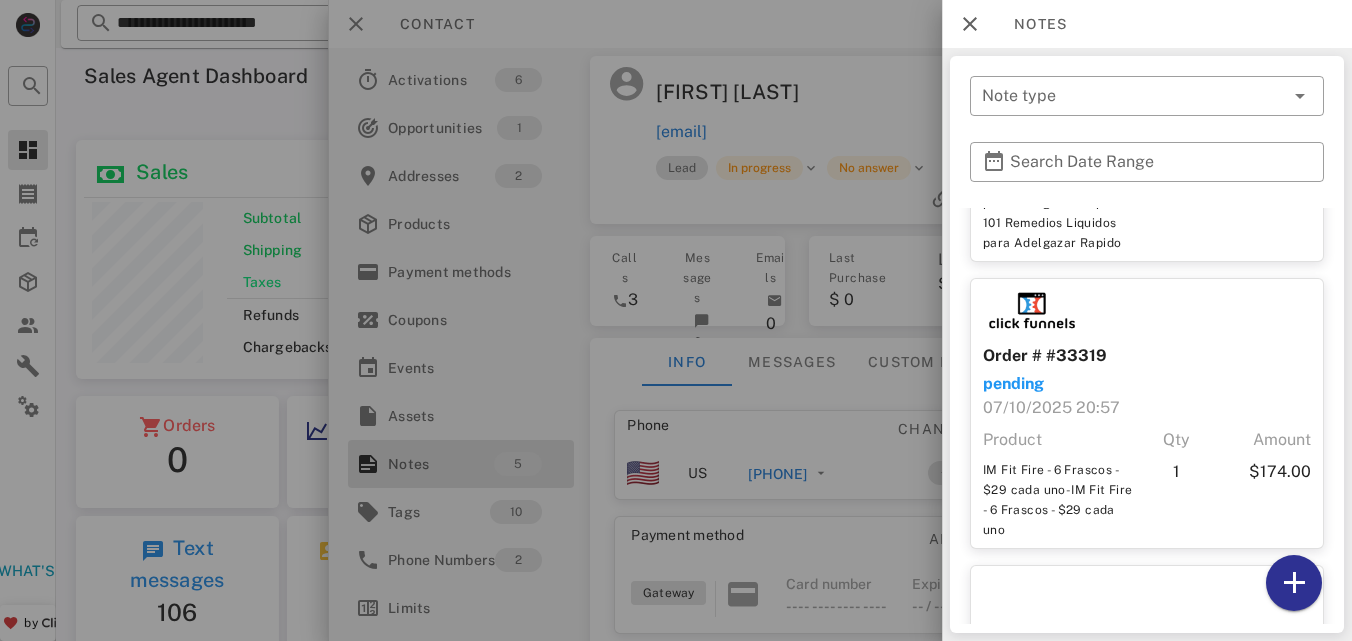 scroll, scrollTop: 959, scrollLeft: 0, axis: vertical 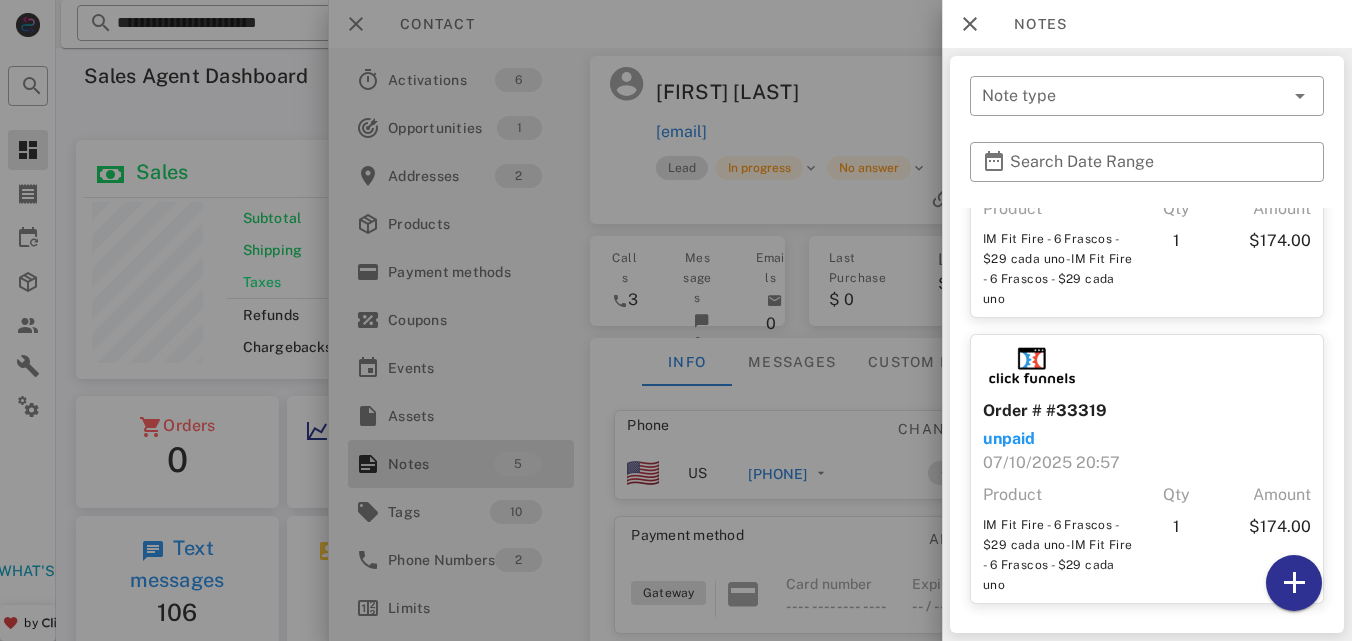 click at bounding box center (676, 320) 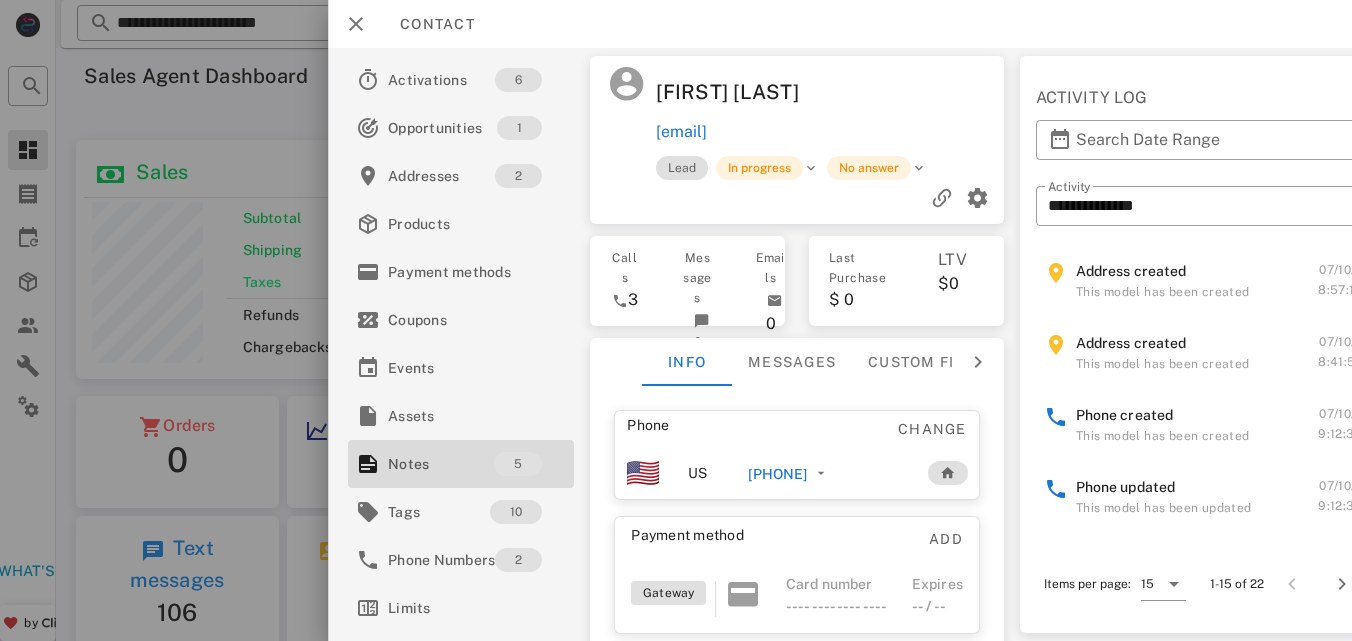 click on "[PHONE]" at bounding box center (791, 473) 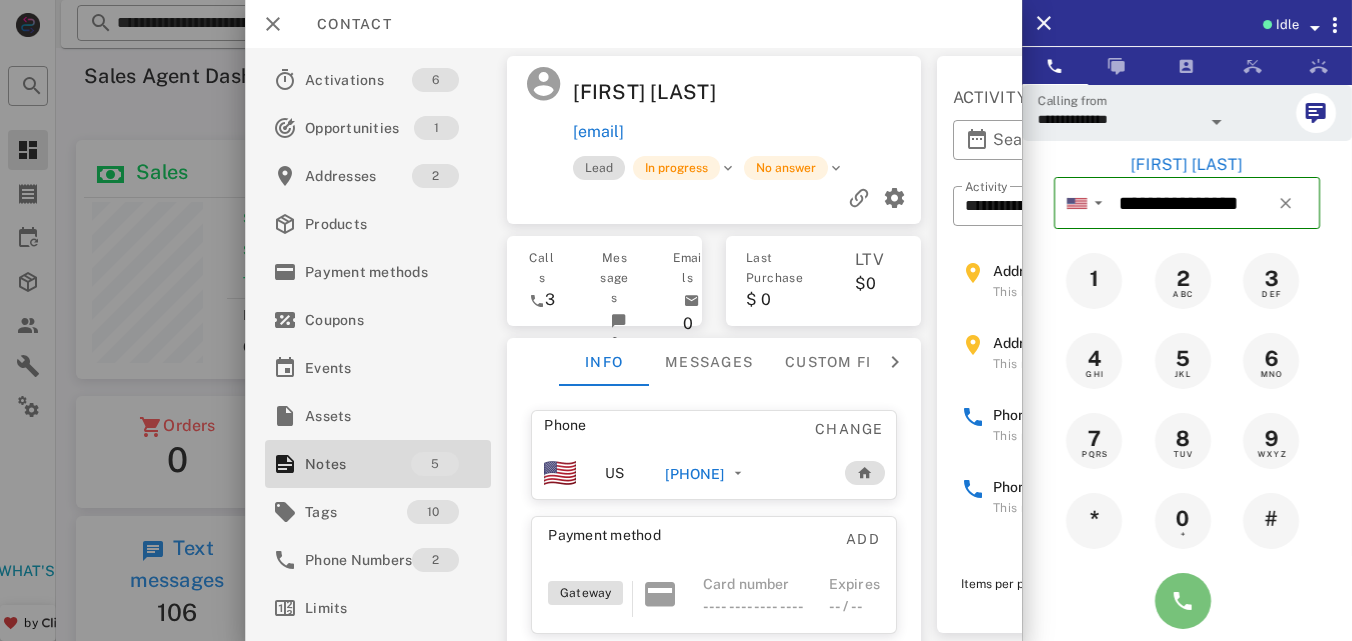 click at bounding box center [1183, 601] 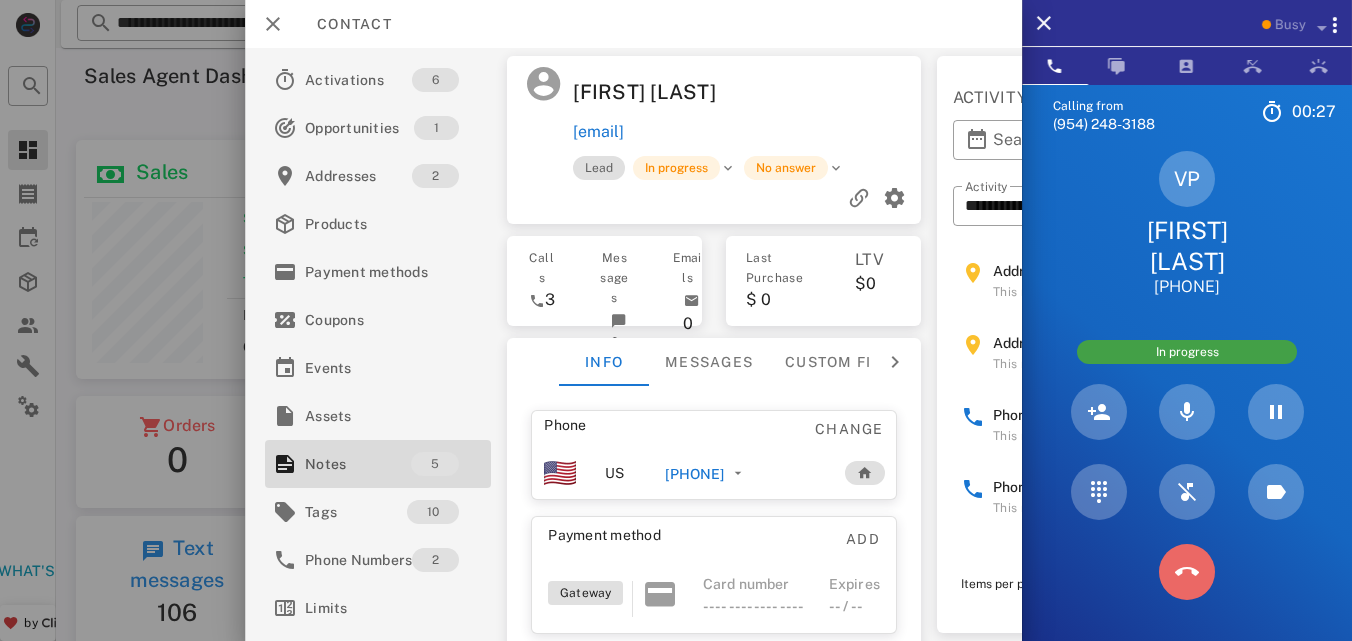 click at bounding box center [1187, 572] 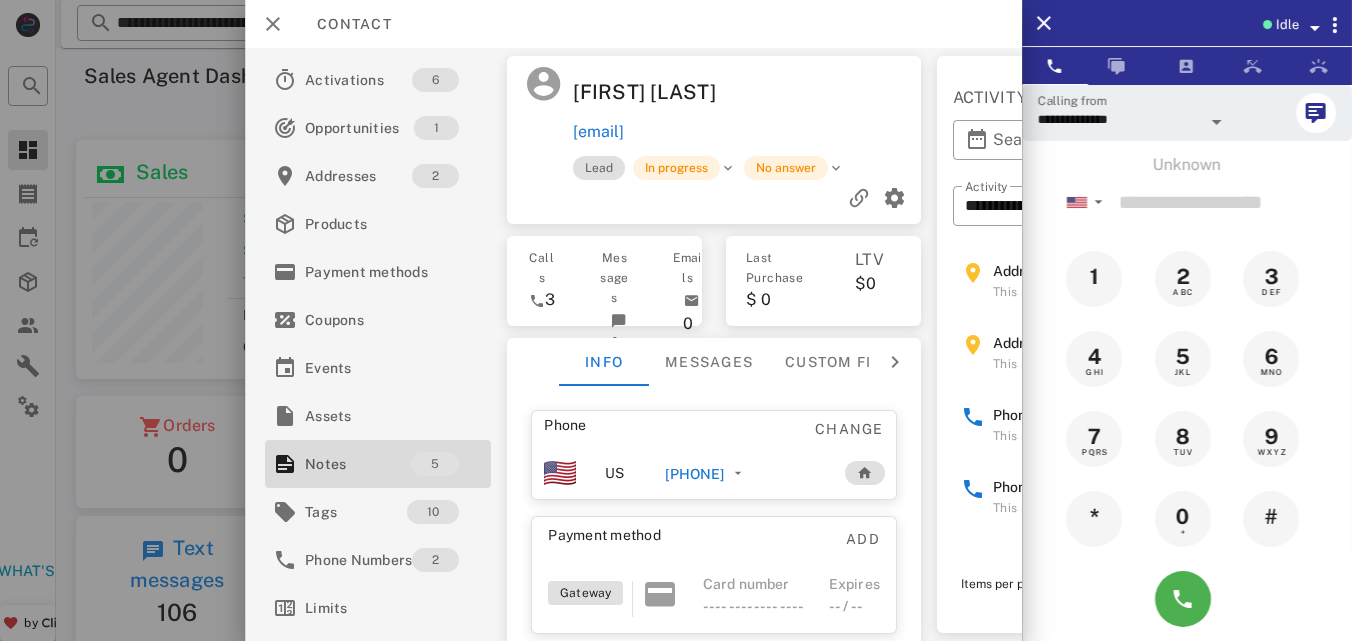 click on "[PHONE]" at bounding box center [694, 474] 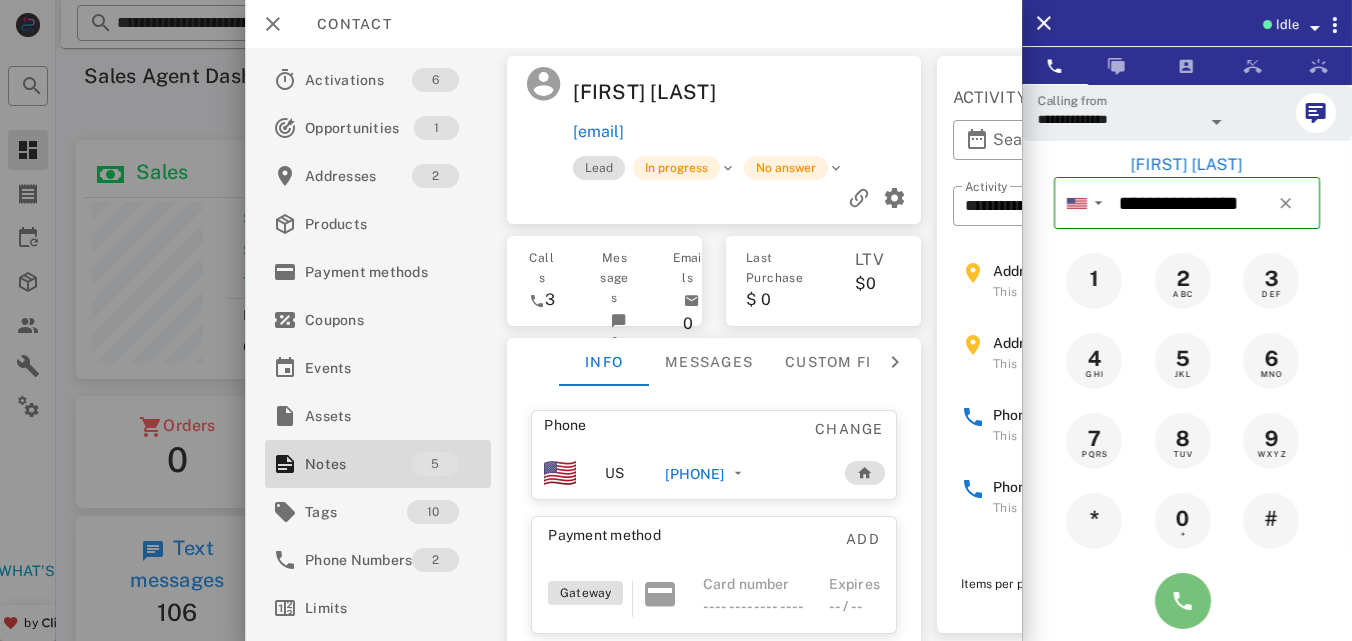 click at bounding box center (1183, 601) 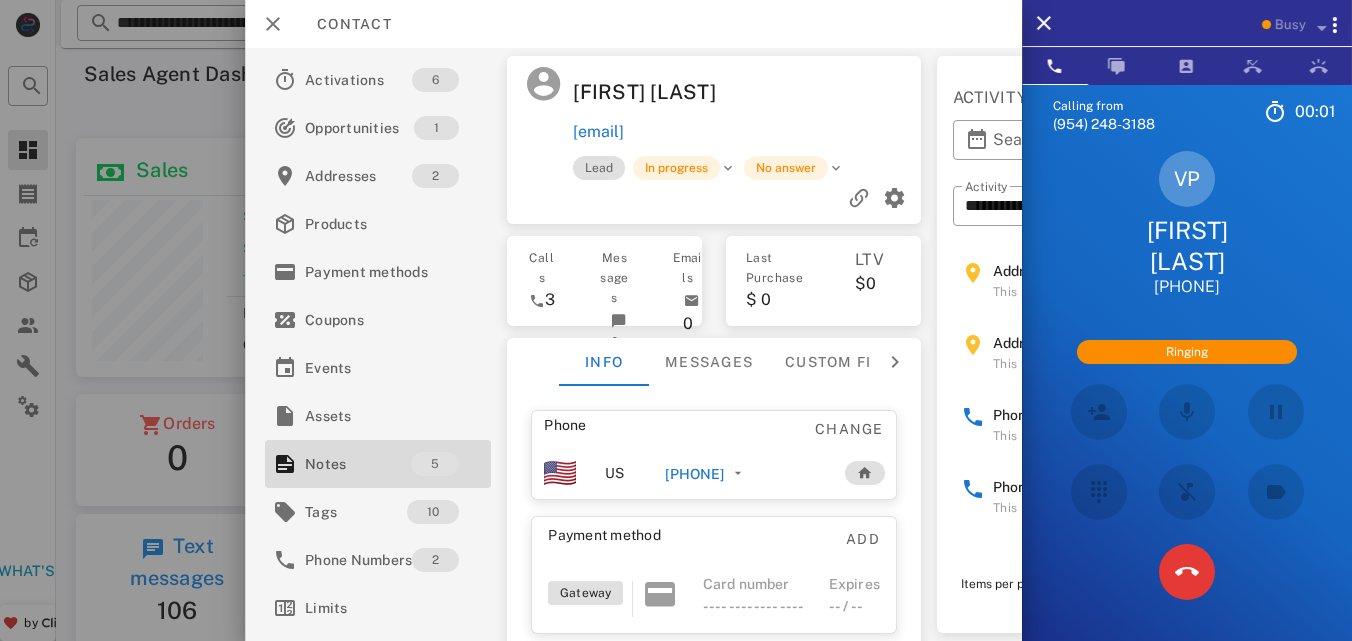scroll, scrollTop: 0, scrollLeft: 0, axis: both 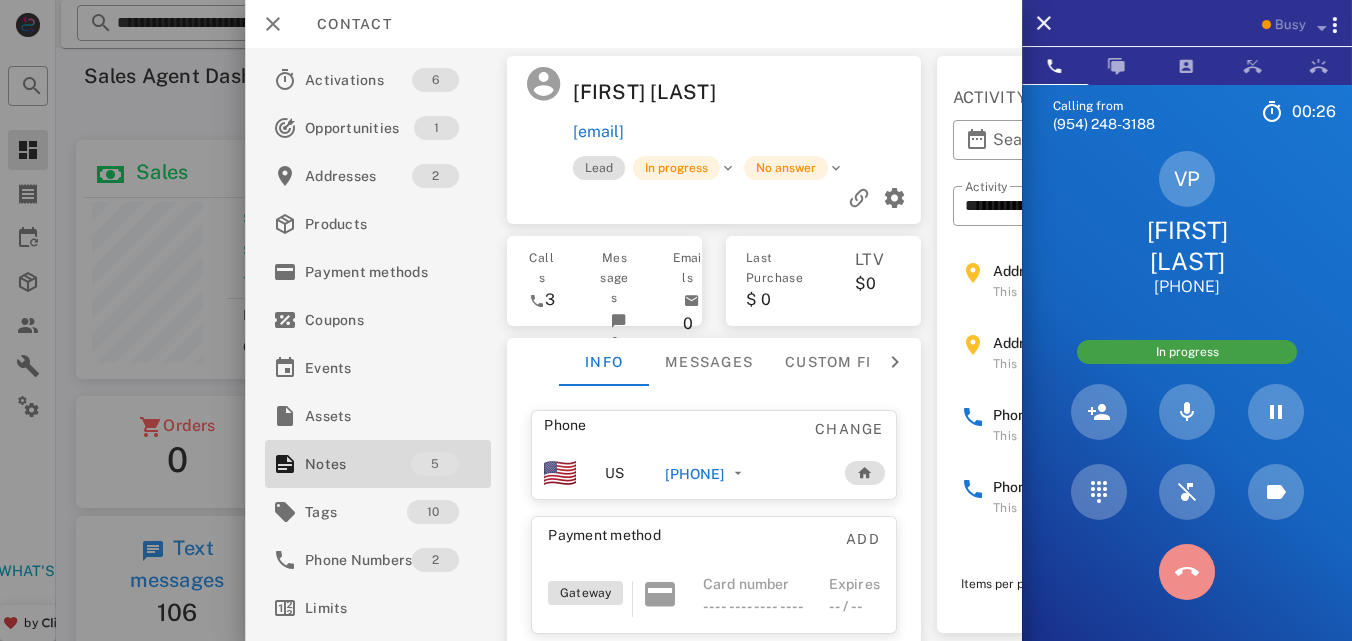 click at bounding box center (1187, 572) 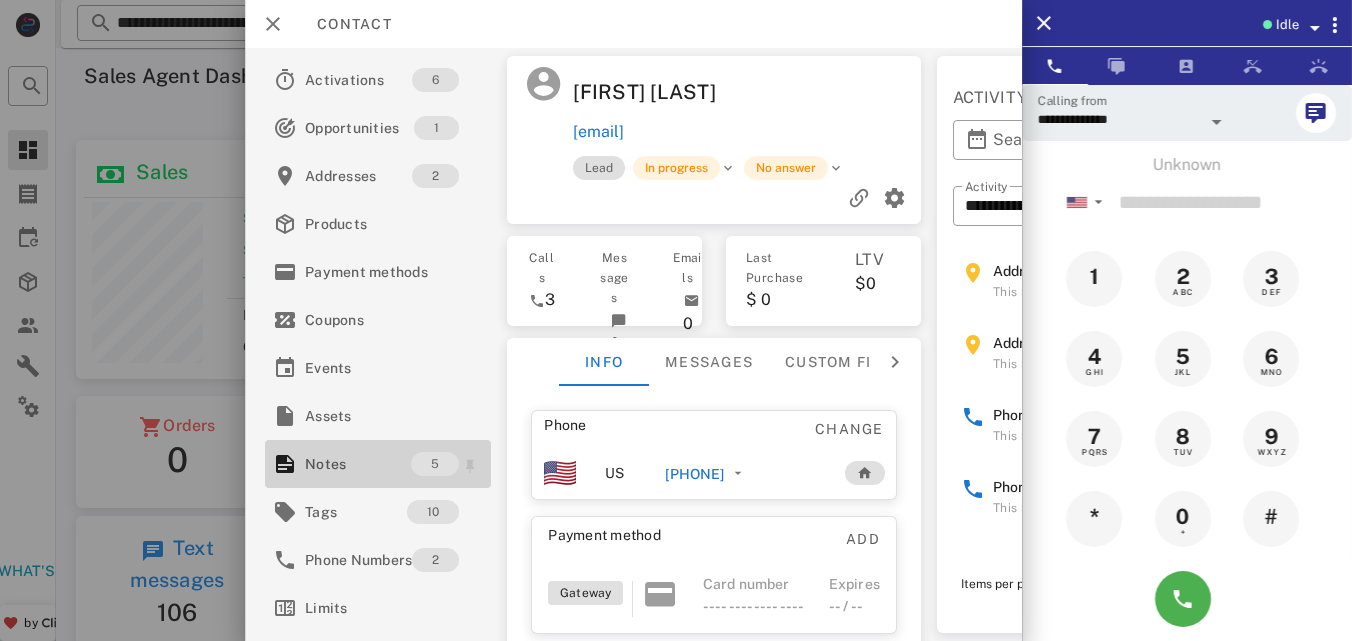 click on "Notes" at bounding box center (358, 464) 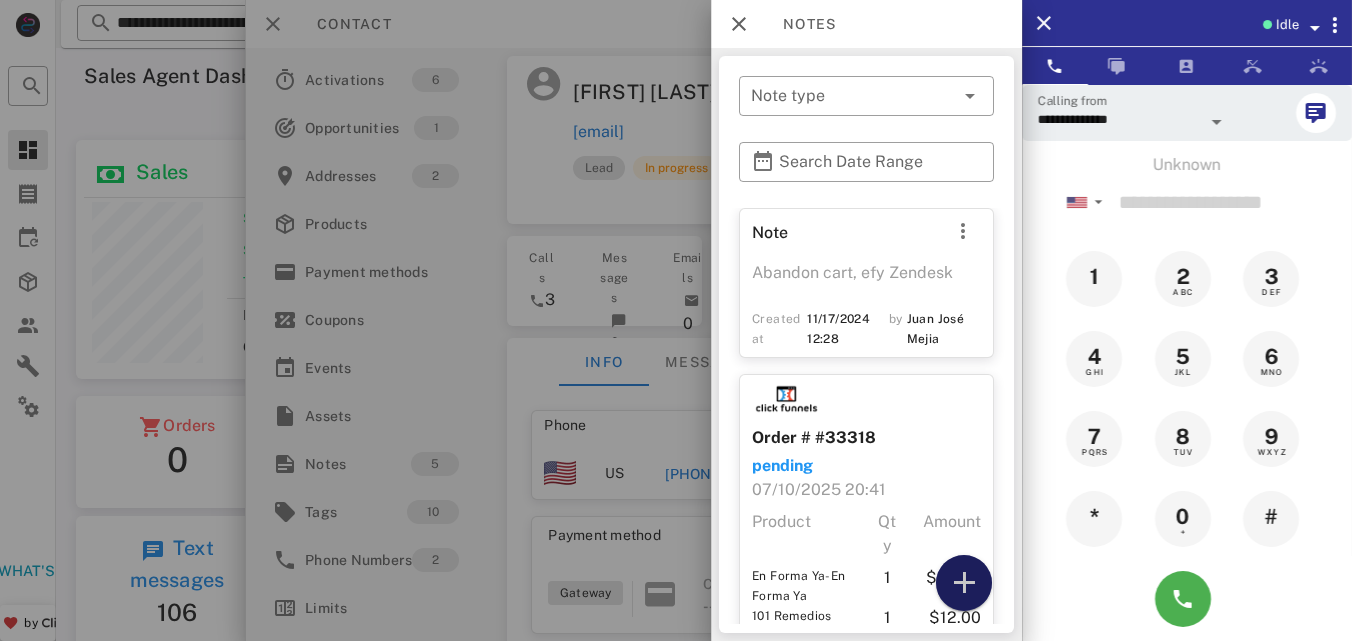 click at bounding box center [964, 583] 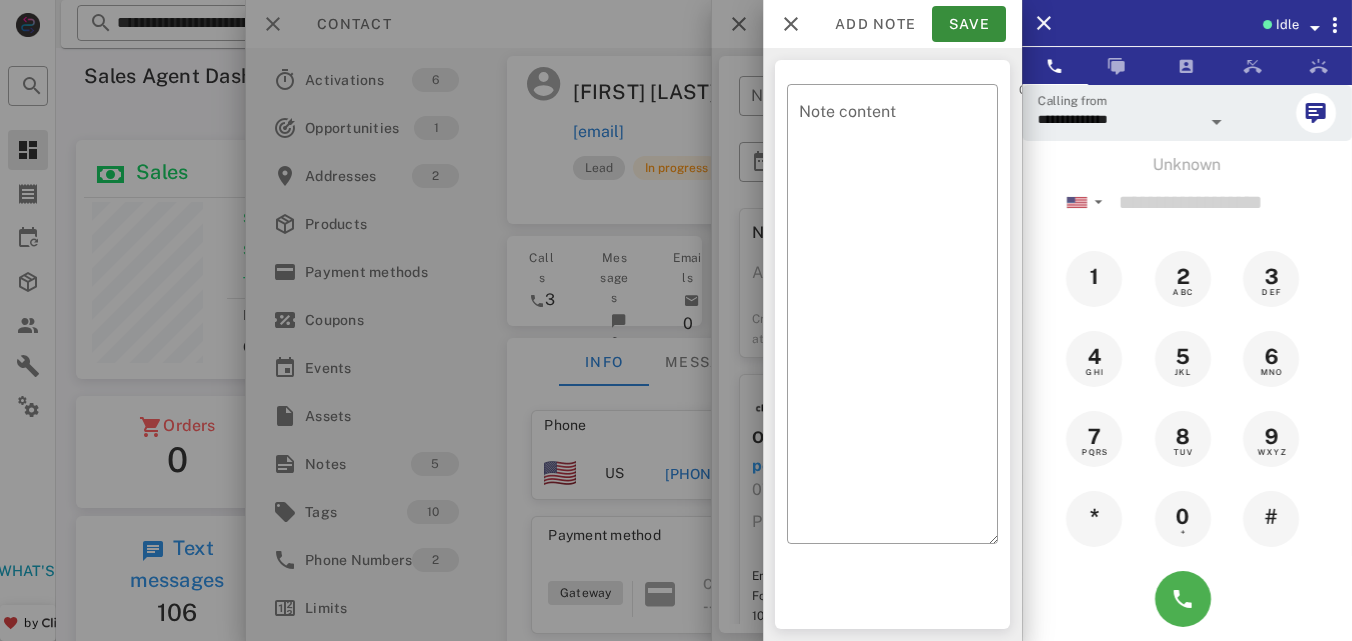 click on "​ Note content 0 / 1000" at bounding box center (892, 344) 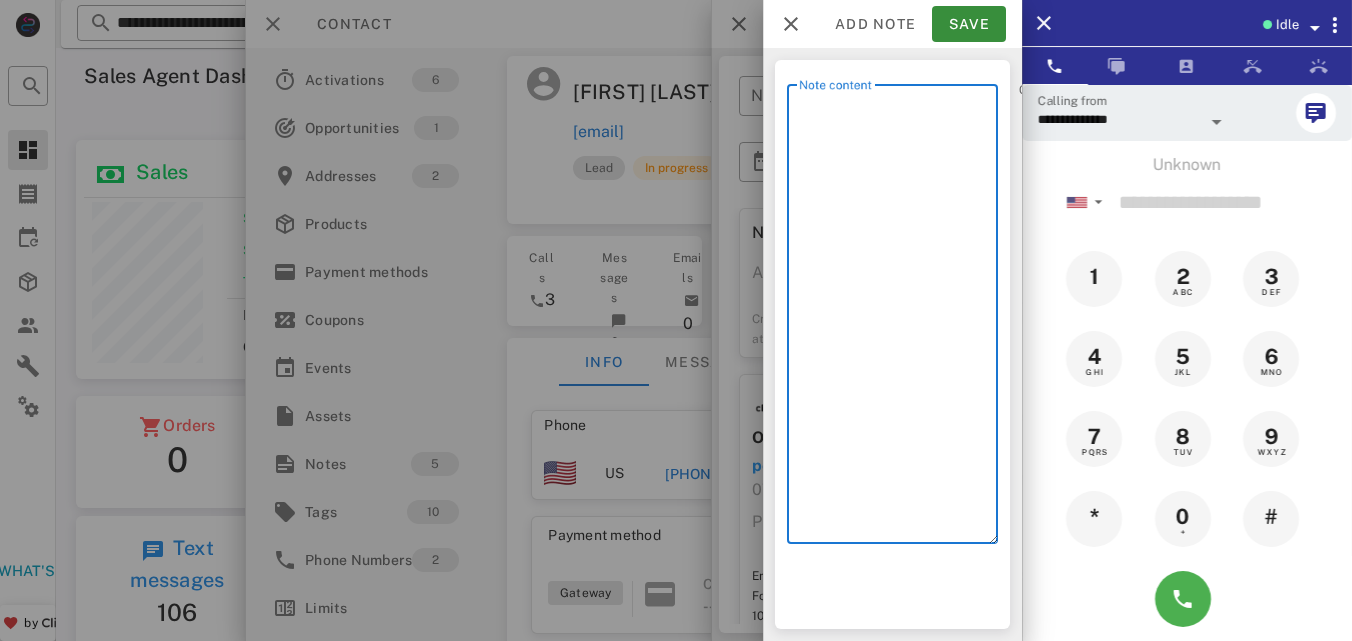 click on "Note content" at bounding box center (898, 319) 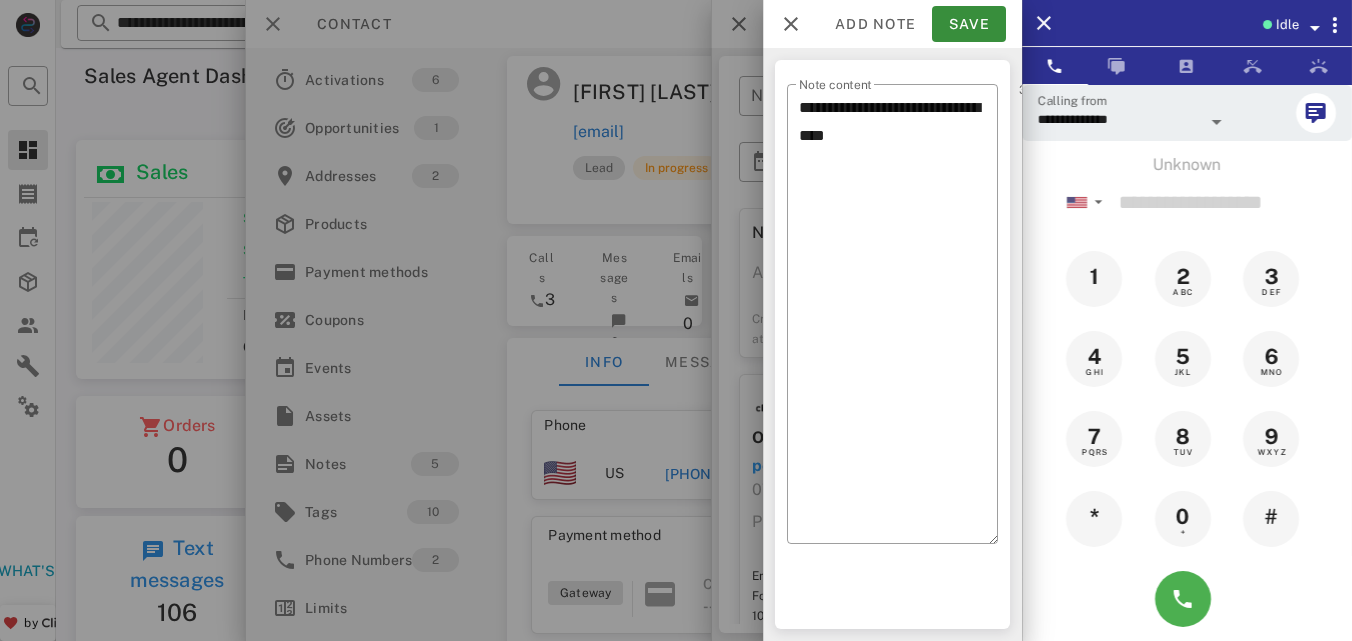 click on "34 / 1000" at bounding box center [1045, 325] 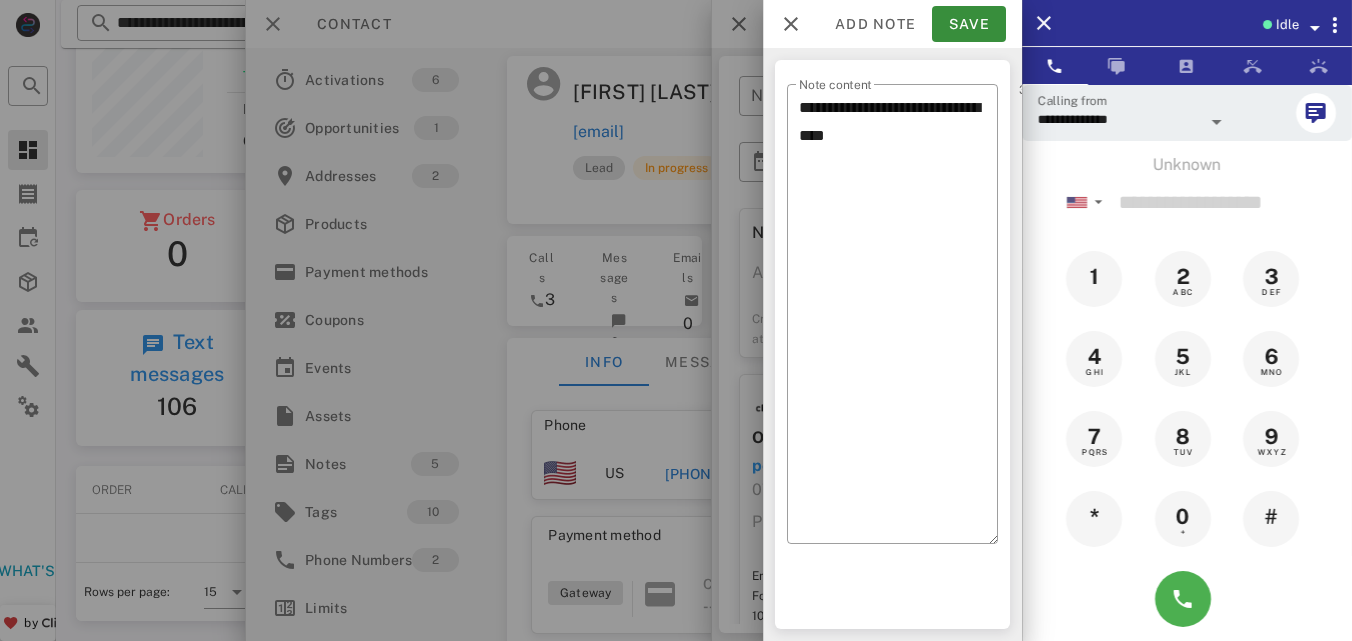 scroll, scrollTop: 231, scrollLeft: 0, axis: vertical 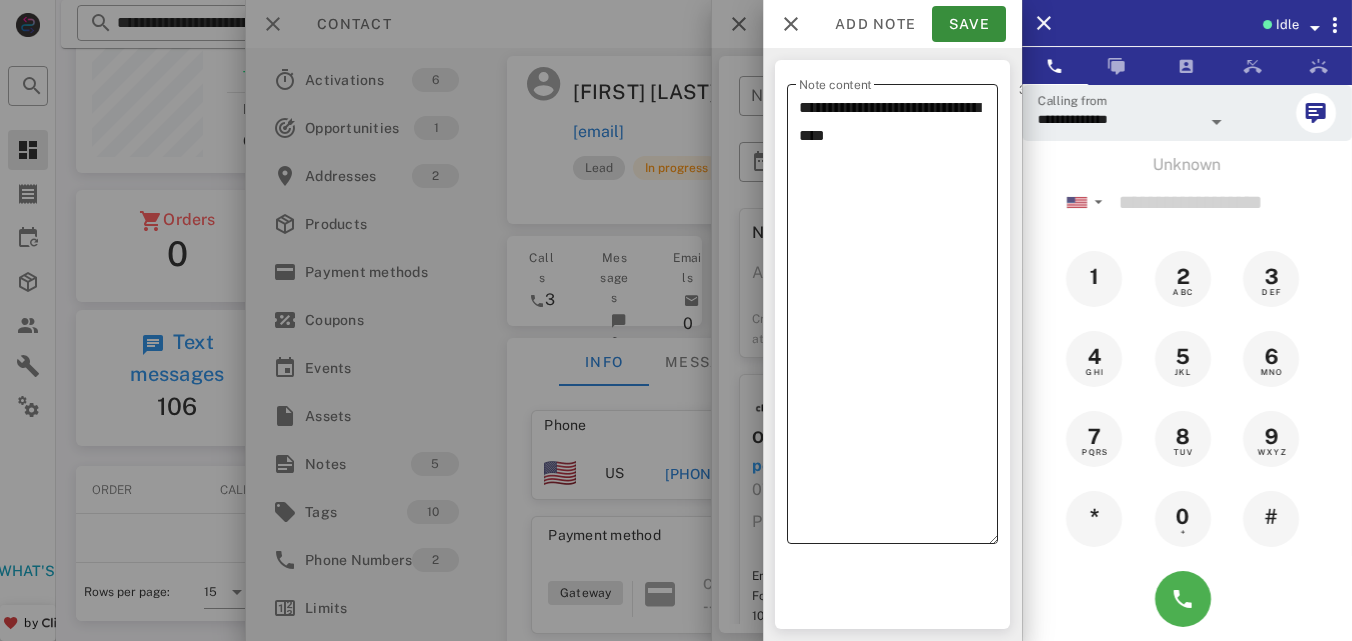 click on "**********" at bounding box center [898, 319] 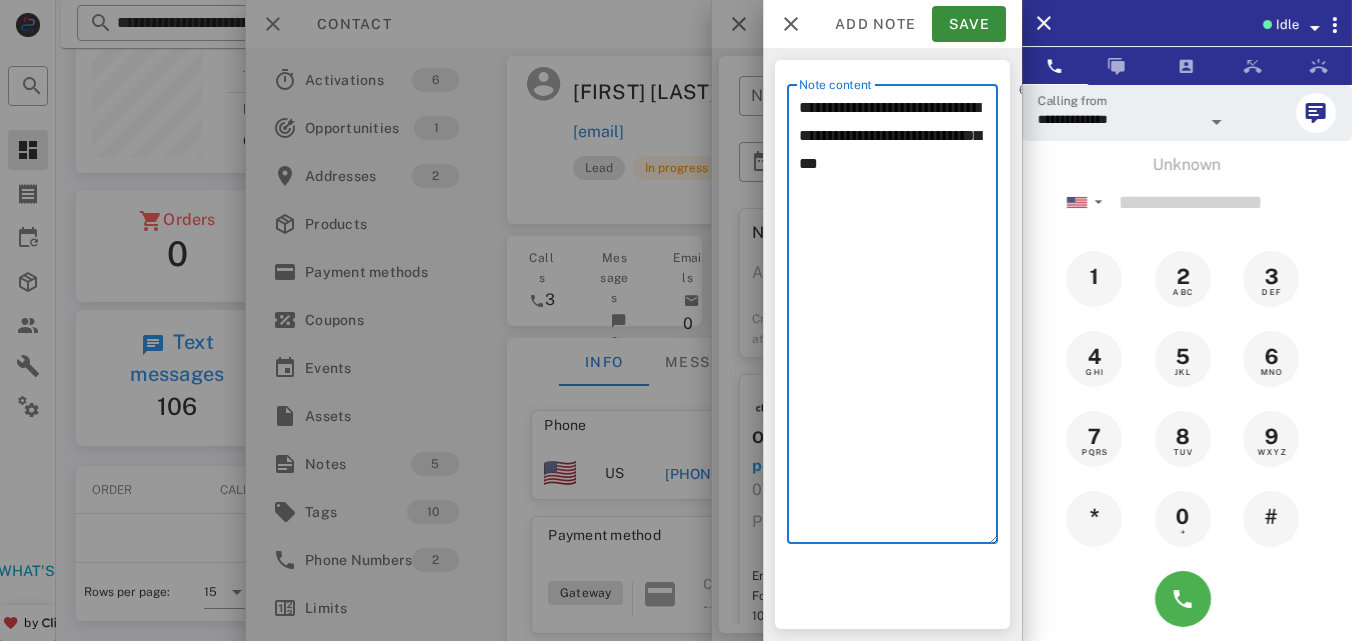 click on "**********" at bounding box center (898, 319) 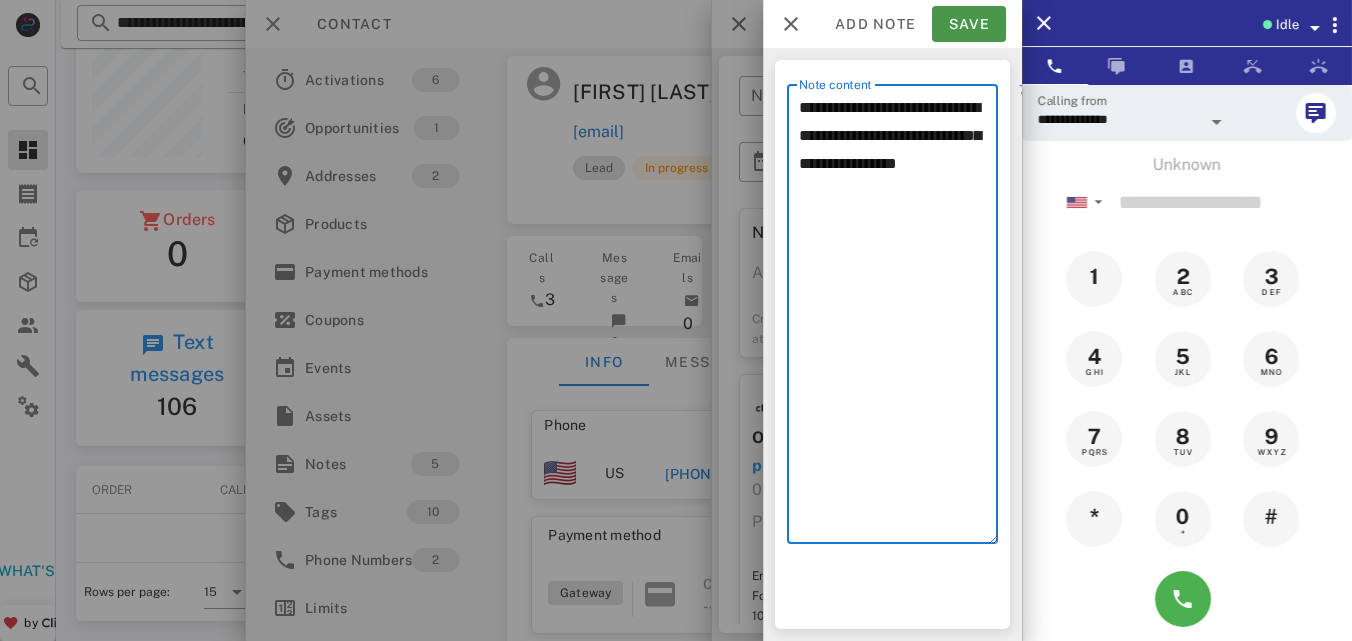 type on "**********" 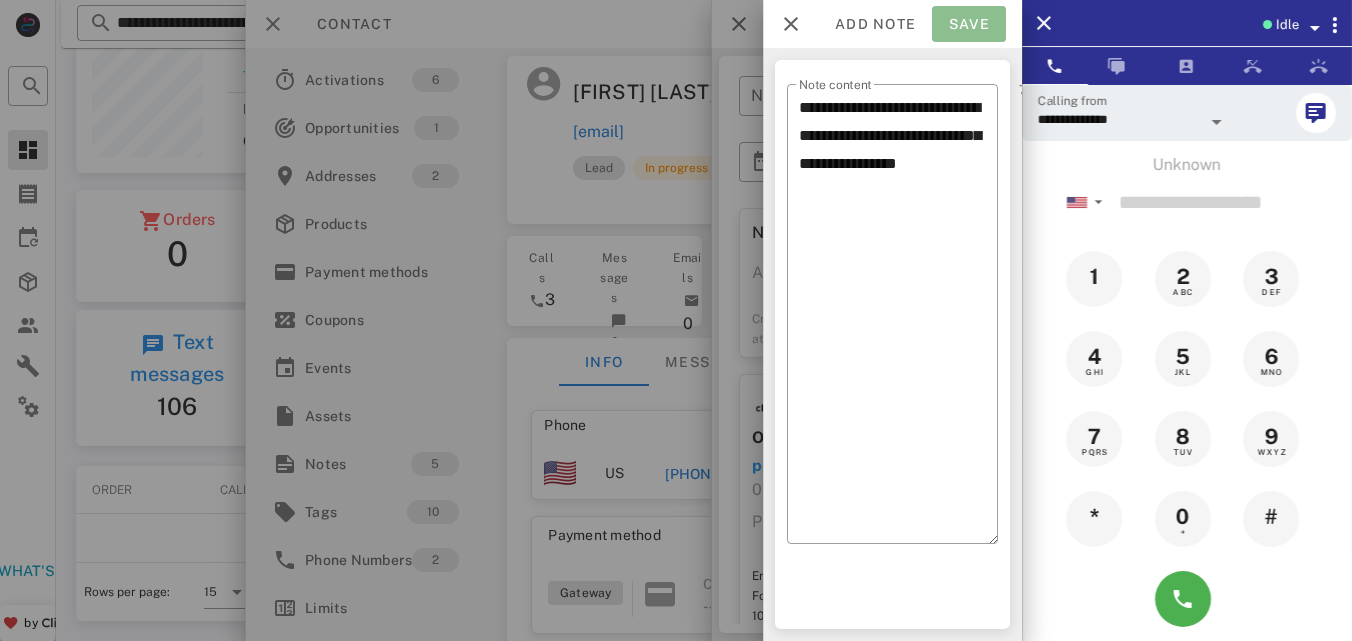 click on "Save" at bounding box center [969, 24] 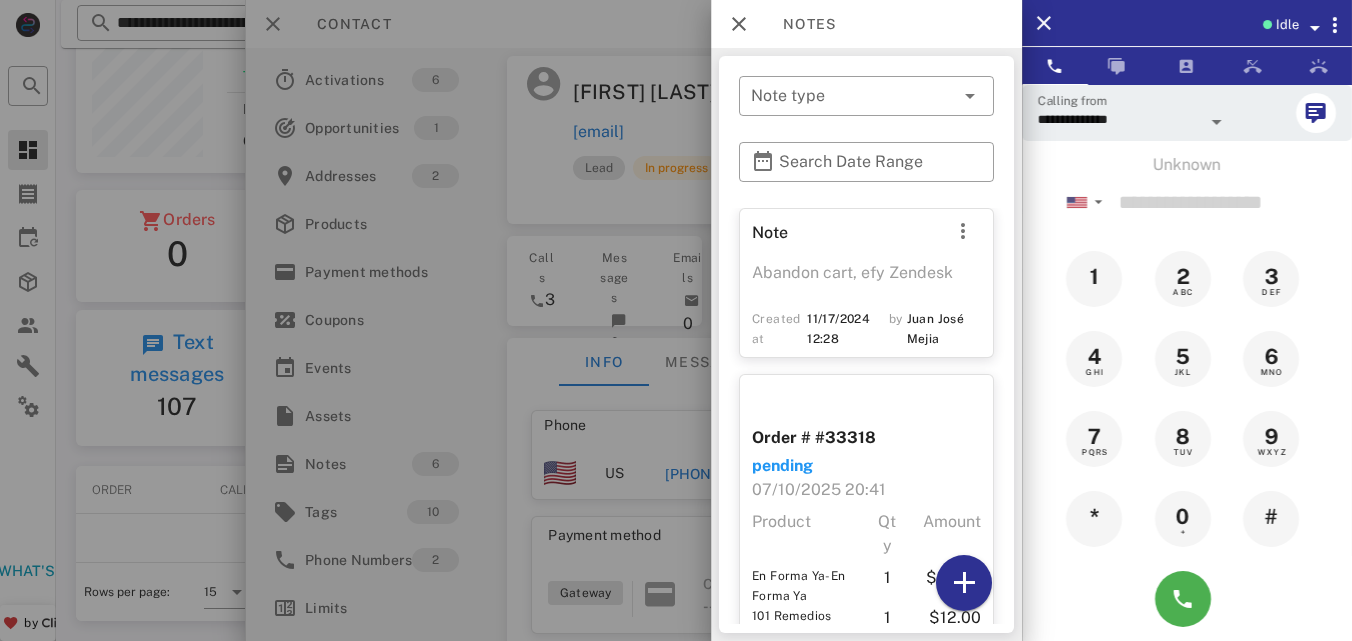scroll, scrollTop: 999744, scrollLeft: 999587, axis: both 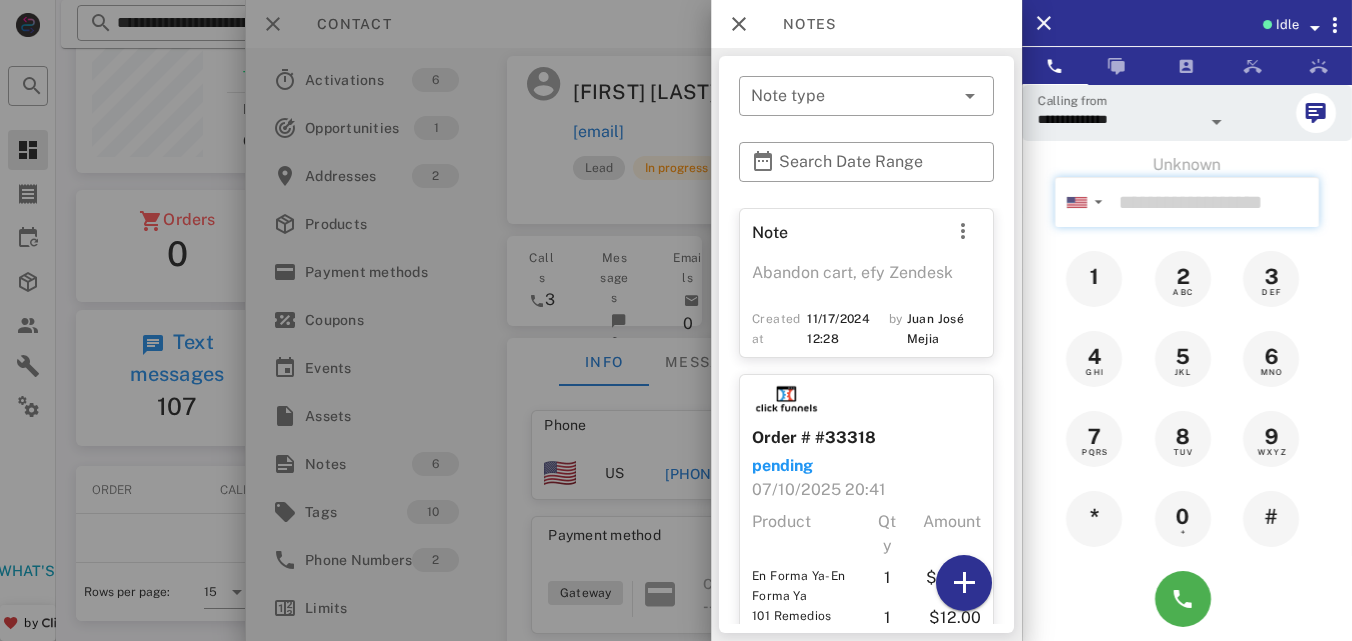 click at bounding box center (1215, 202) 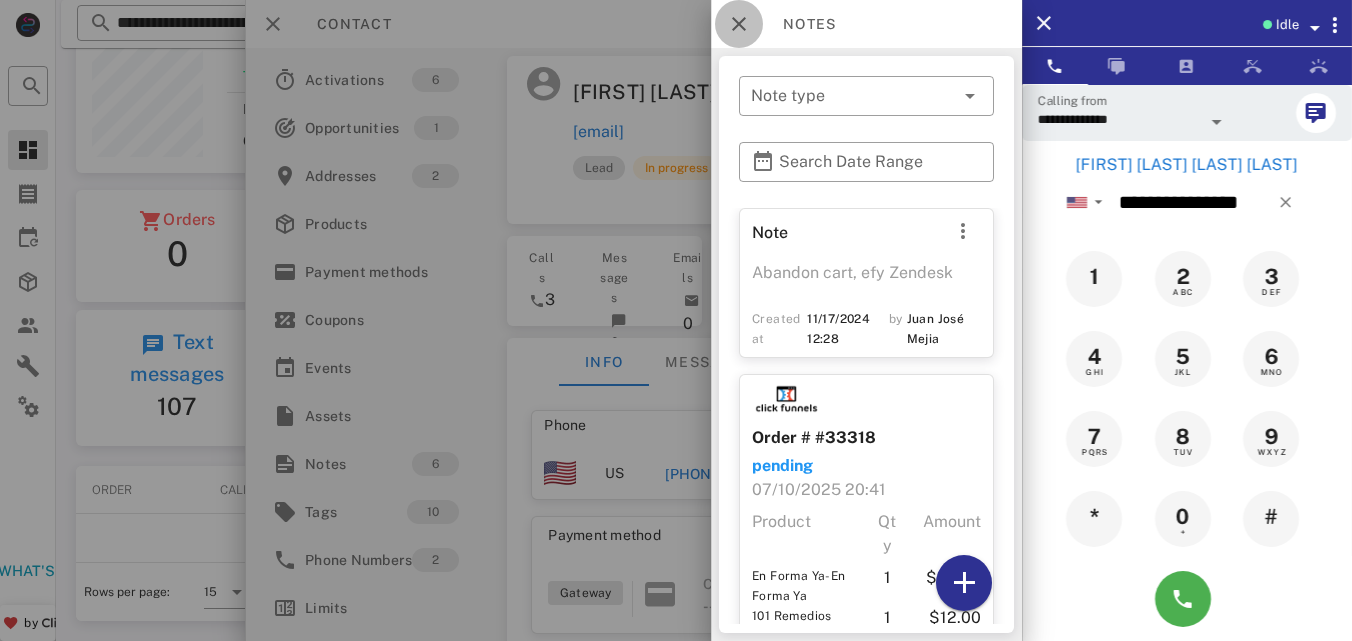 click at bounding box center (739, 24) 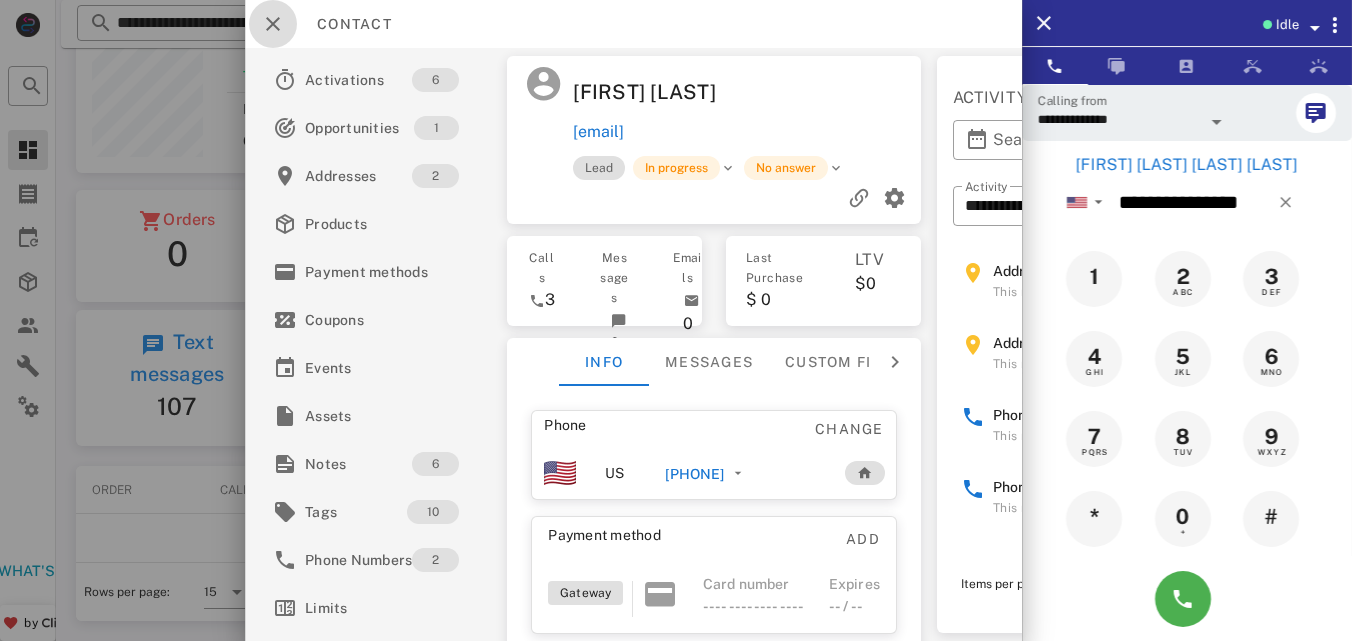 click at bounding box center (273, 24) 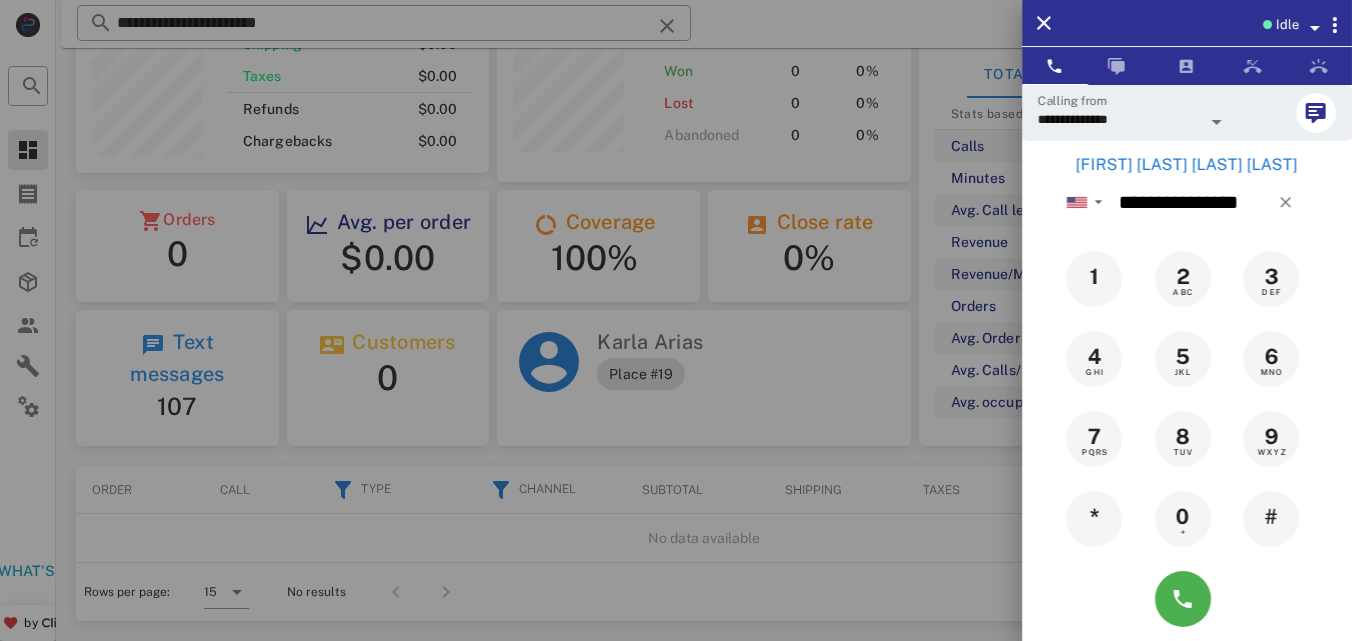 click on "[FIRST] [LAST] [LAST] [LAST]" at bounding box center [1187, 165] 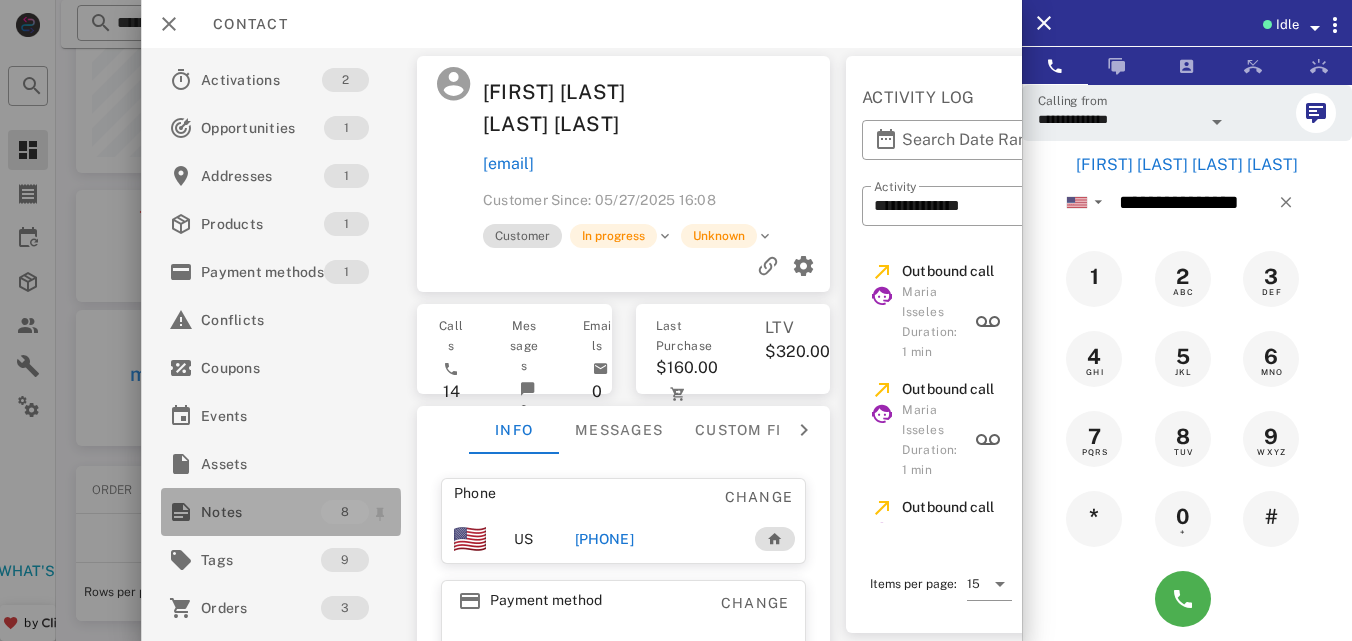 click on "Notes  8" at bounding box center (281, 512) 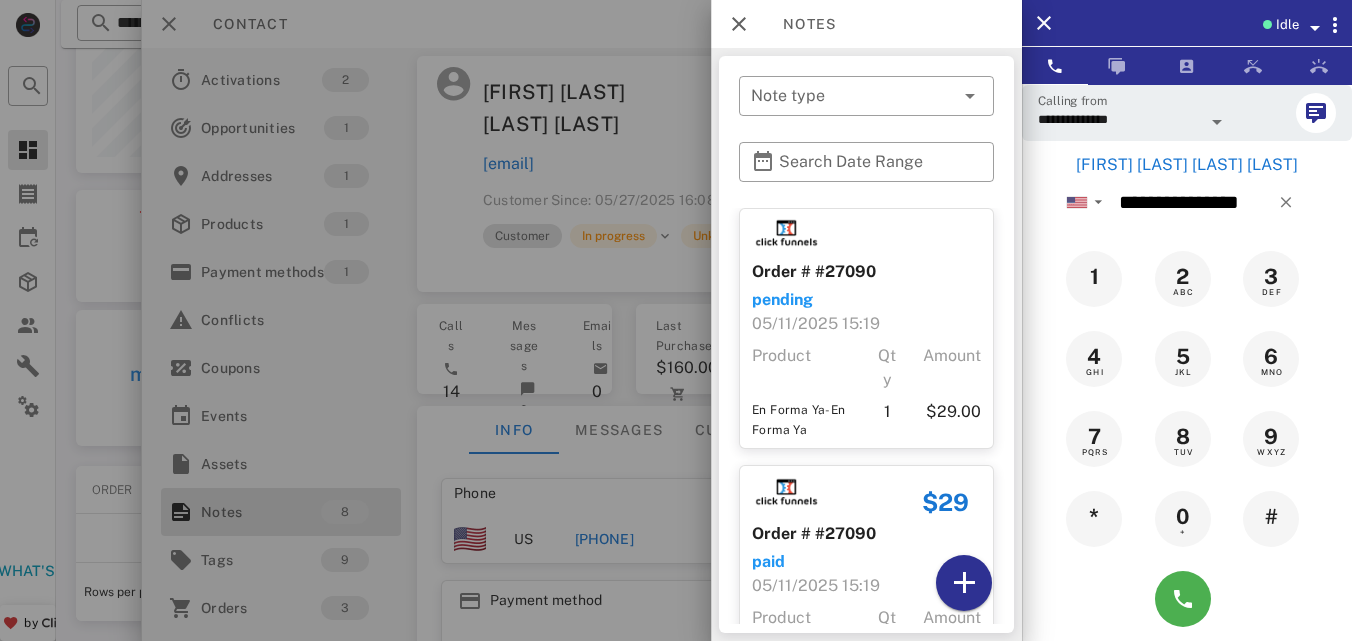 click on "Note  Compra EFS x 3 meses en 2 pagos, desea cambiar el correo [EMAIL] para la app. ya que no le llega la información al lcloud/ se programa llamada para [DATE] [TIME] seguimiento. esta en el día 08 de EFY.  Created at   [DATE] [TIME]   by   [FIRST] [LAST]   Note   Created at   [DATE] [TIME]   by" at bounding box center [866, 344] 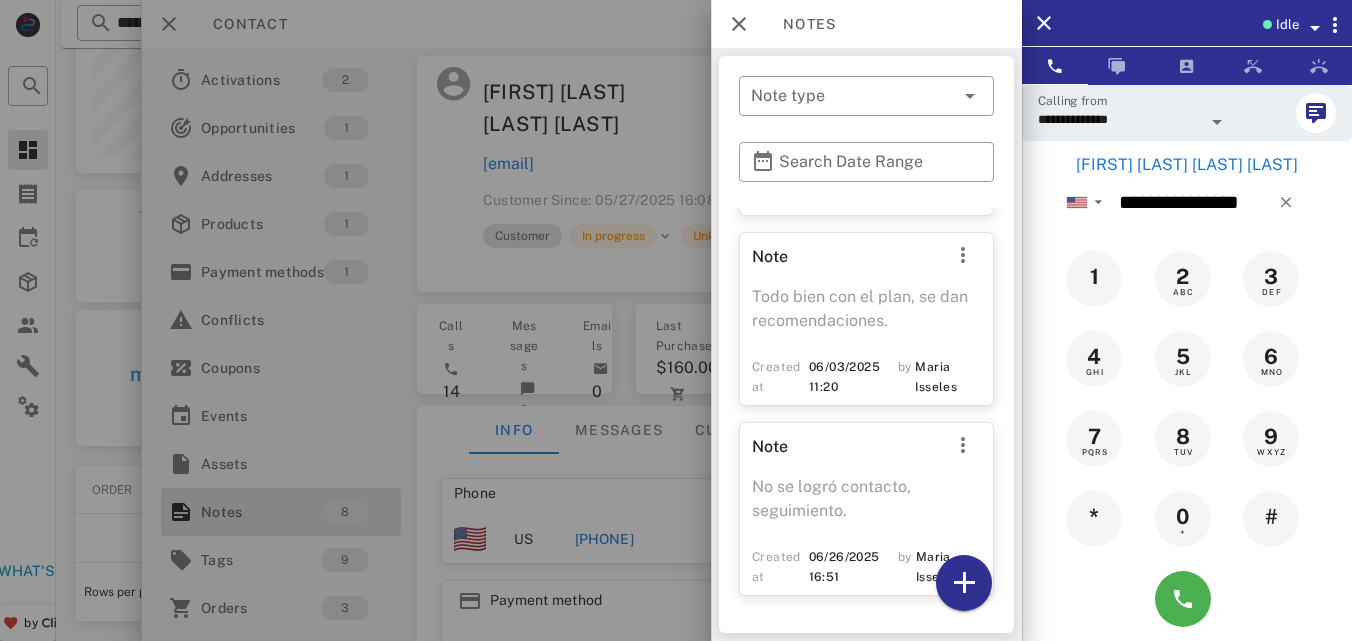 scroll, scrollTop: 1565, scrollLeft: 0, axis: vertical 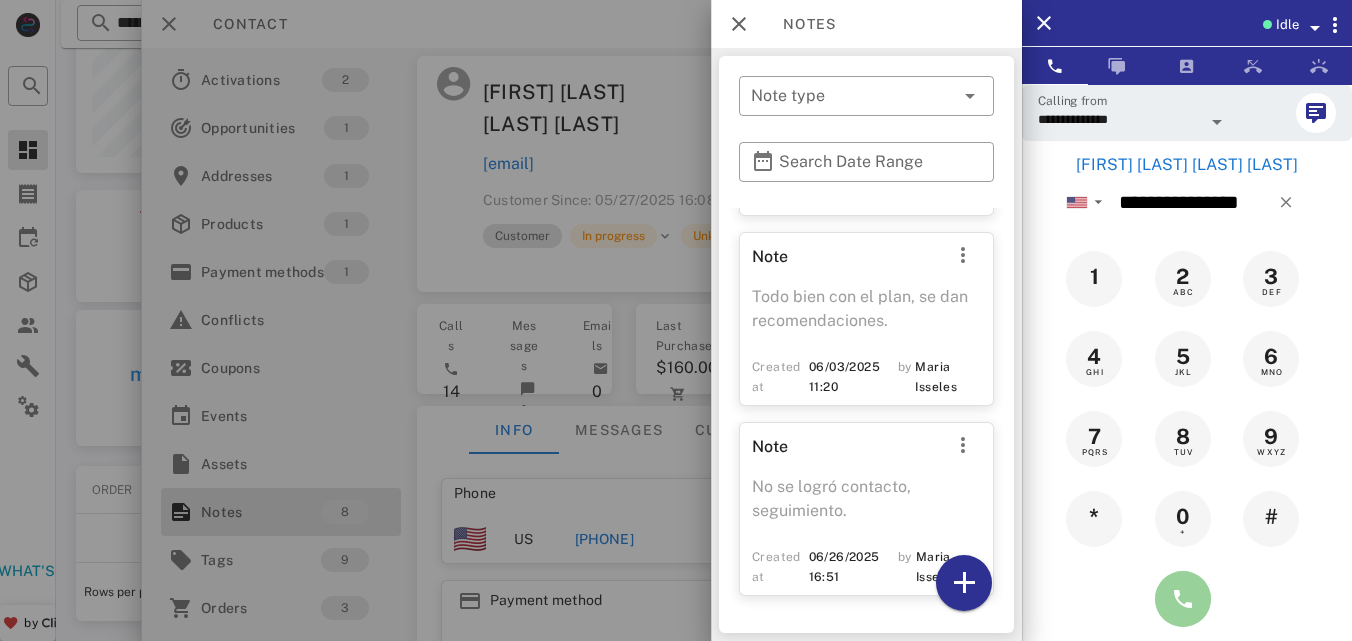 click at bounding box center [1183, 599] 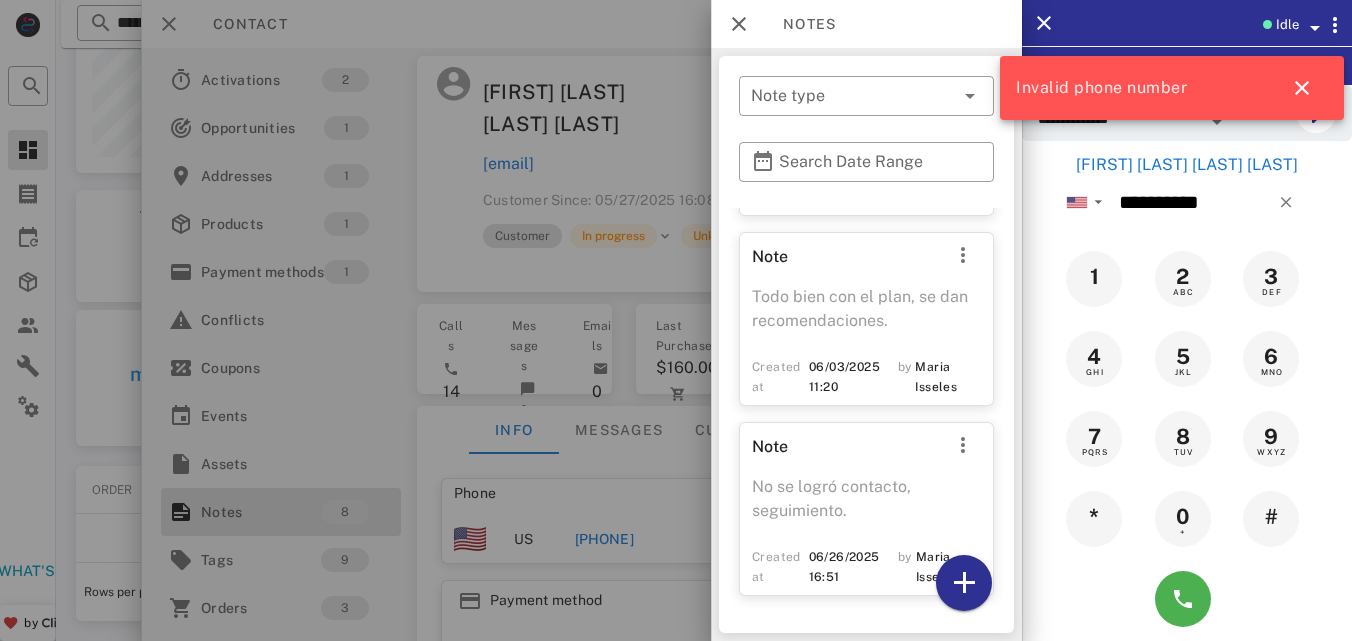 click at bounding box center [676, 320] 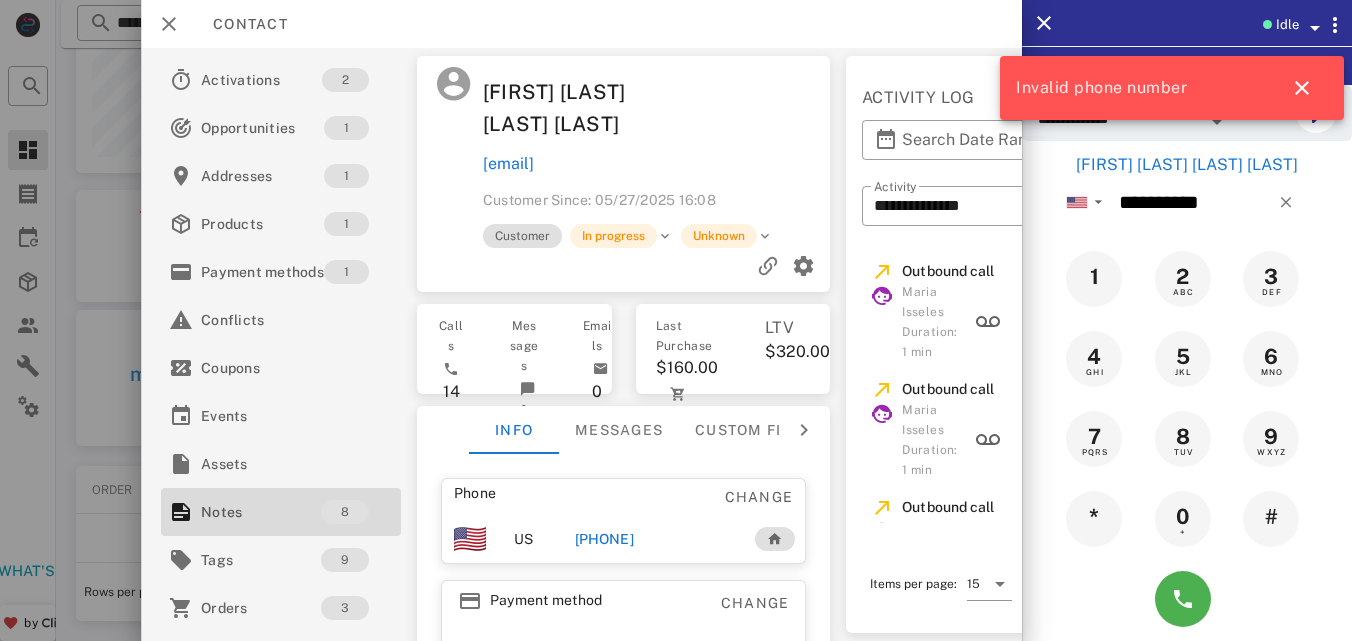 click on "[PHONE]" at bounding box center [604, 539] 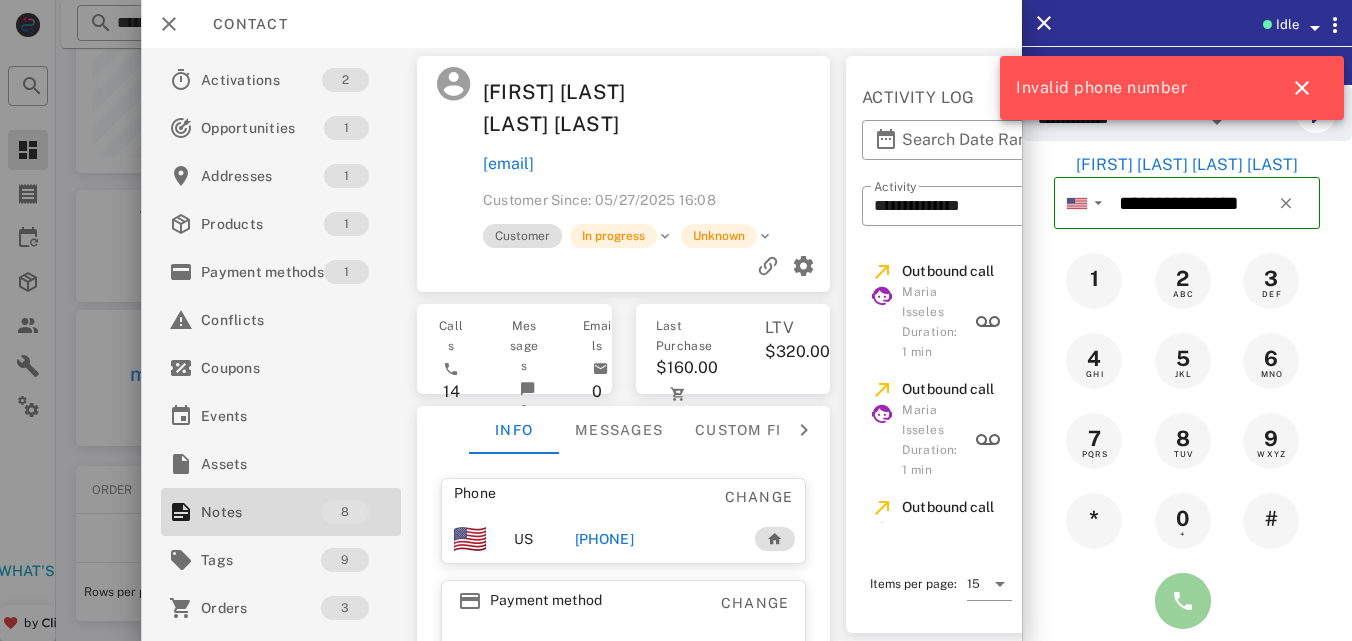 click at bounding box center [1183, 601] 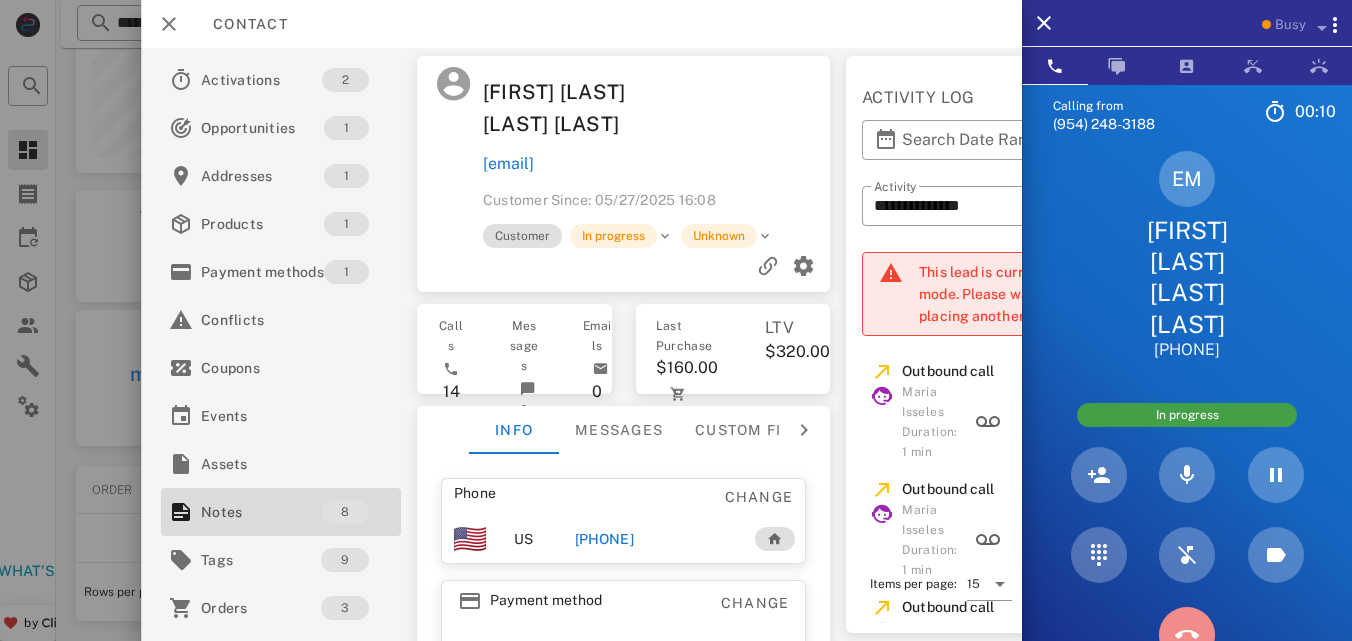 click at bounding box center [1187, 635] 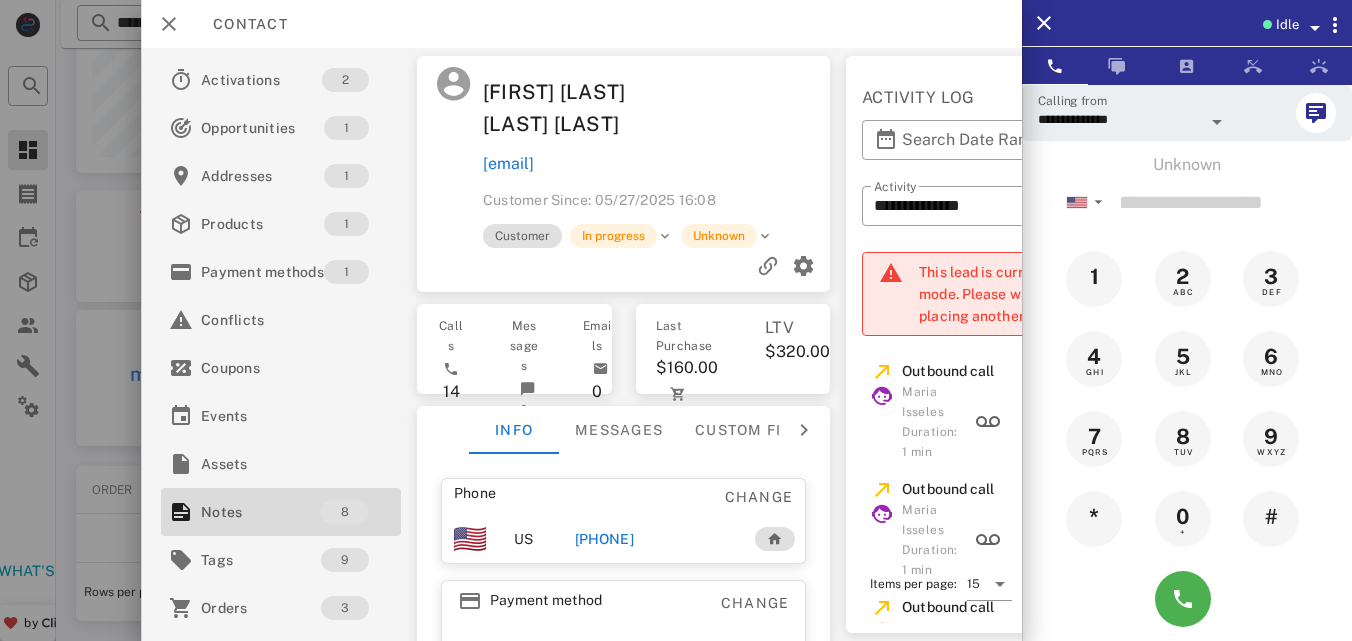 click on "[PHONE]" at bounding box center (604, 539) 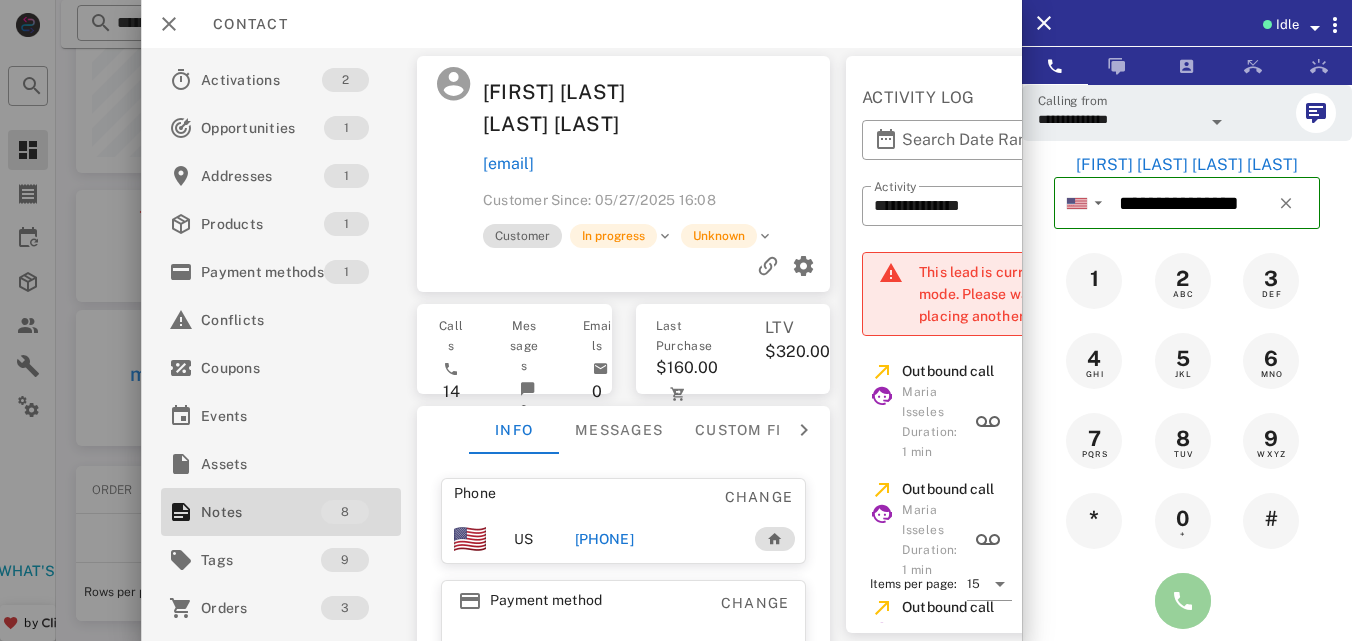 click at bounding box center (1183, 601) 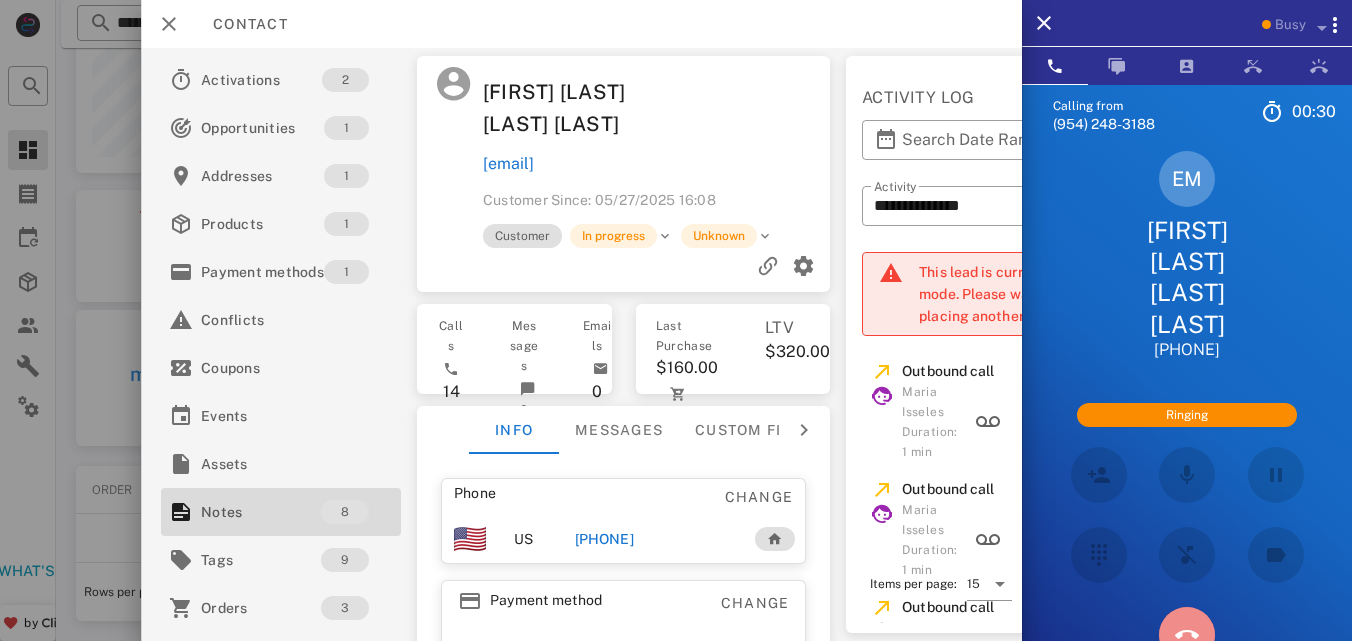 click at bounding box center (1187, 634) 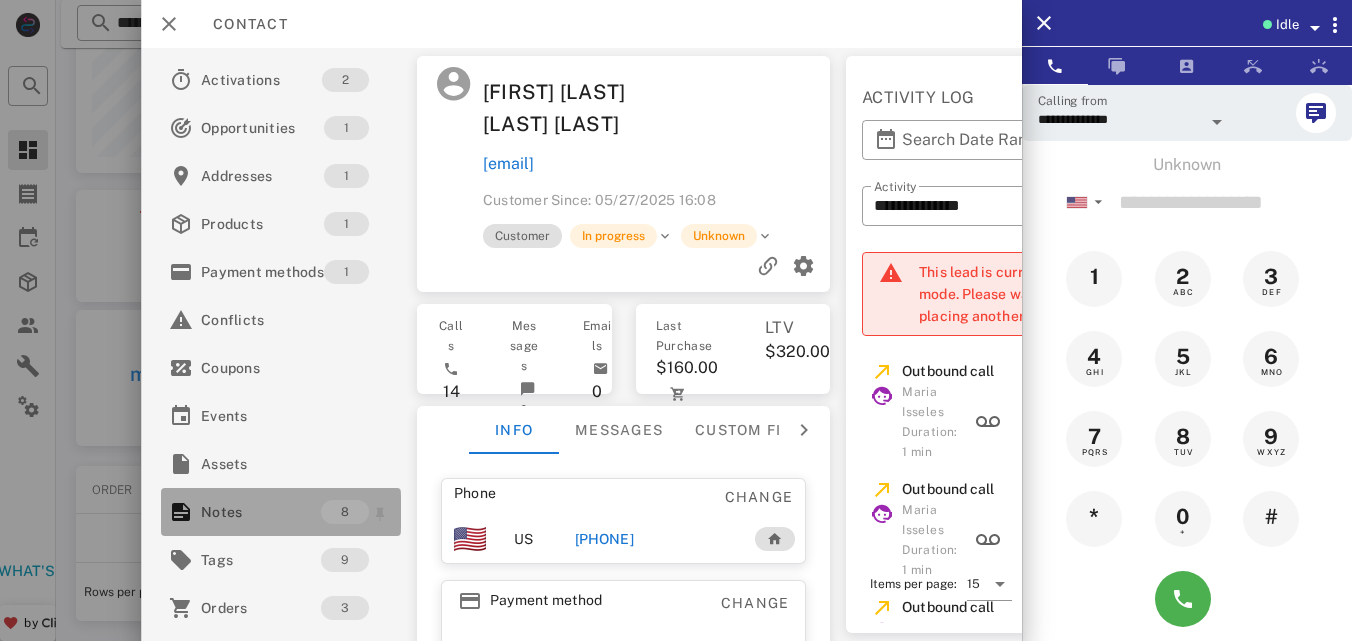 click on "Notes" at bounding box center (261, 512) 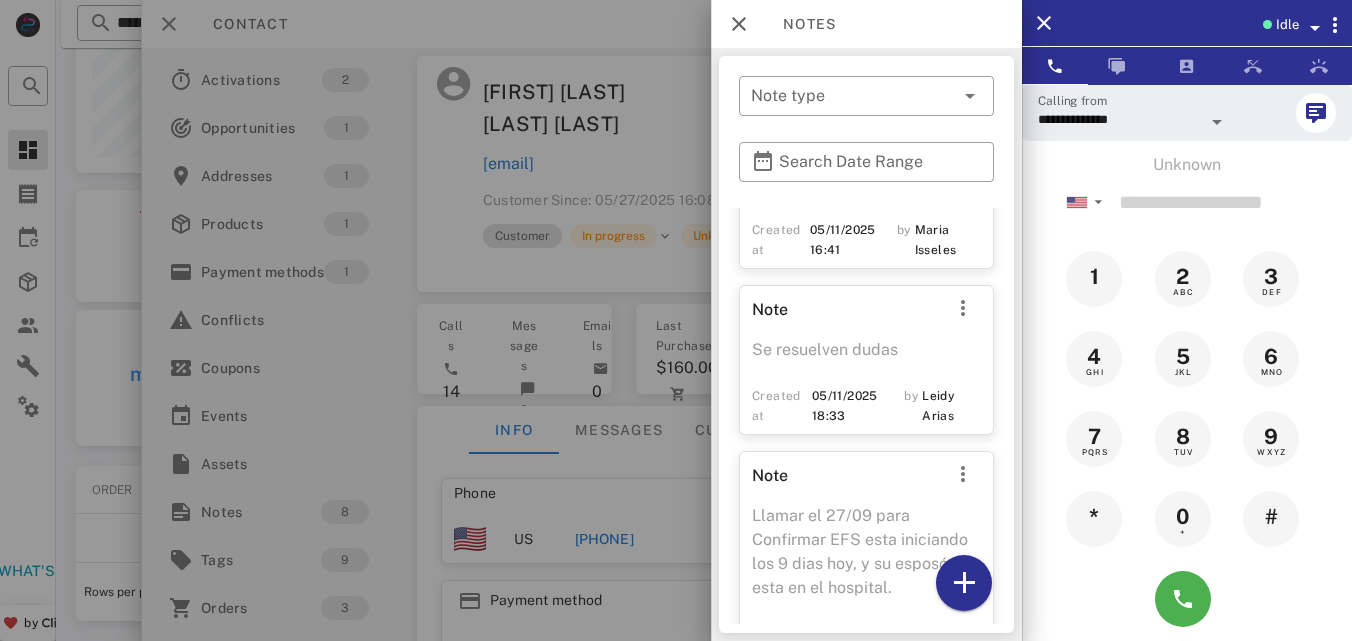 scroll, scrollTop: 1092, scrollLeft: 0, axis: vertical 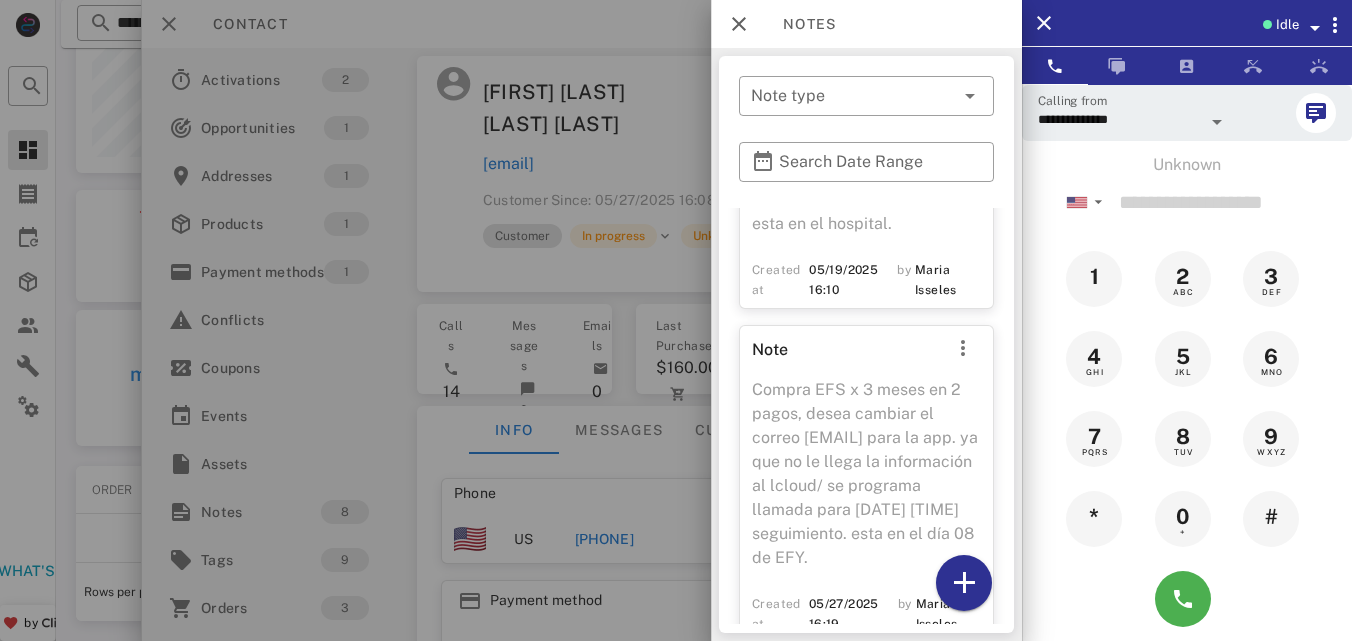 click at bounding box center [676, 320] 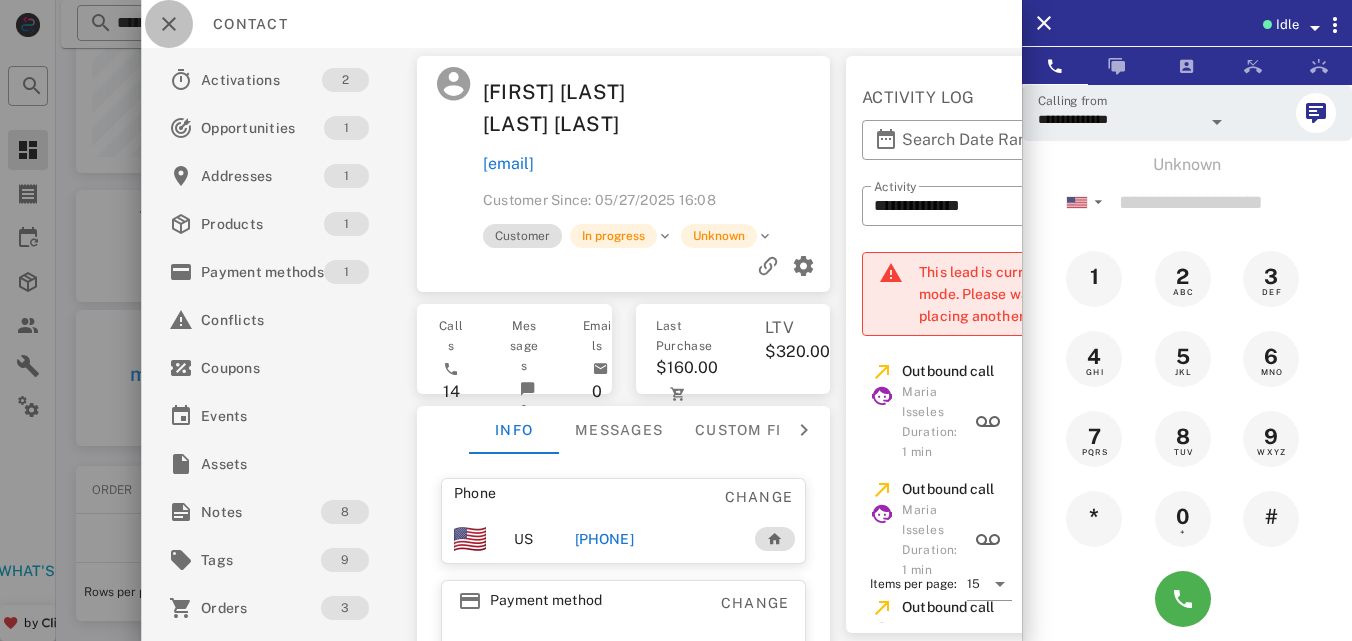 click at bounding box center (169, 24) 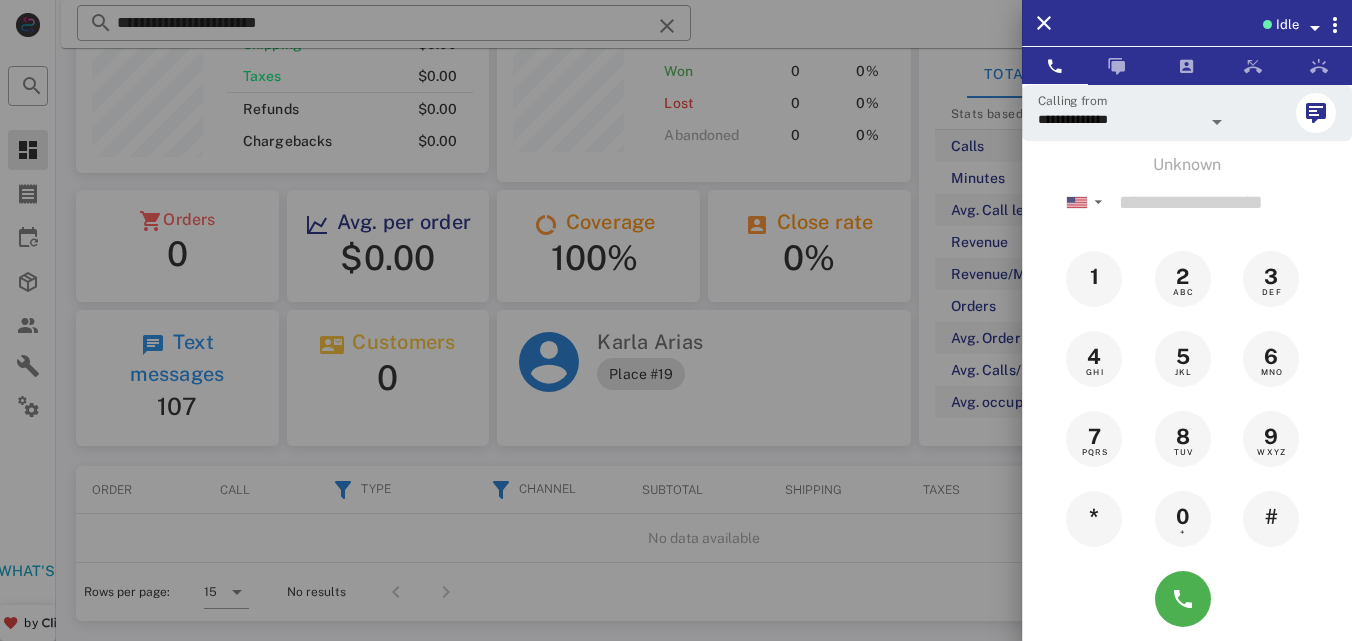 click at bounding box center [676, 320] 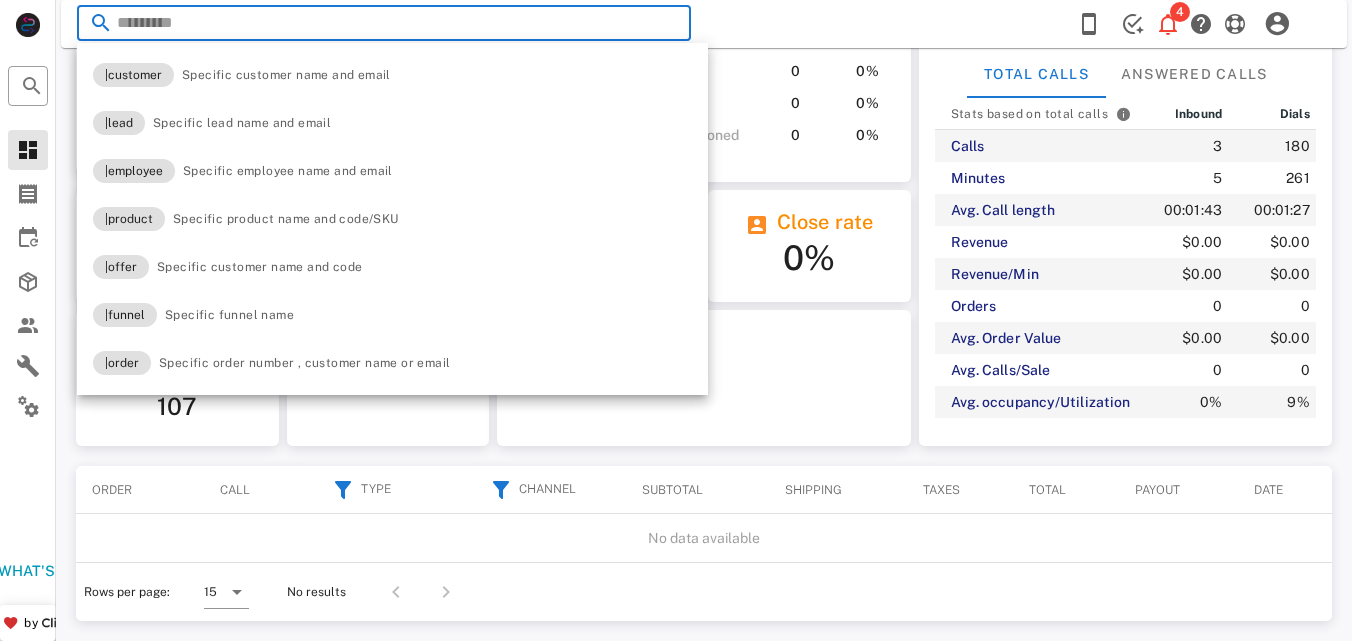 click at bounding box center [667, 26] 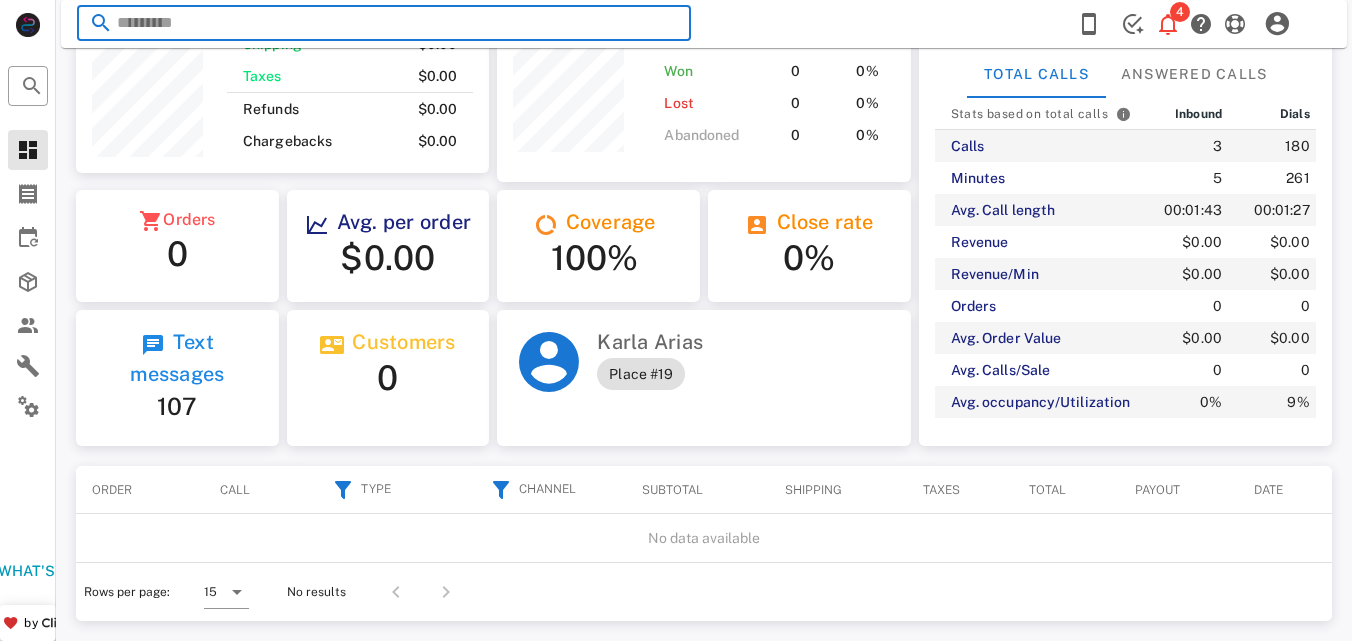 paste on "**********" 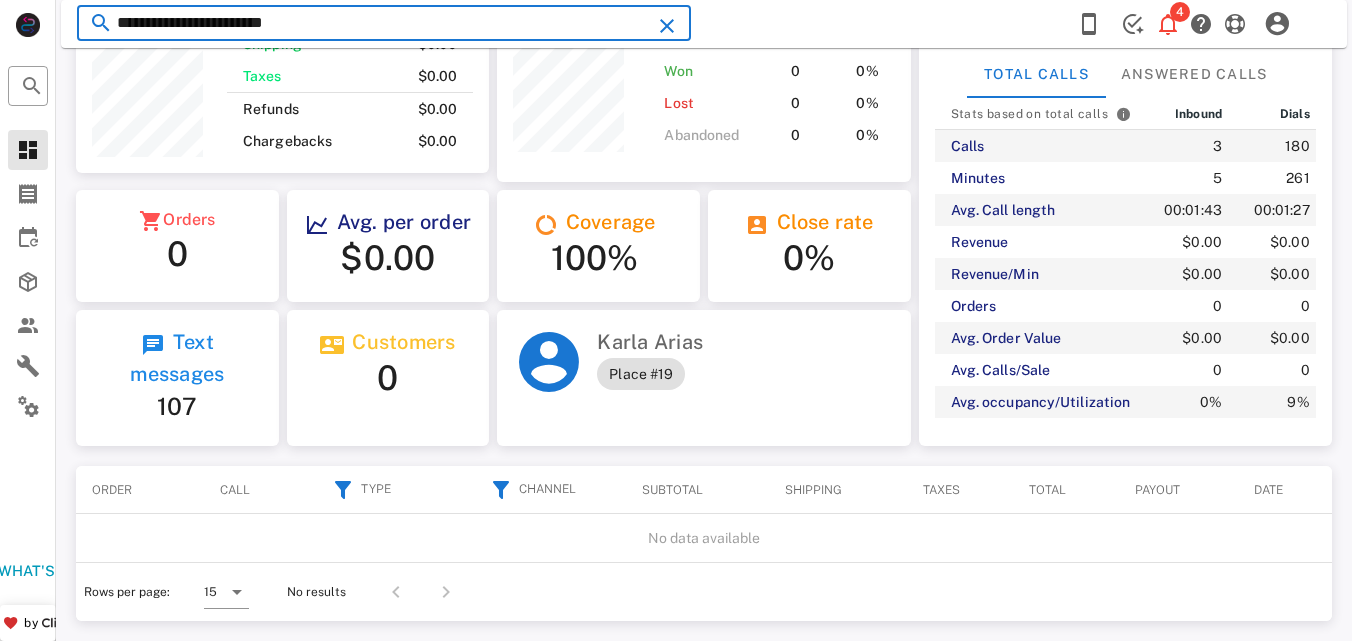 type on "**********" 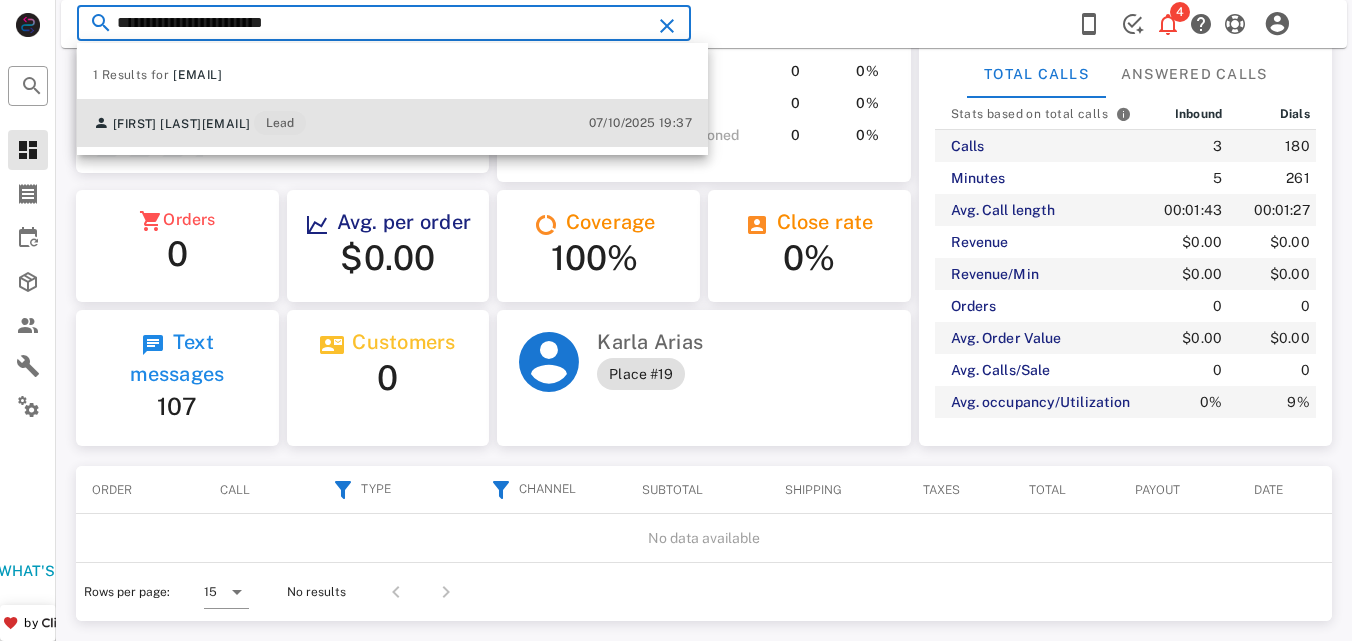 click on "[EMAIL]" at bounding box center [226, 124] 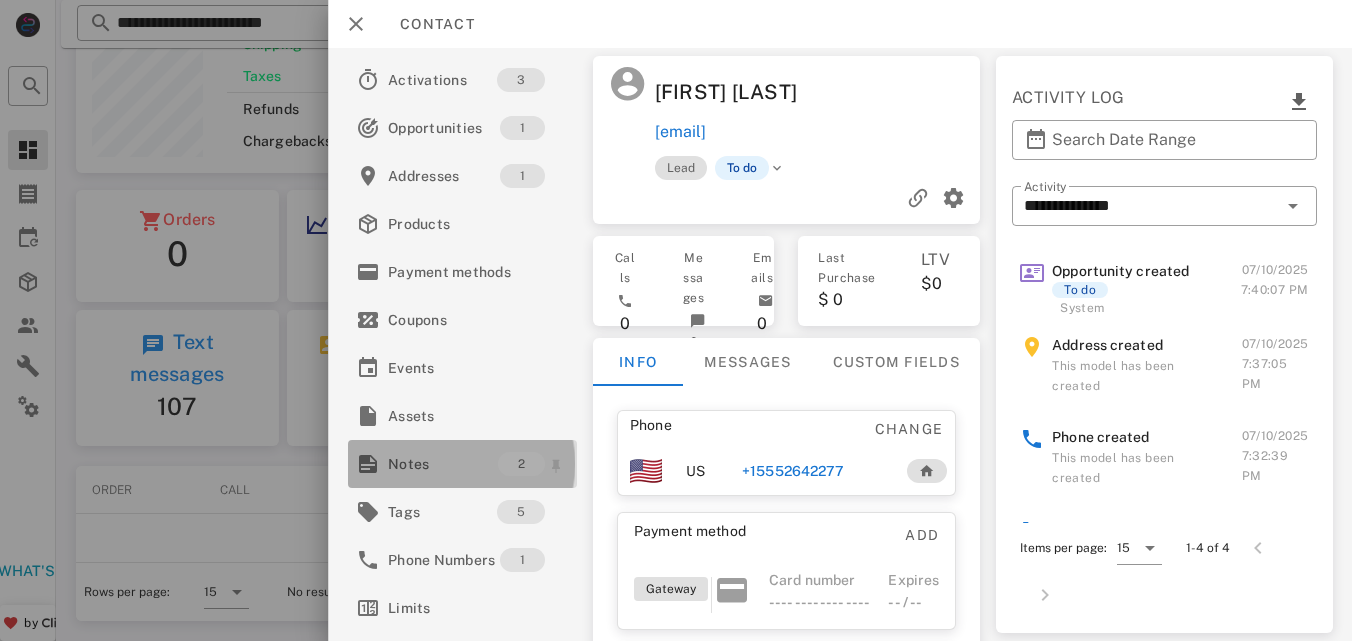 click on "Notes" at bounding box center [443, 464] 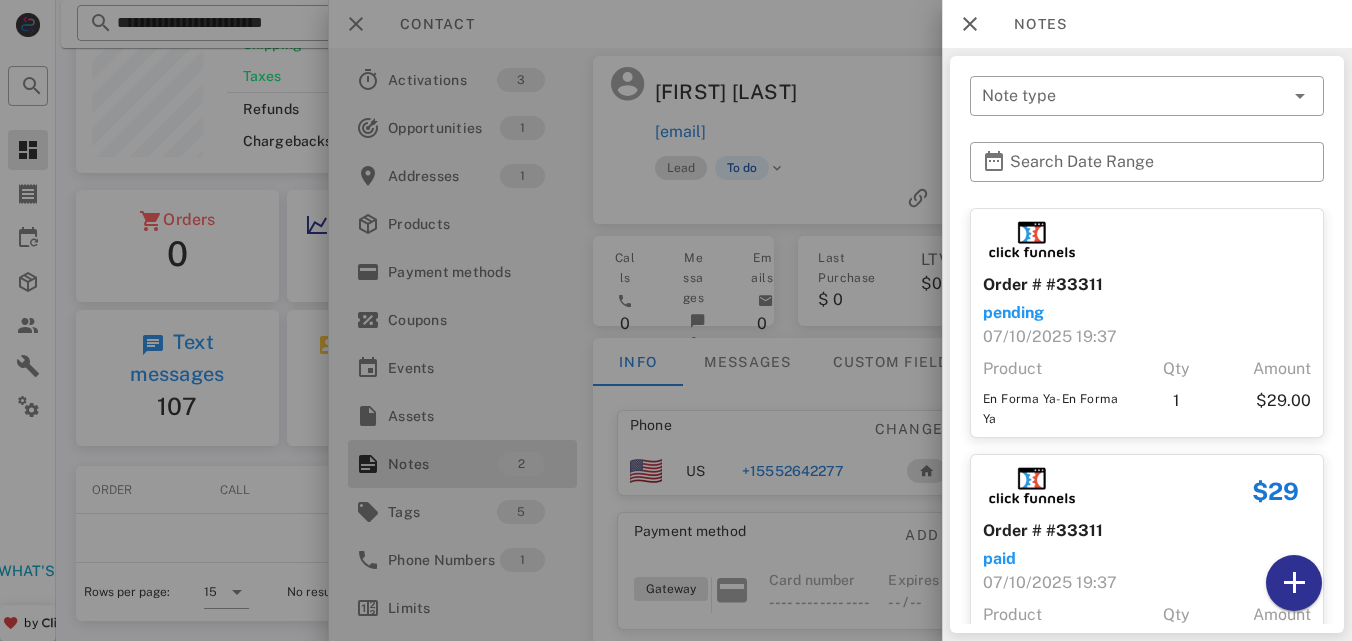 click at bounding box center (676, 320) 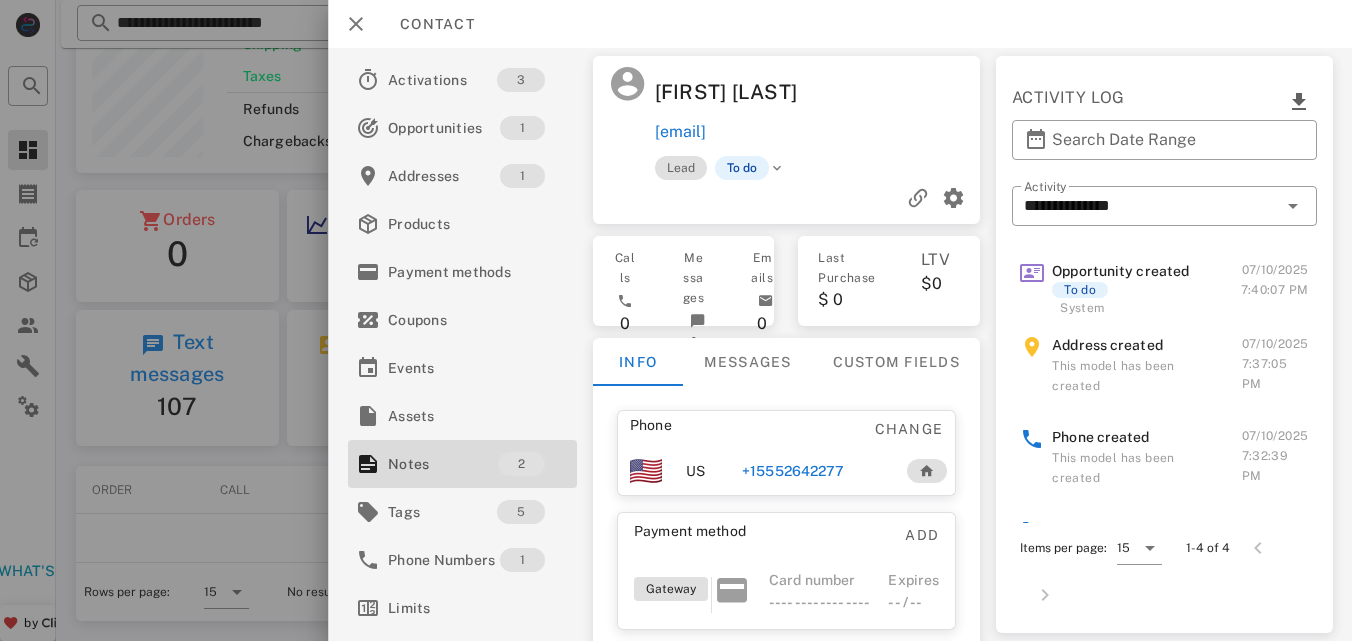 click on "+15552642277" at bounding box center (793, 471) 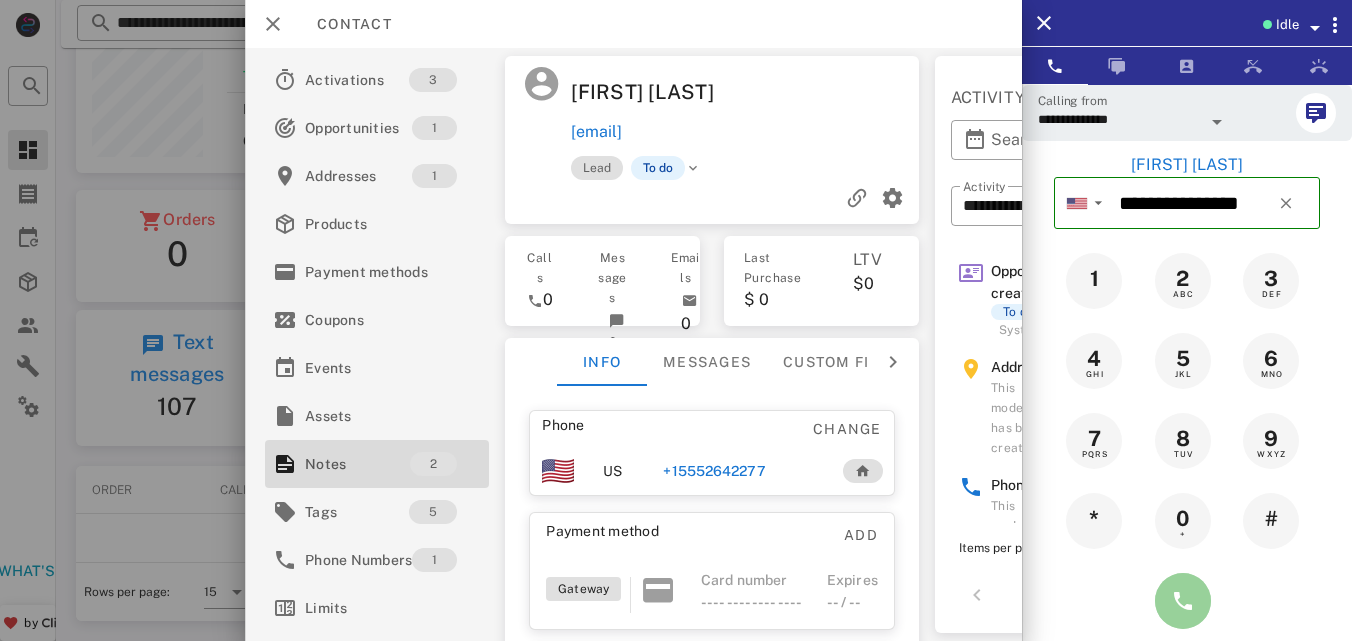 click at bounding box center [1183, 601] 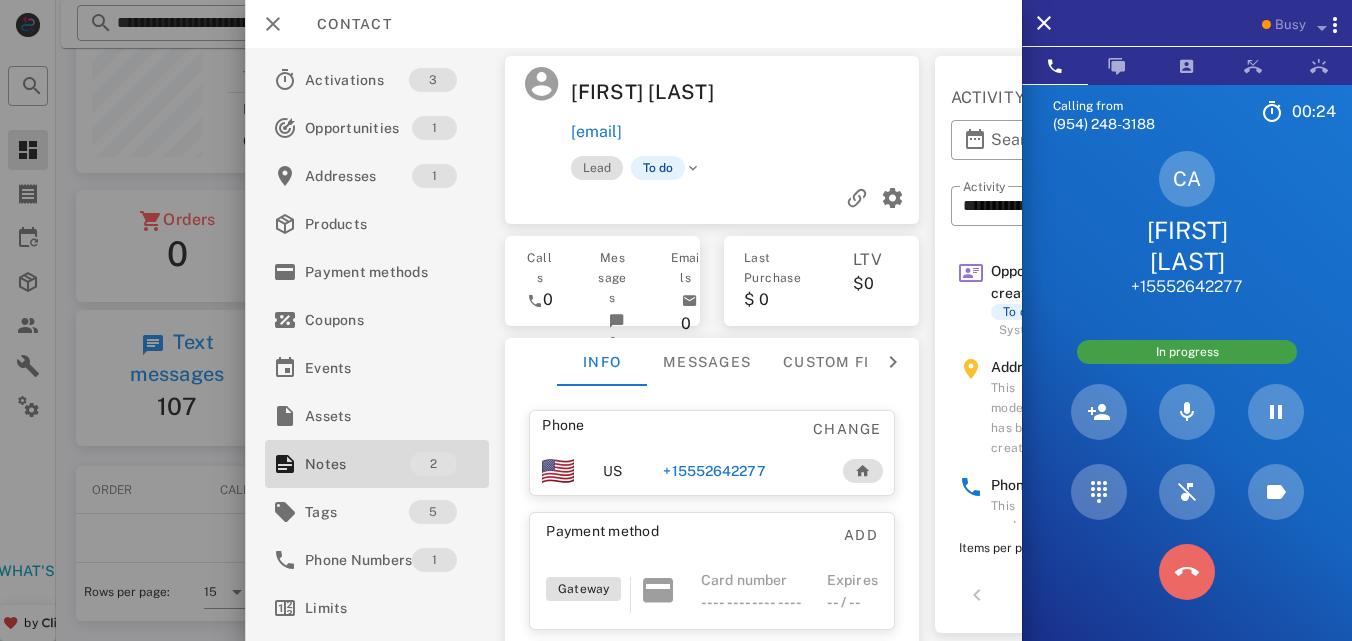 click at bounding box center (1187, 572) 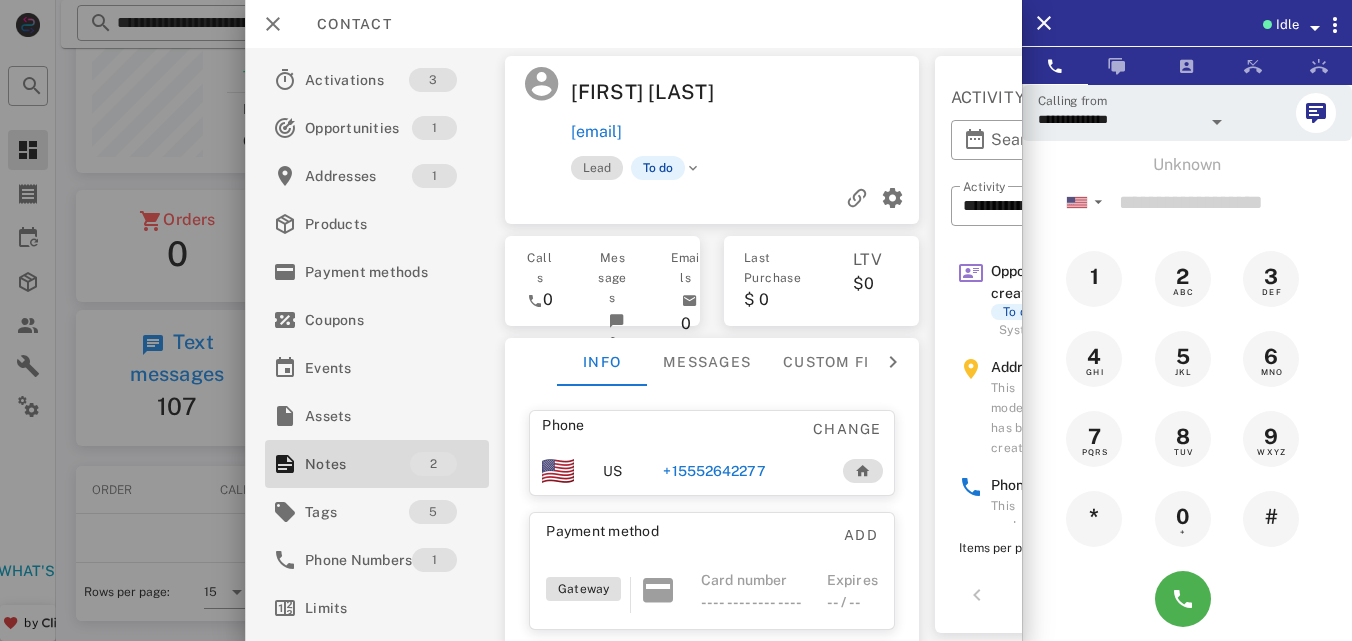 click on "+15552642277" at bounding box center (714, 471) 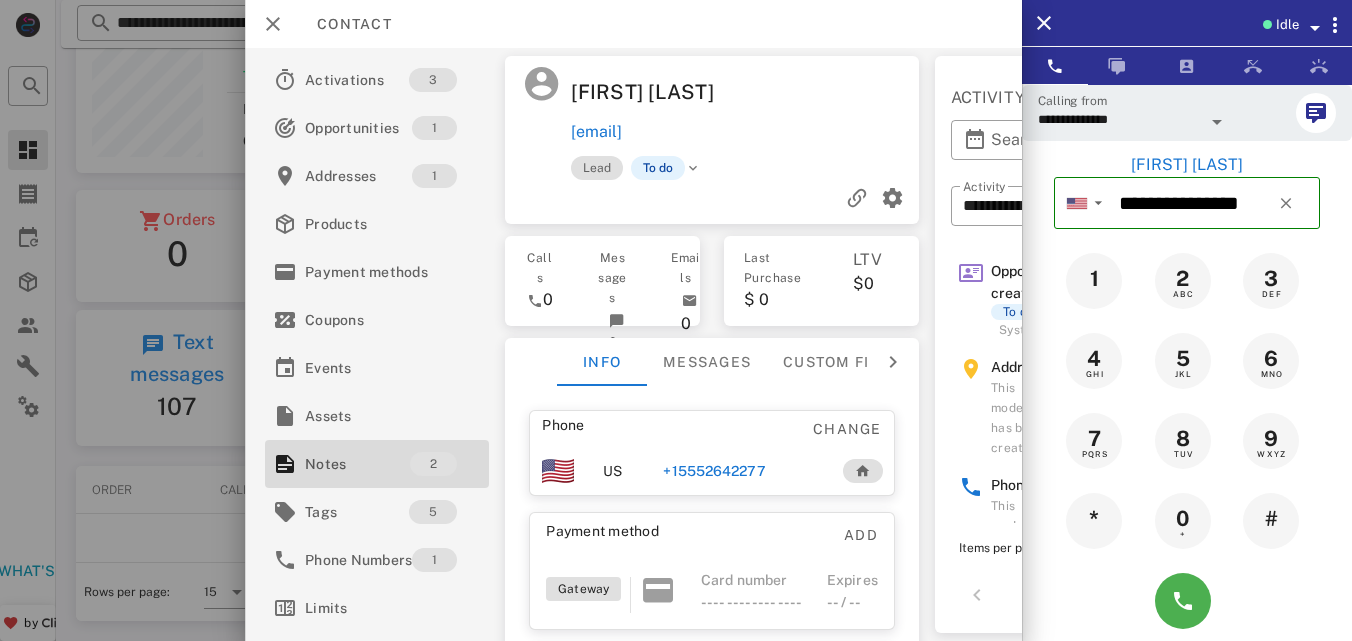 click on "+15552642277" at bounding box center (714, 471) 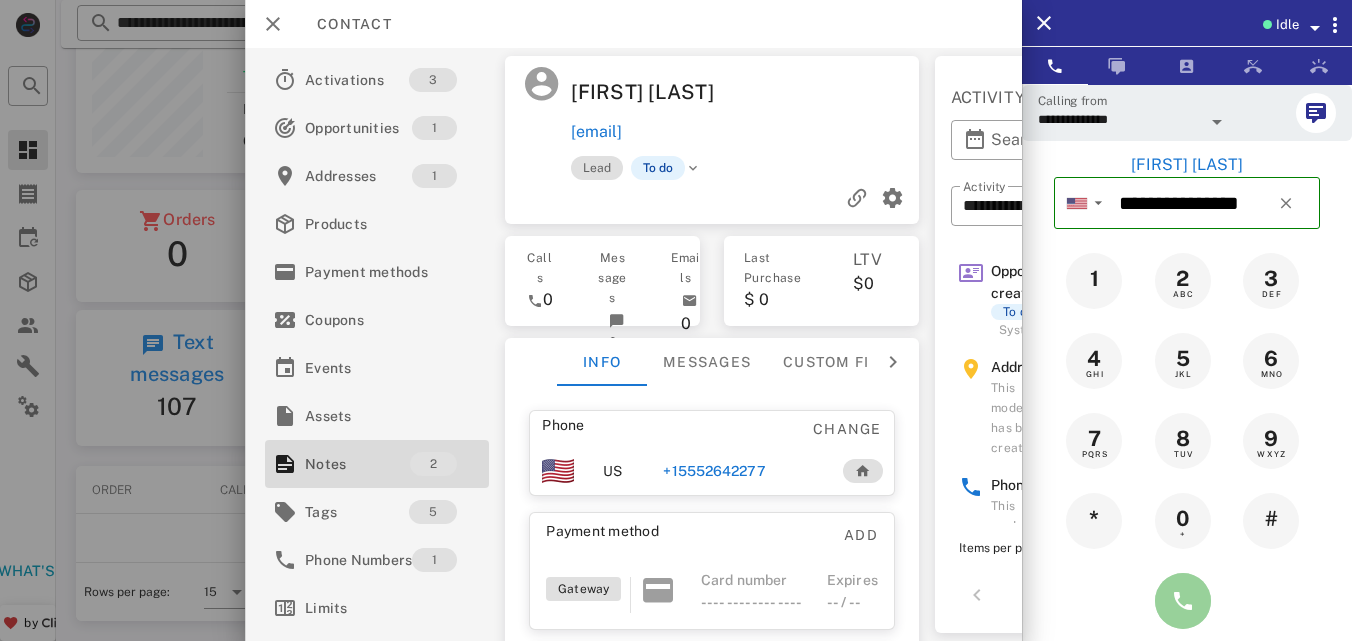 click at bounding box center (1183, 601) 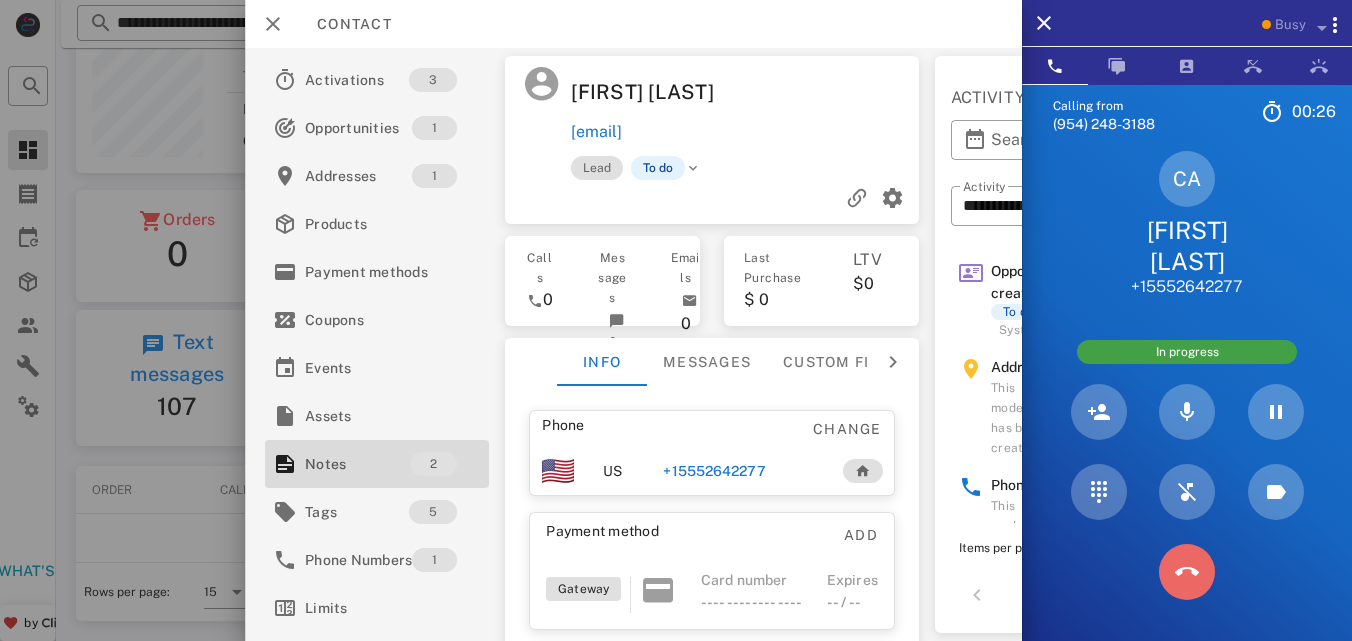click at bounding box center (1187, 572) 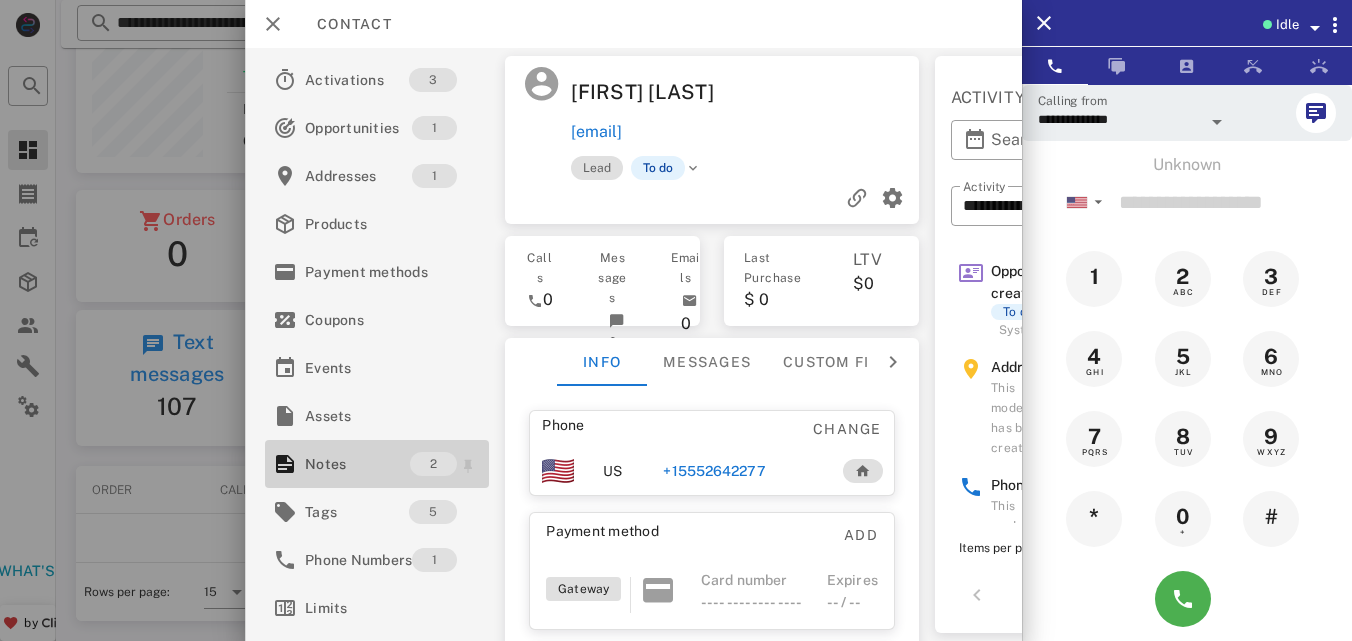 click on "Notes  2" at bounding box center (377, 464) 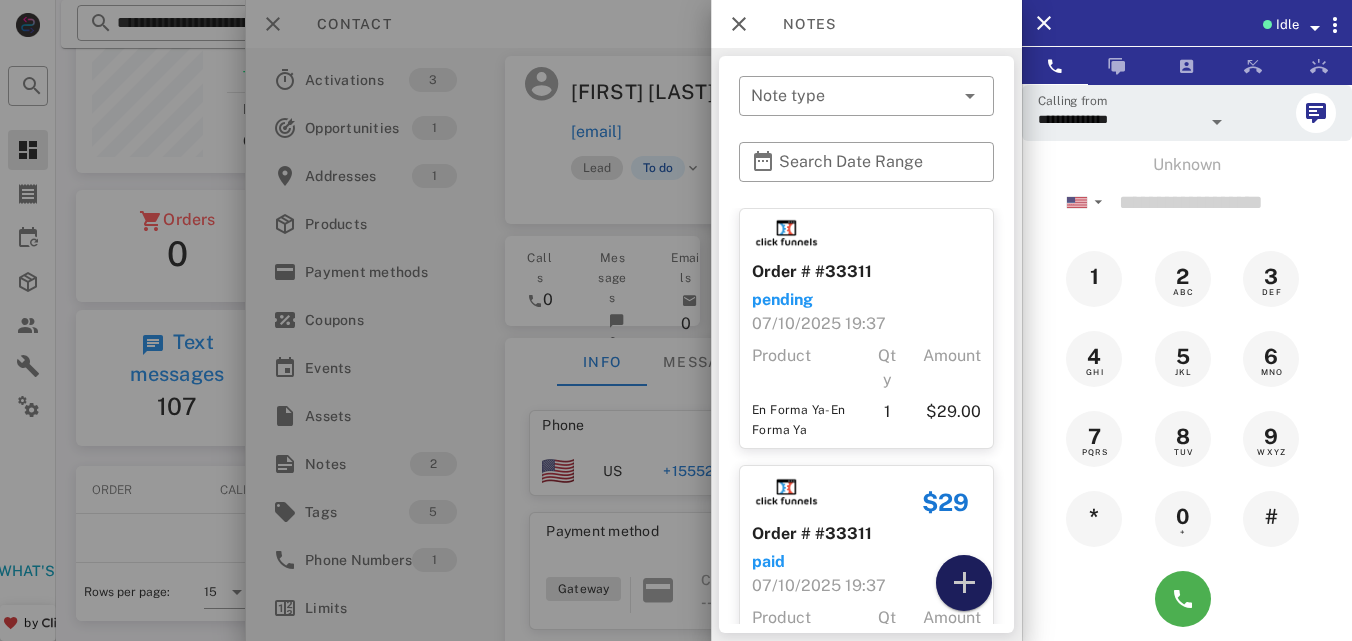 click at bounding box center (964, 583) 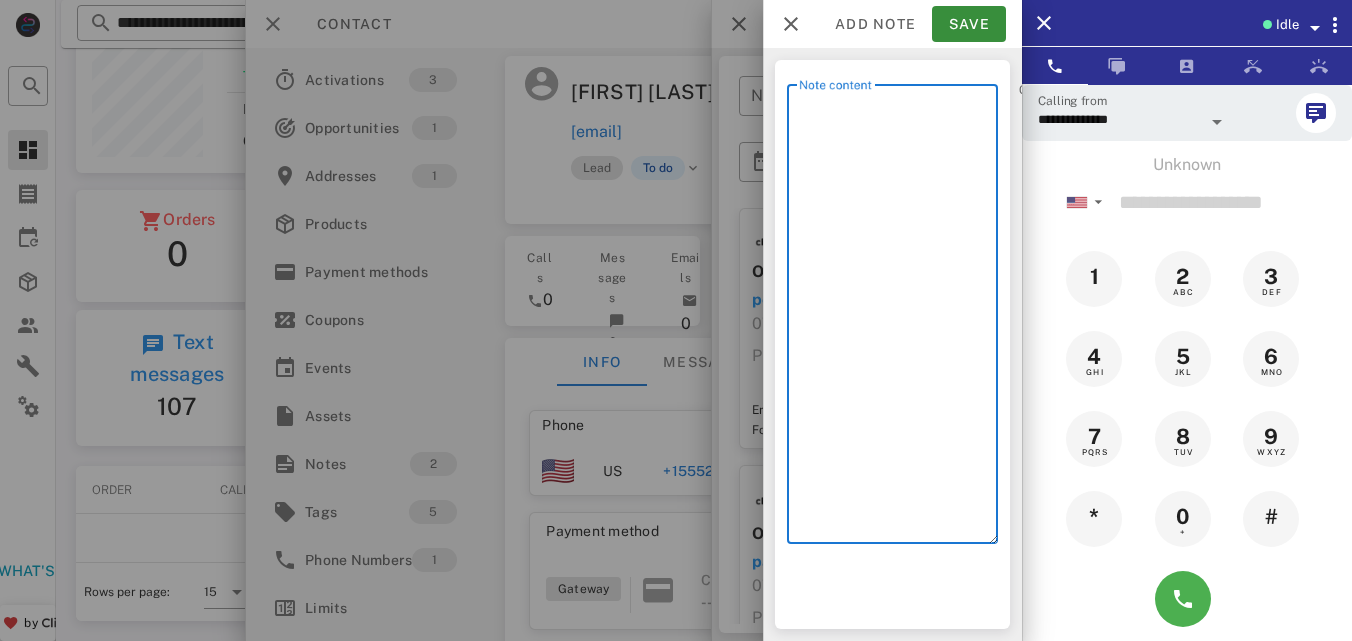 click on "Note content" at bounding box center (898, 319) 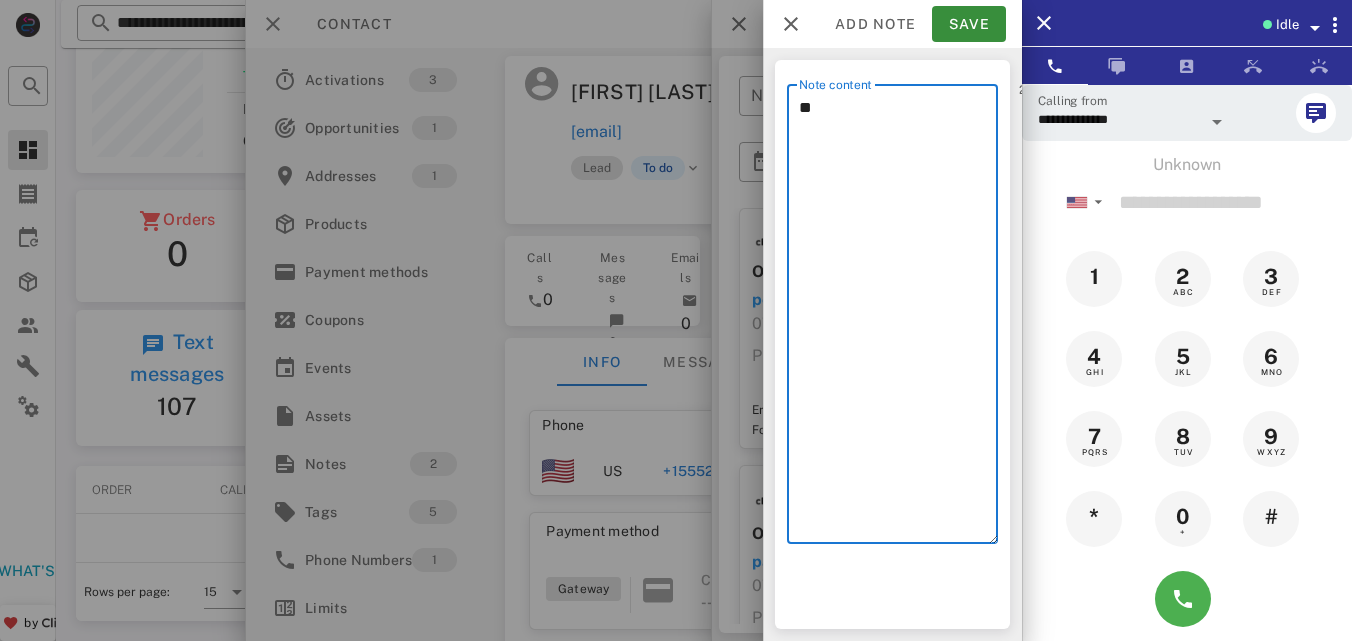 type on "*" 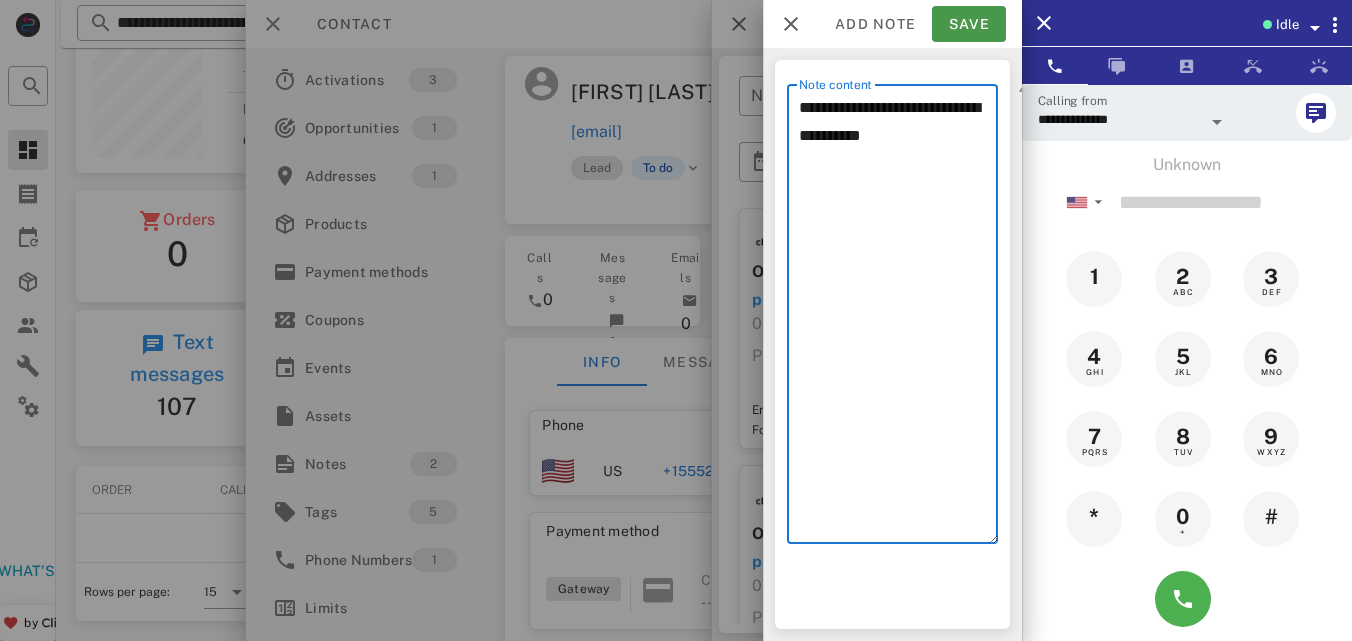 type on "**********" 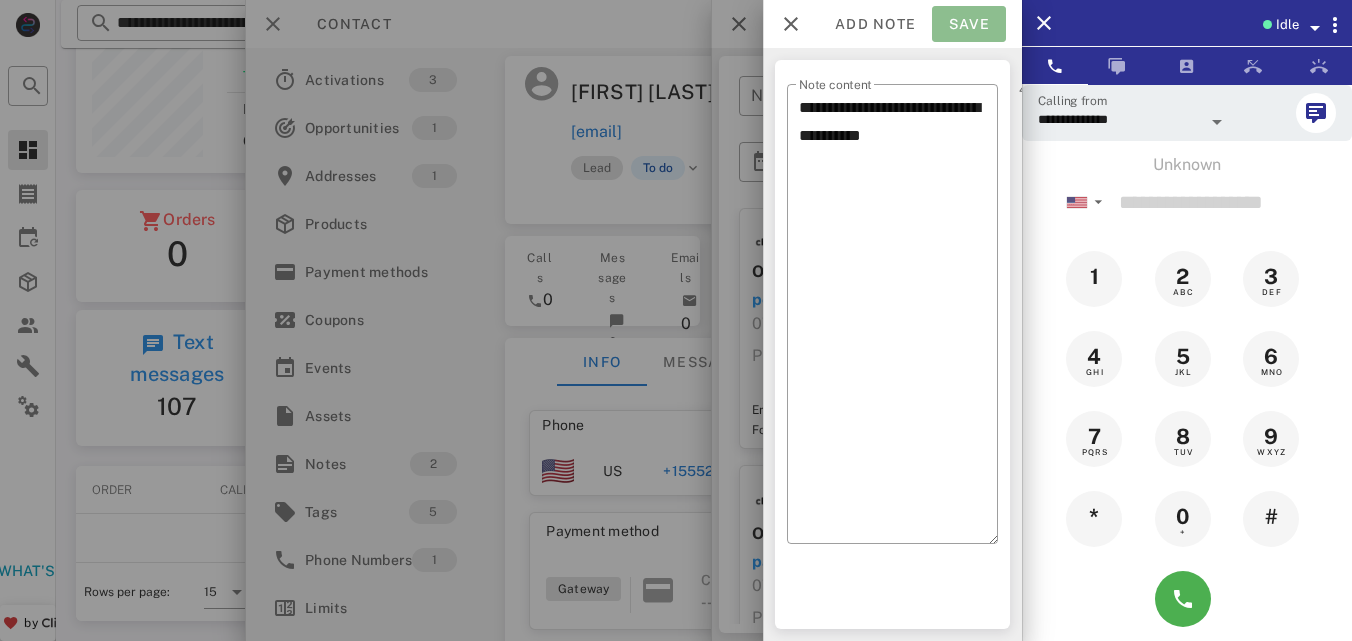click on "Save" at bounding box center [969, 24] 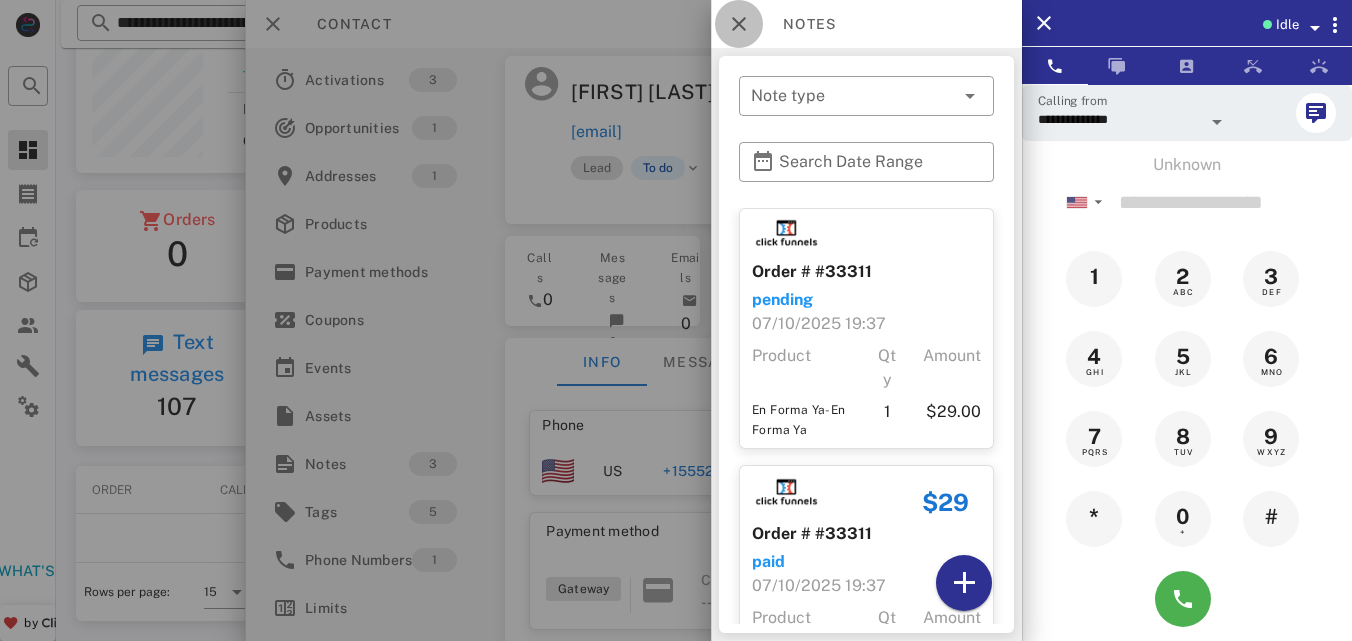 click at bounding box center (739, 24) 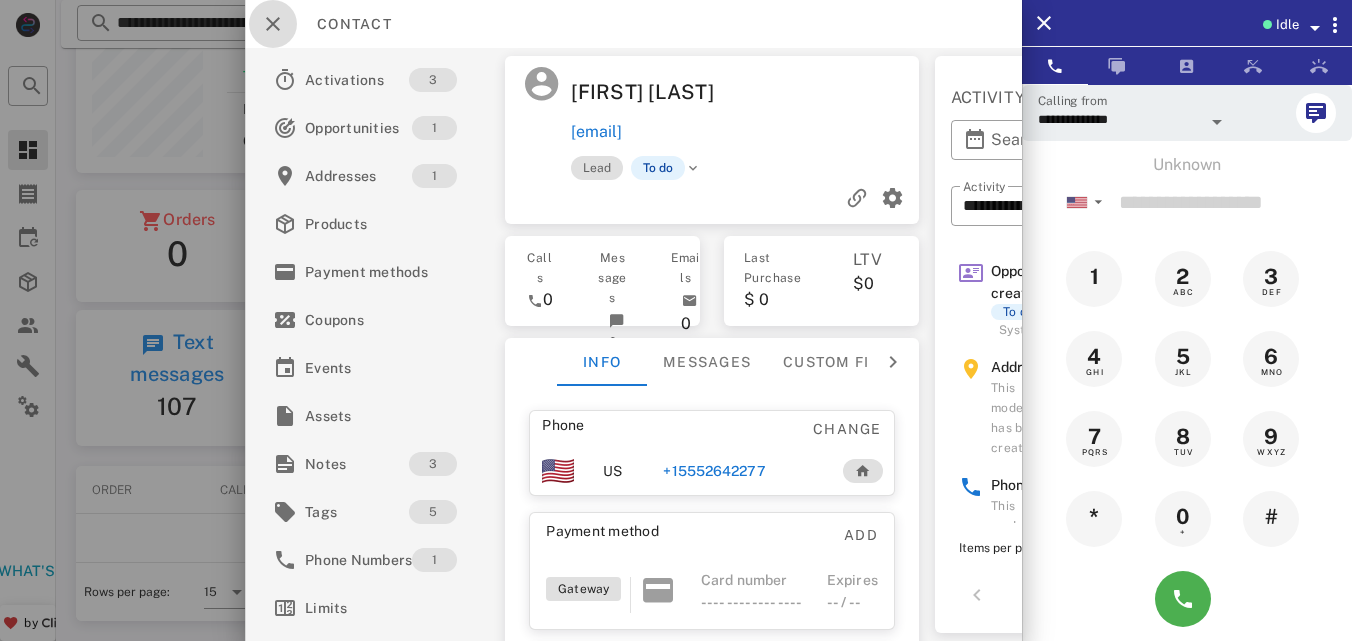 click at bounding box center [273, 24] 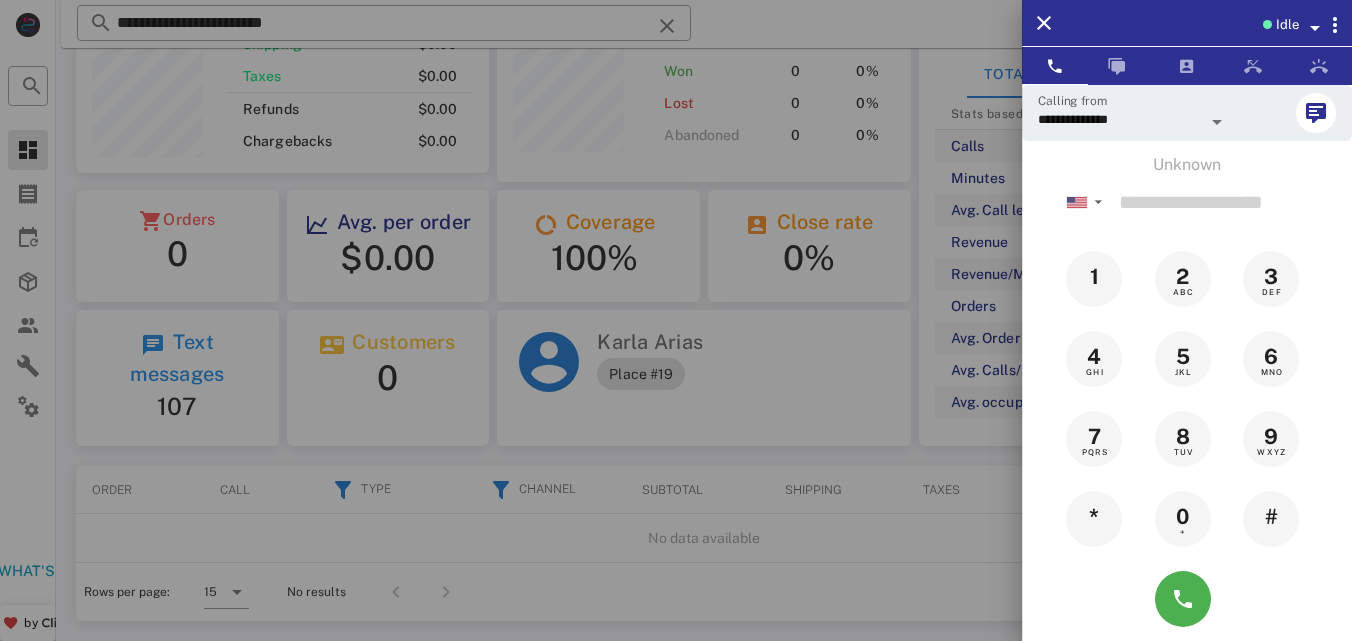 click at bounding box center [676, 320] 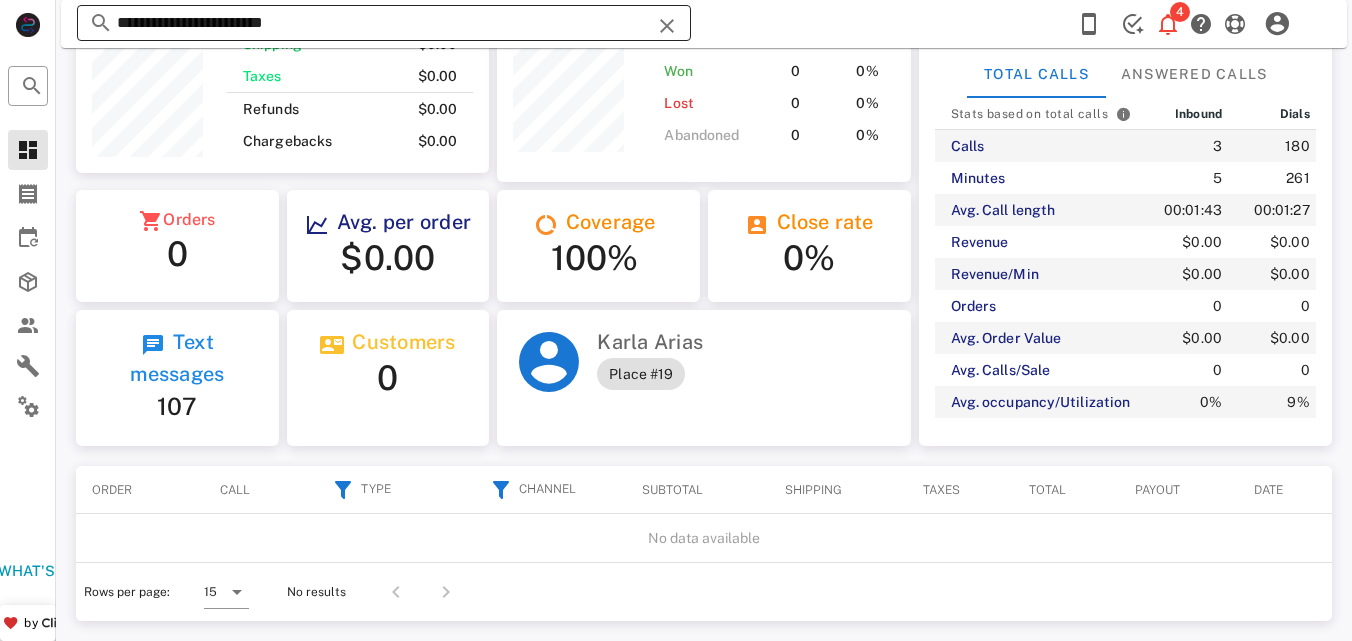 click at bounding box center [667, 26] 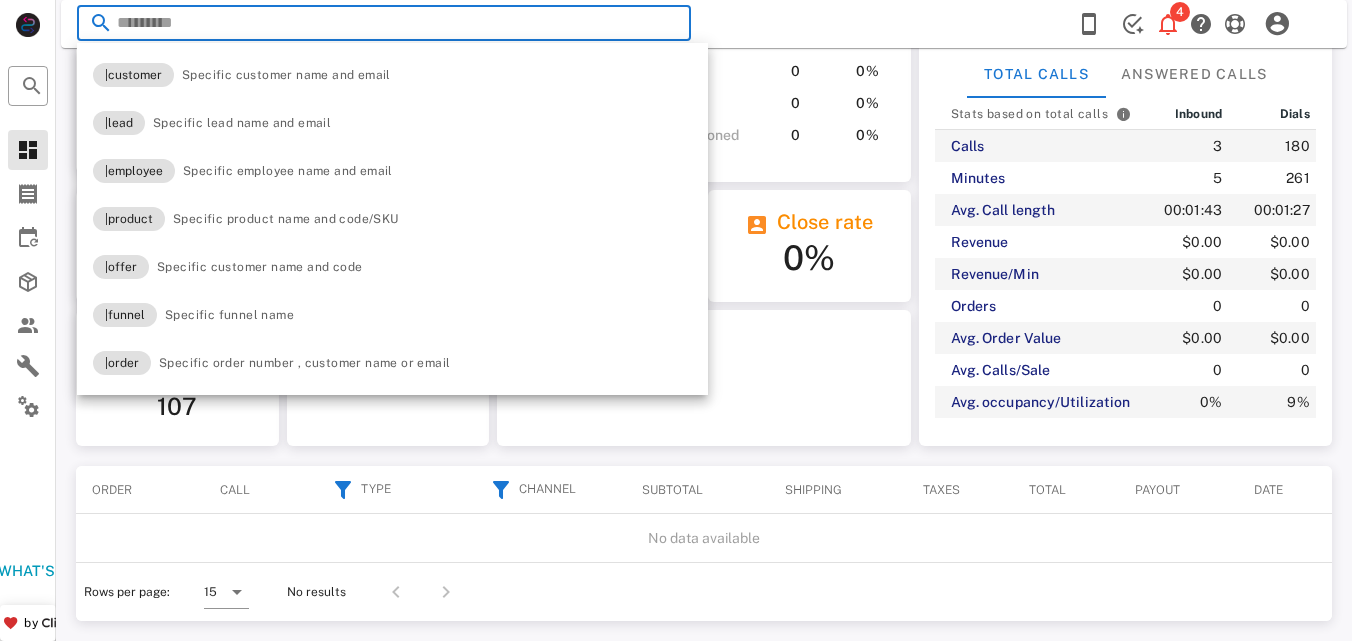 paste on "**********" 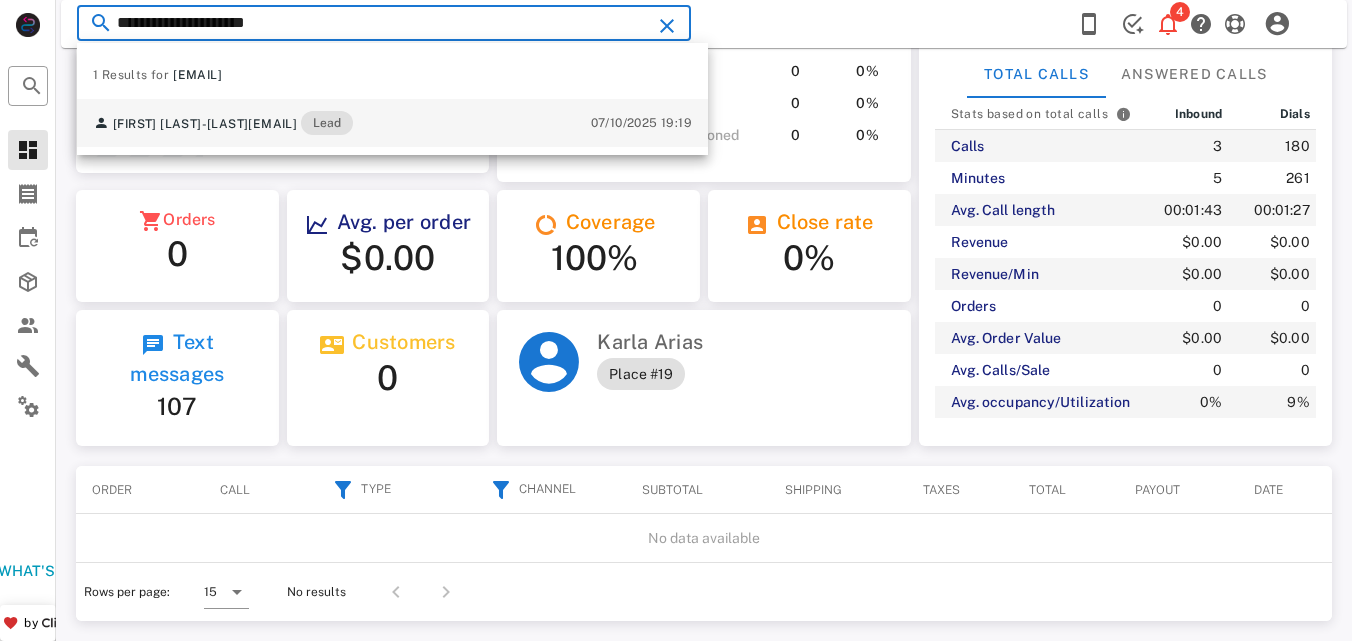 type on "**********" 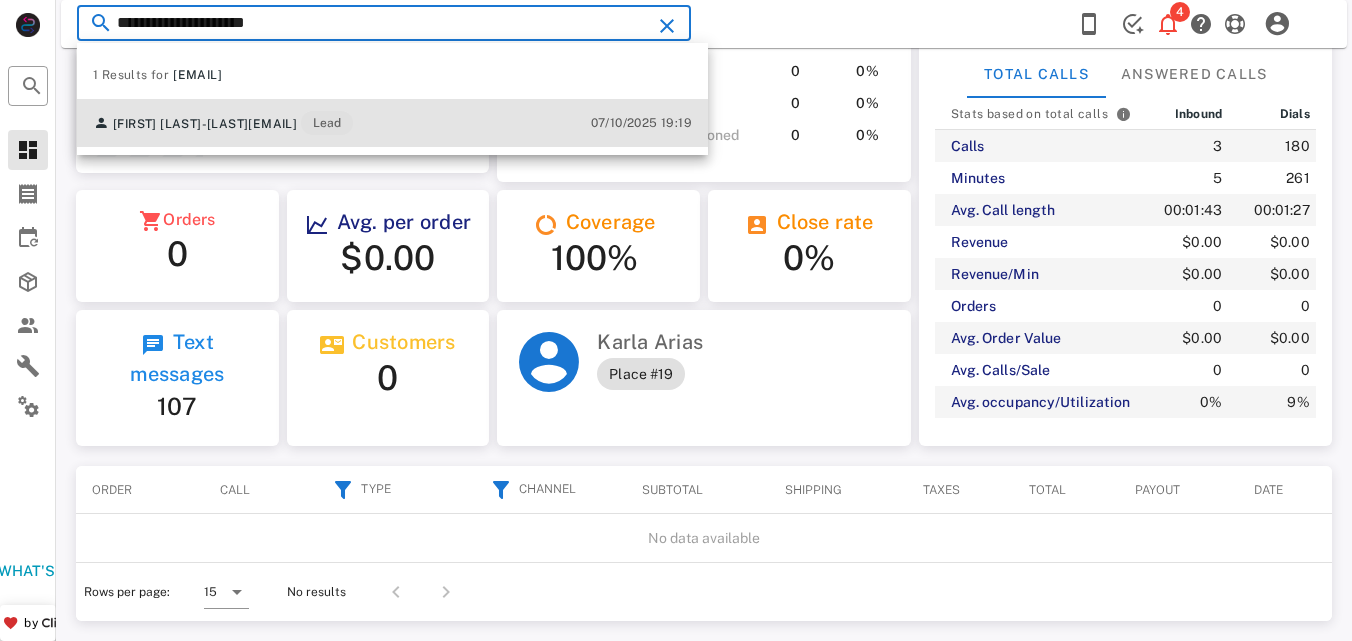 click on "[FIRST] [LAST]   [EMAIL]   Lead   [DATE] [TIME]" at bounding box center [392, 123] 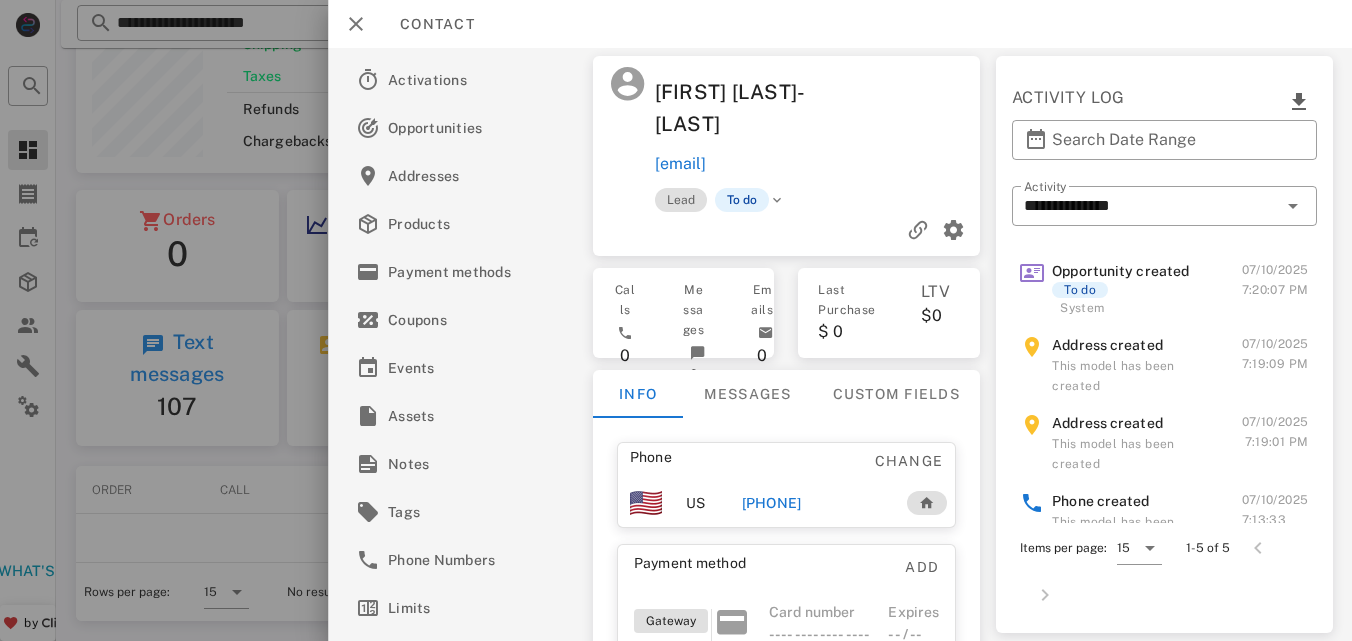 click on "[PHONE]" at bounding box center [771, 503] 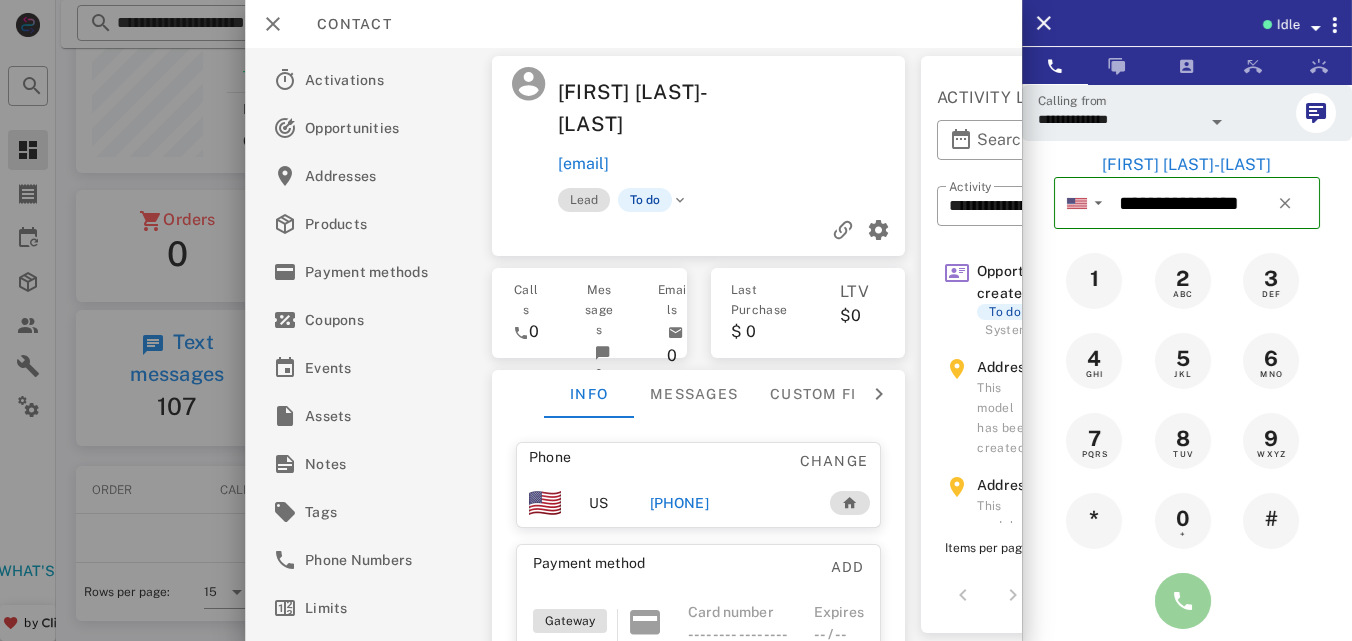 click at bounding box center (1183, 601) 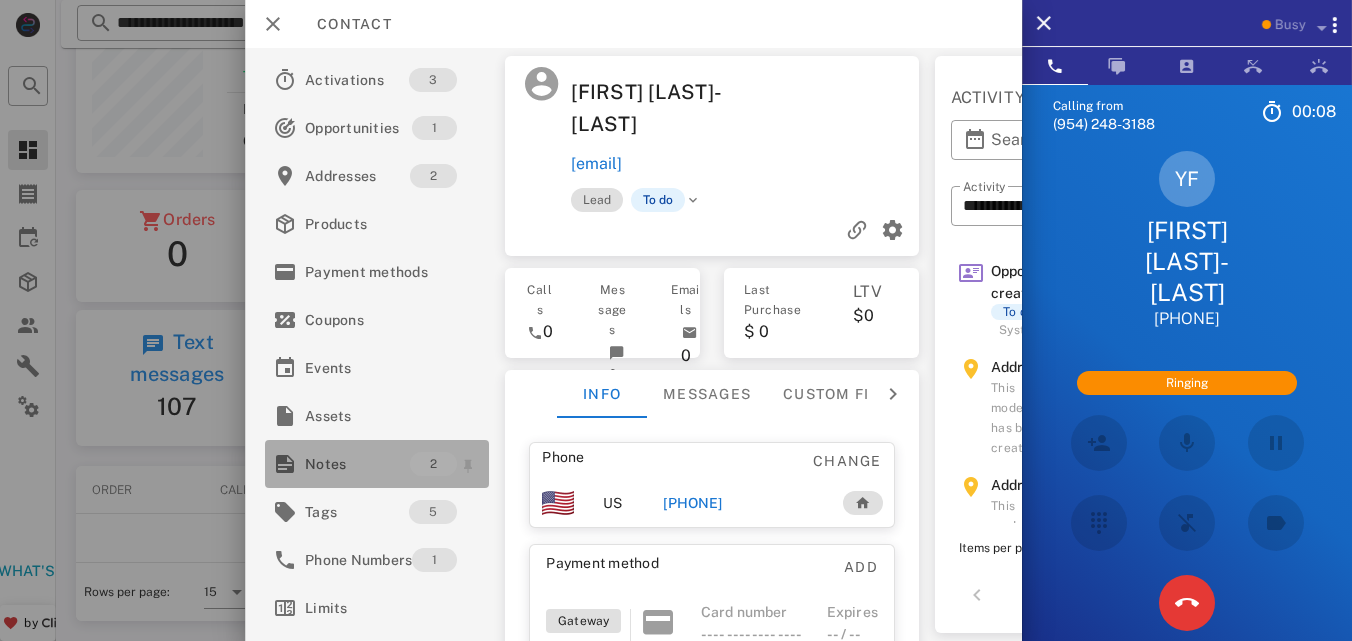 click on "Notes" at bounding box center [357, 464] 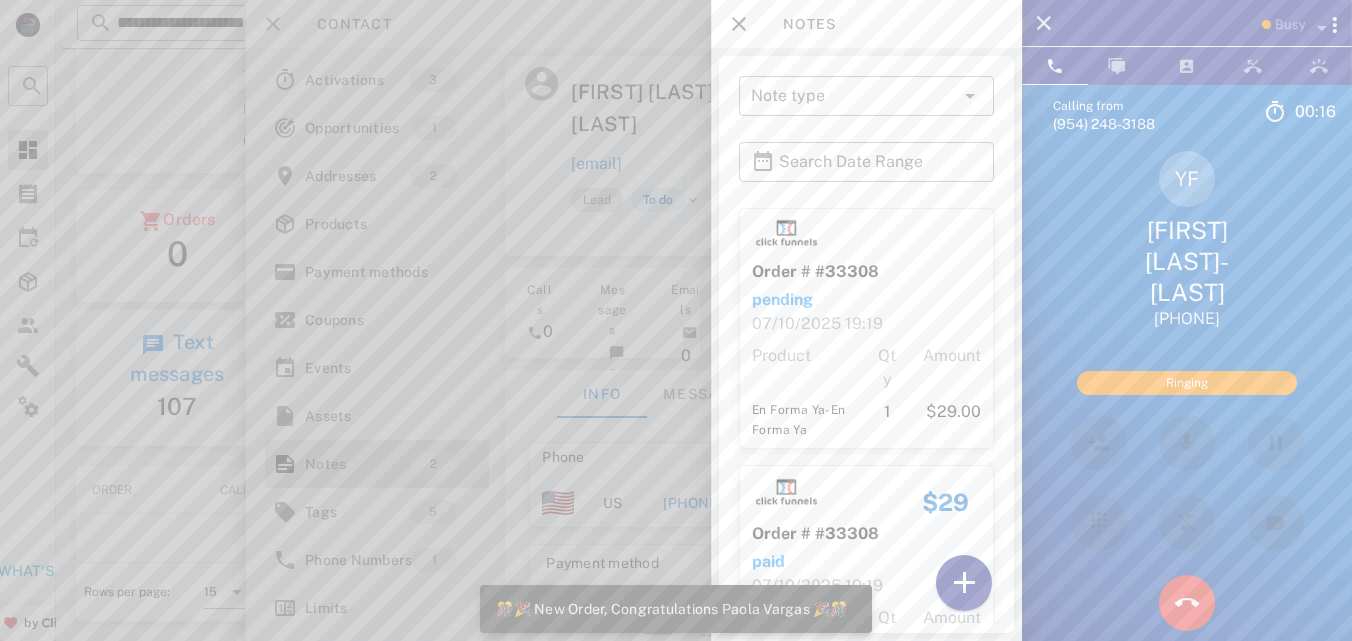 scroll, scrollTop: 999761, scrollLeft: 999587, axis: both 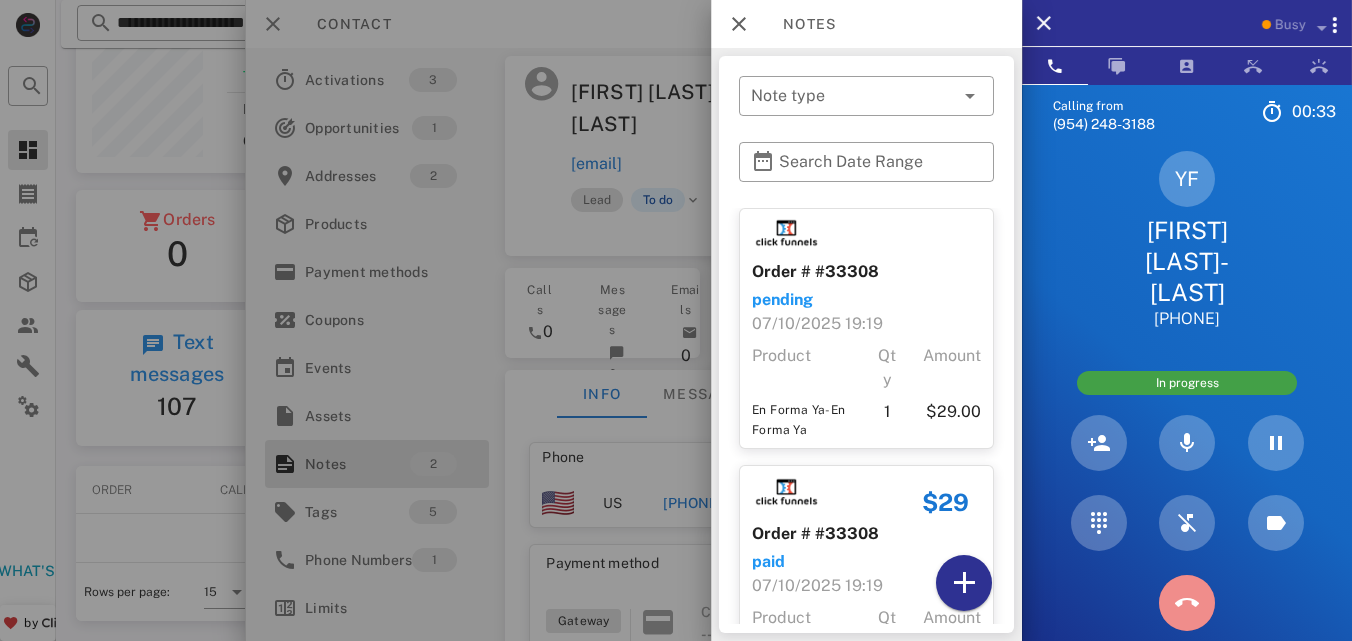 click at bounding box center (1187, 603) 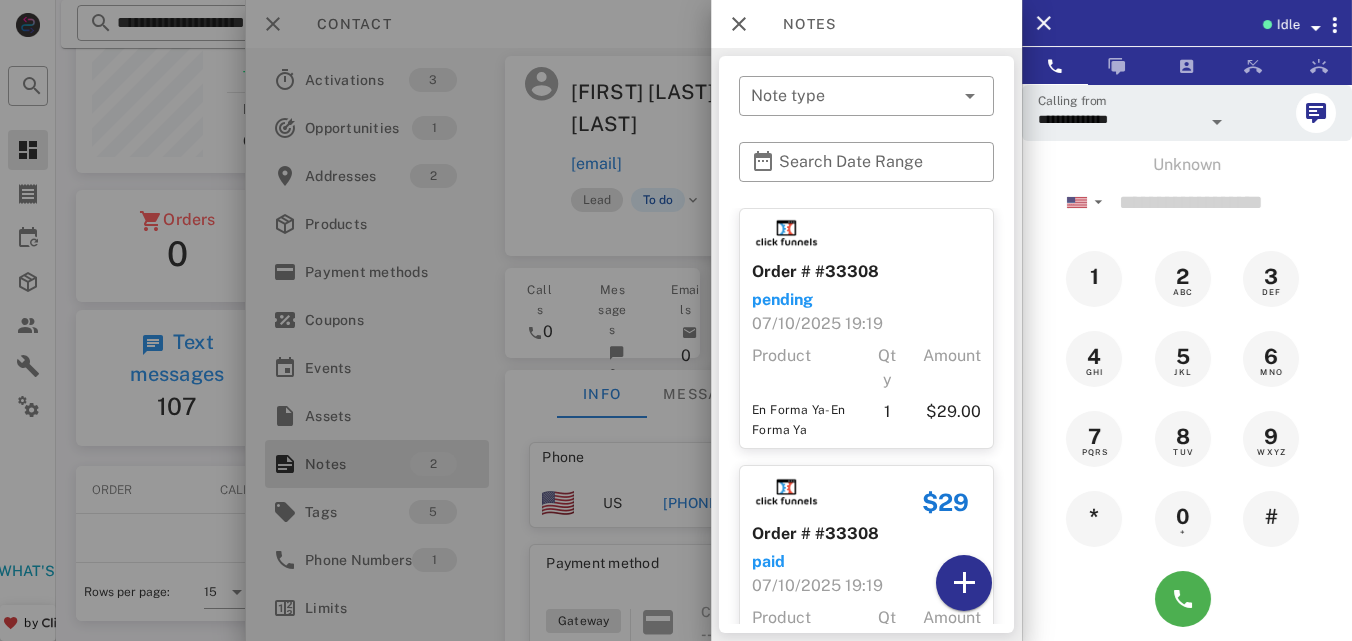 click at bounding box center [676, 320] 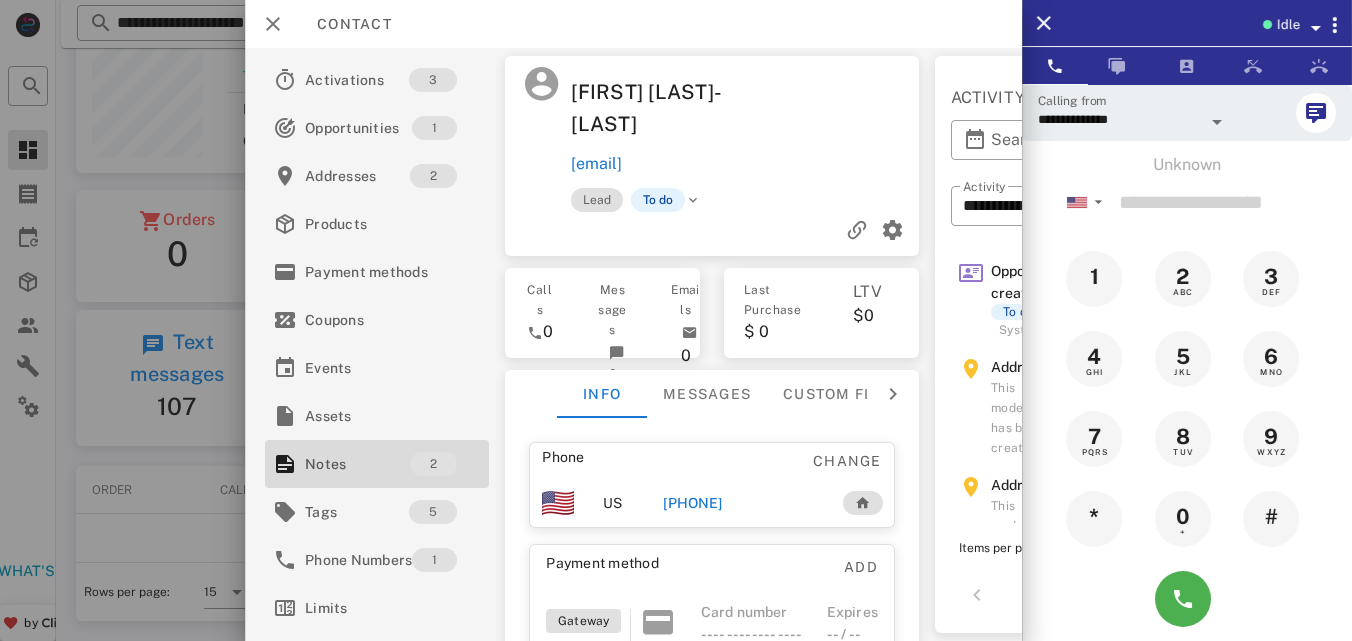 click on "[PHONE]" at bounding box center (692, 503) 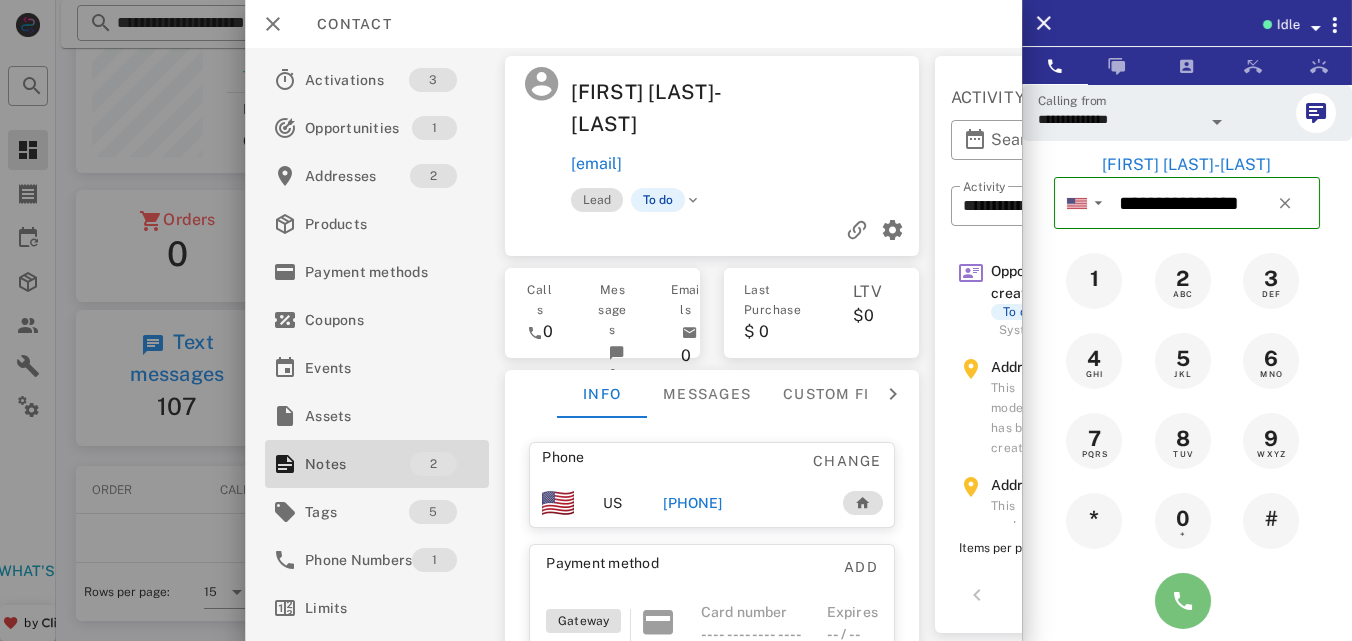 click at bounding box center [1183, 601] 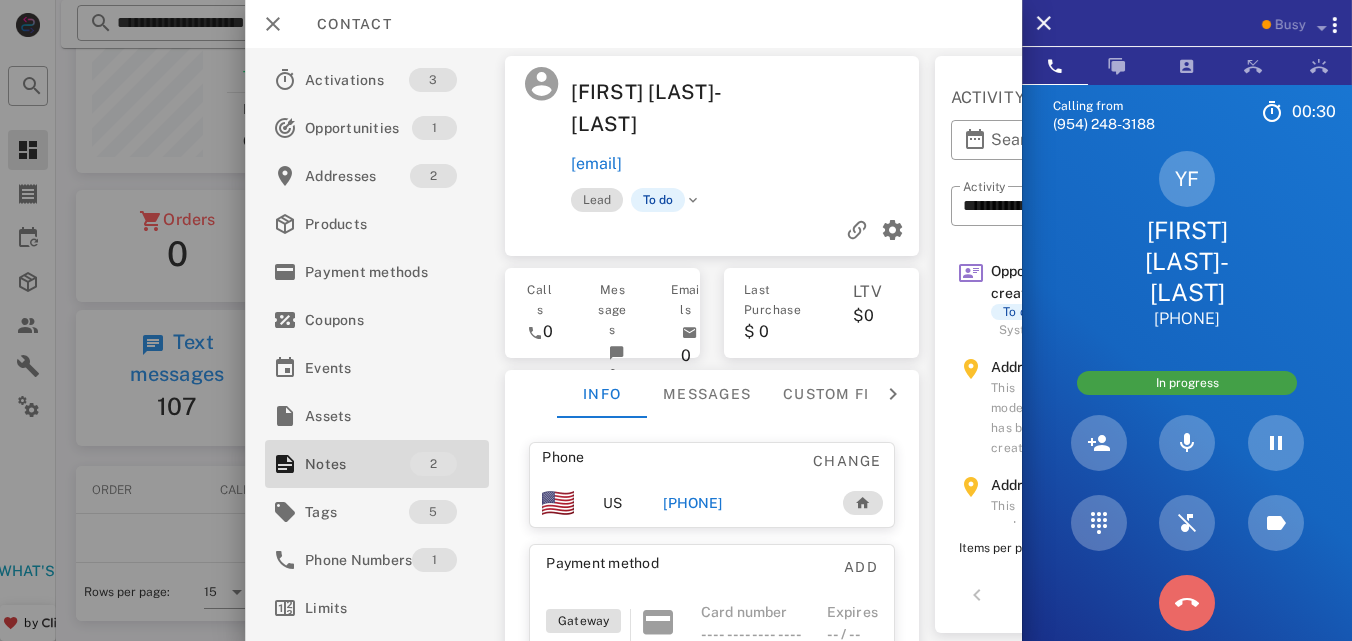 click at bounding box center [1187, 603] 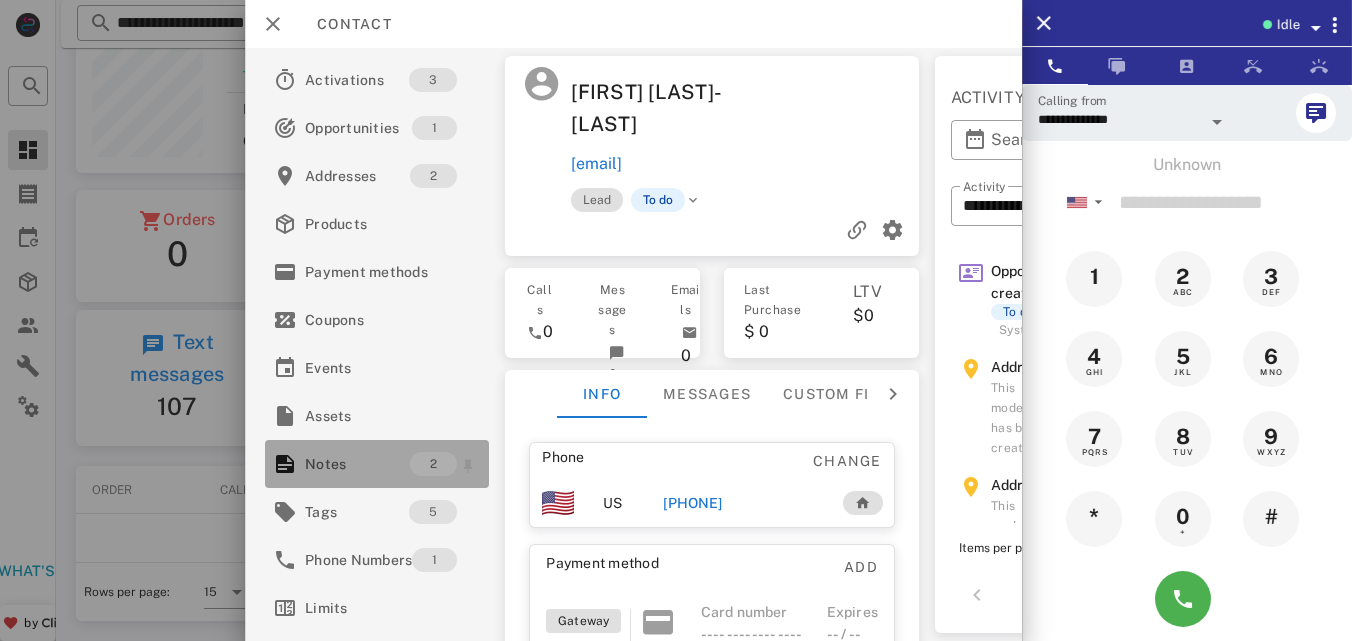 click on "Notes" at bounding box center [357, 464] 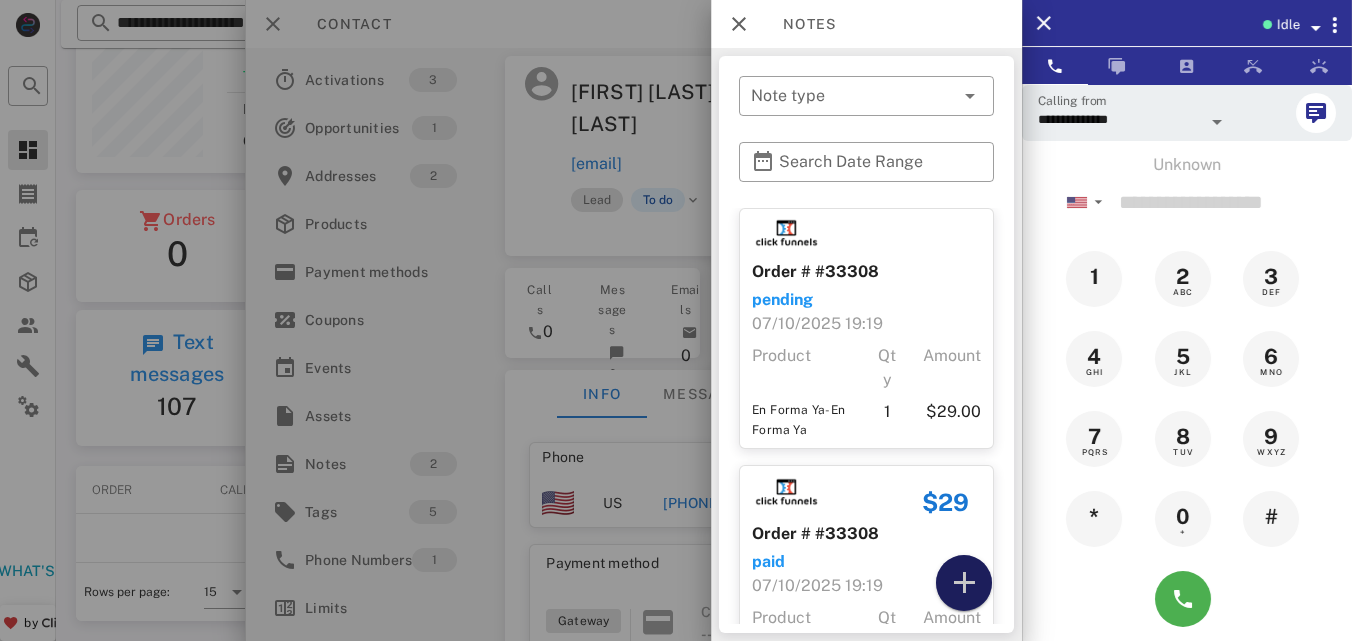 click at bounding box center (964, 583) 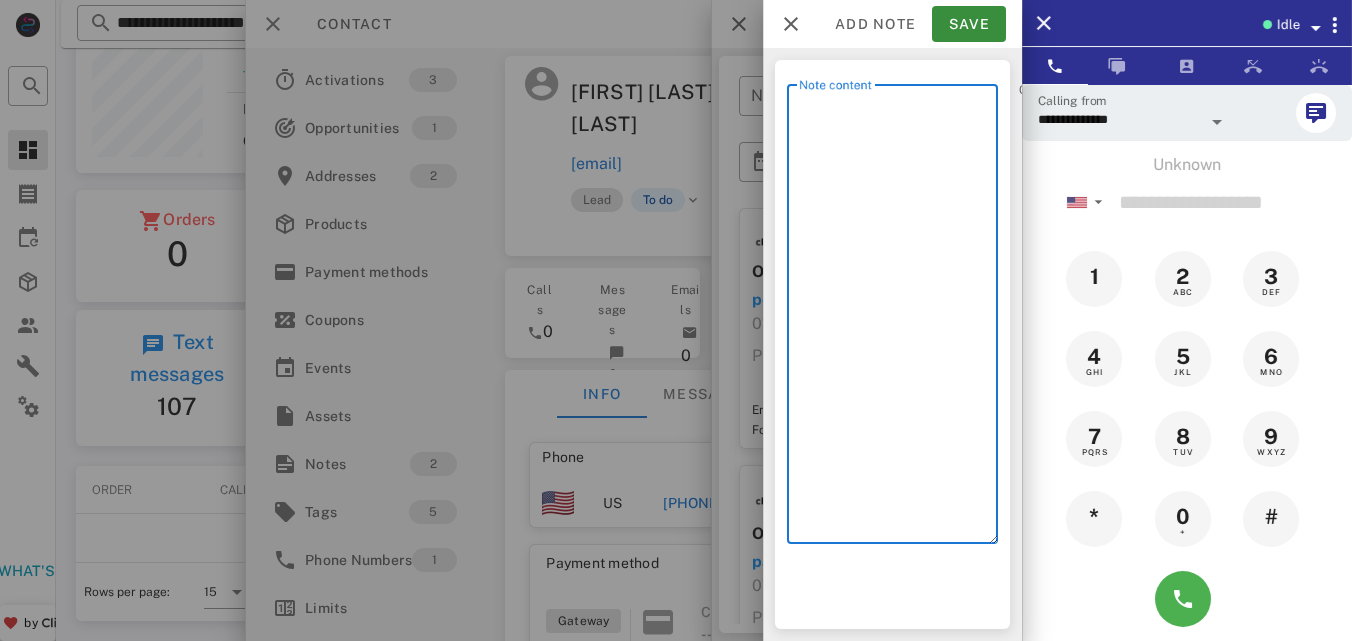 click on "Note content" at bounding box center [898, 319] 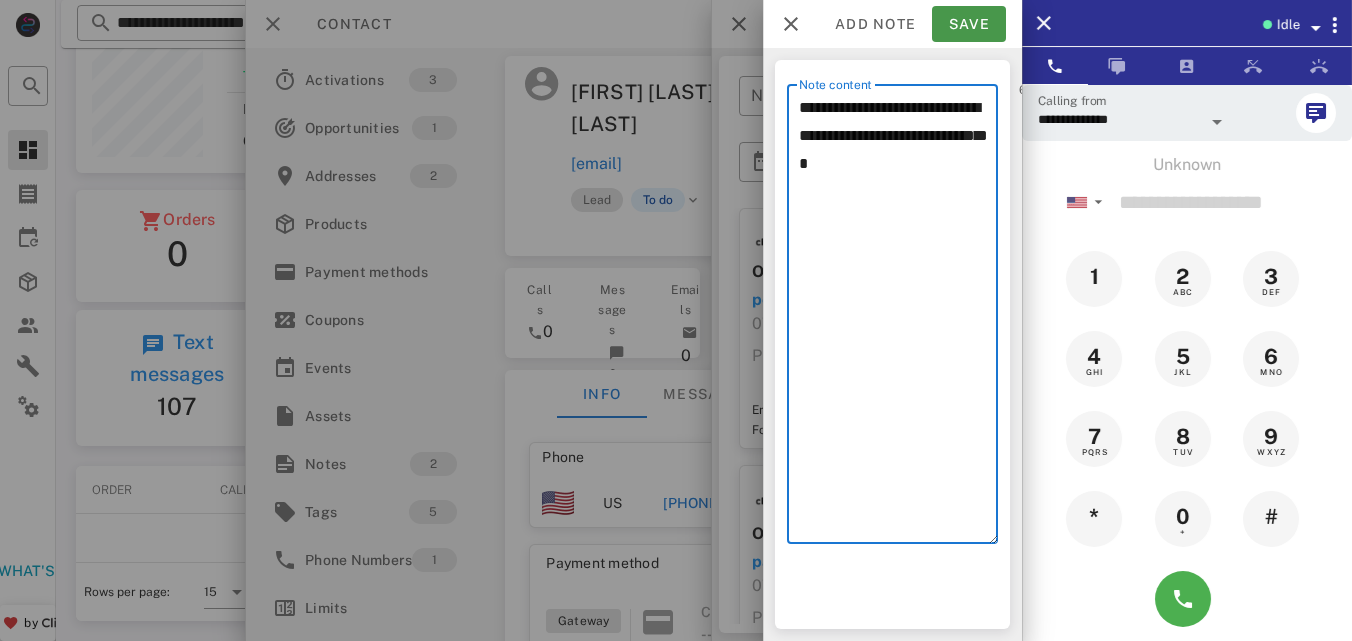 type on "**********" 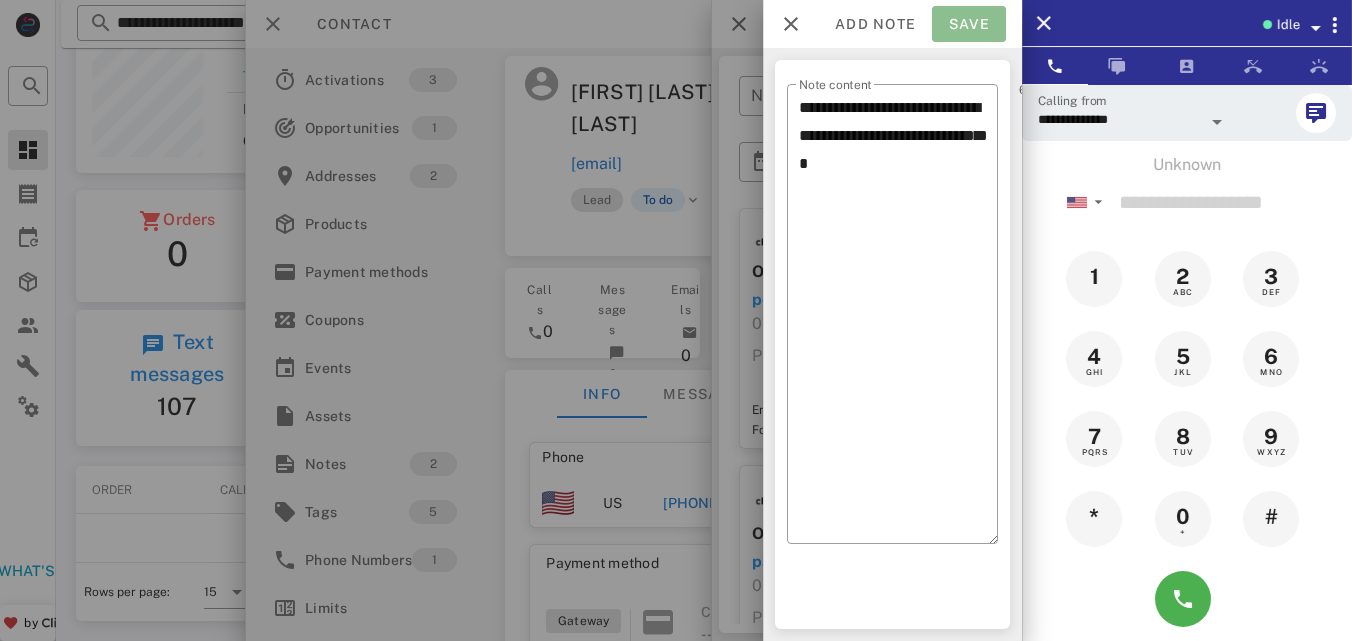 click on "Save" at bounding box center [969, 24] 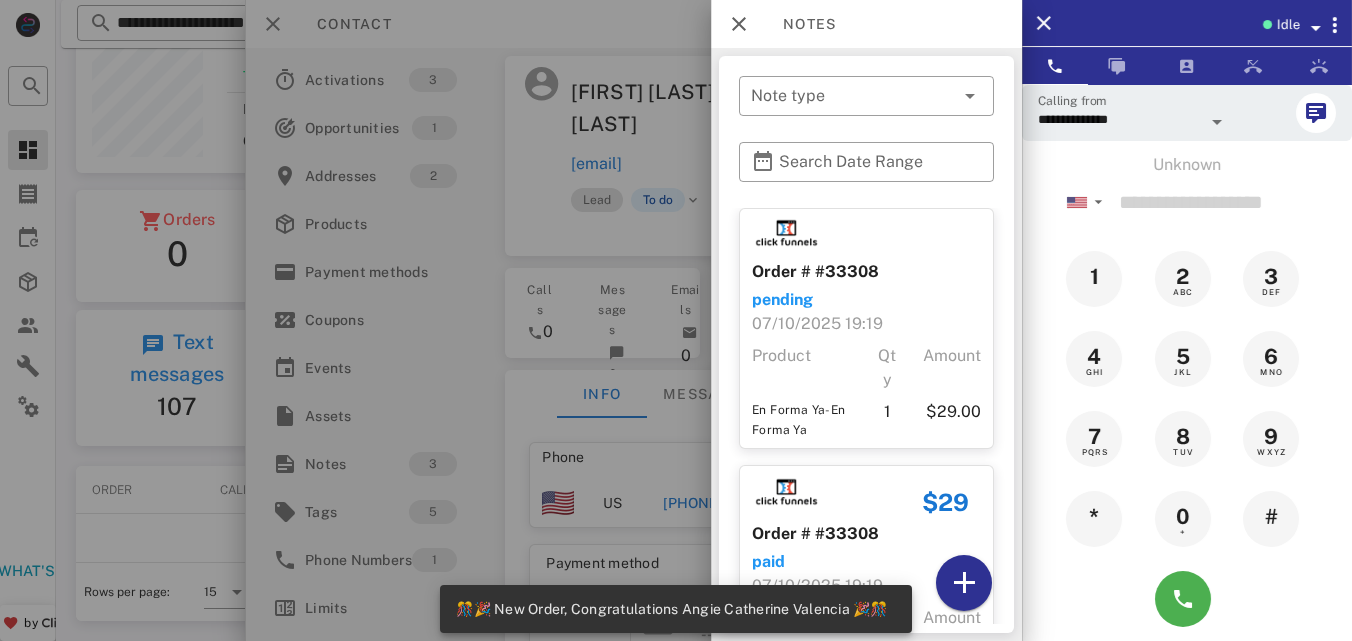 scroll, scrollTop: 999744, scrollLeft: 999587, axis: both 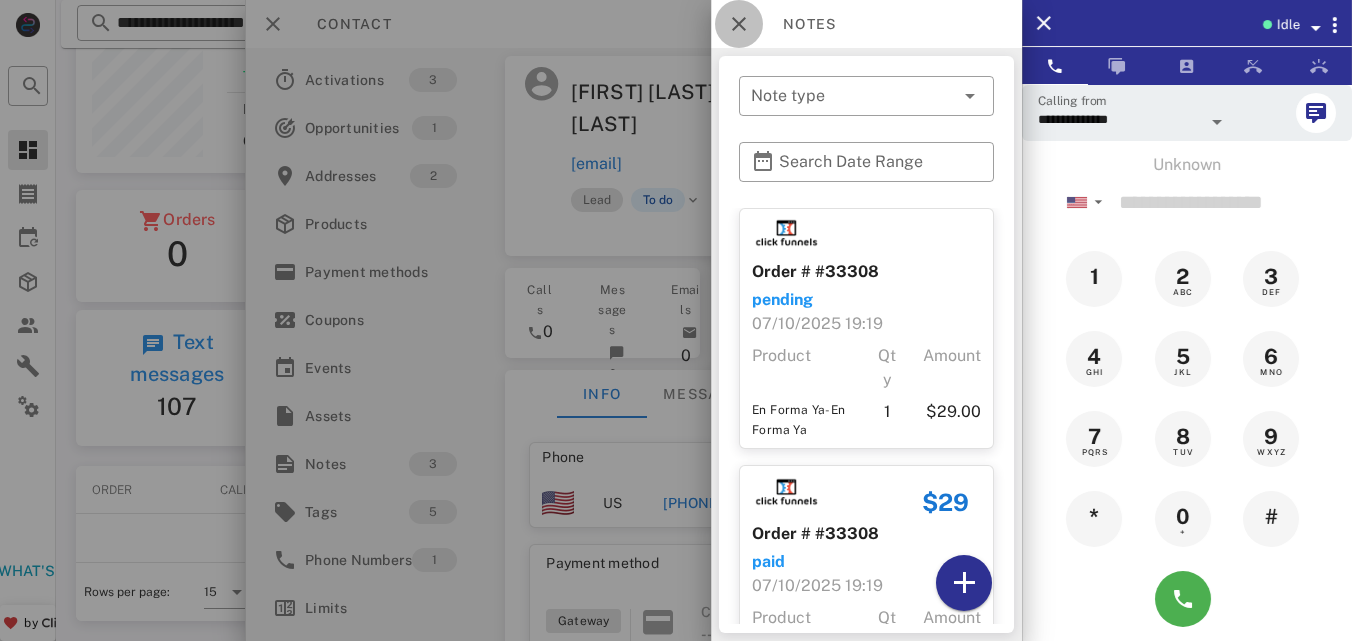 click at bounding box center (739, 24) 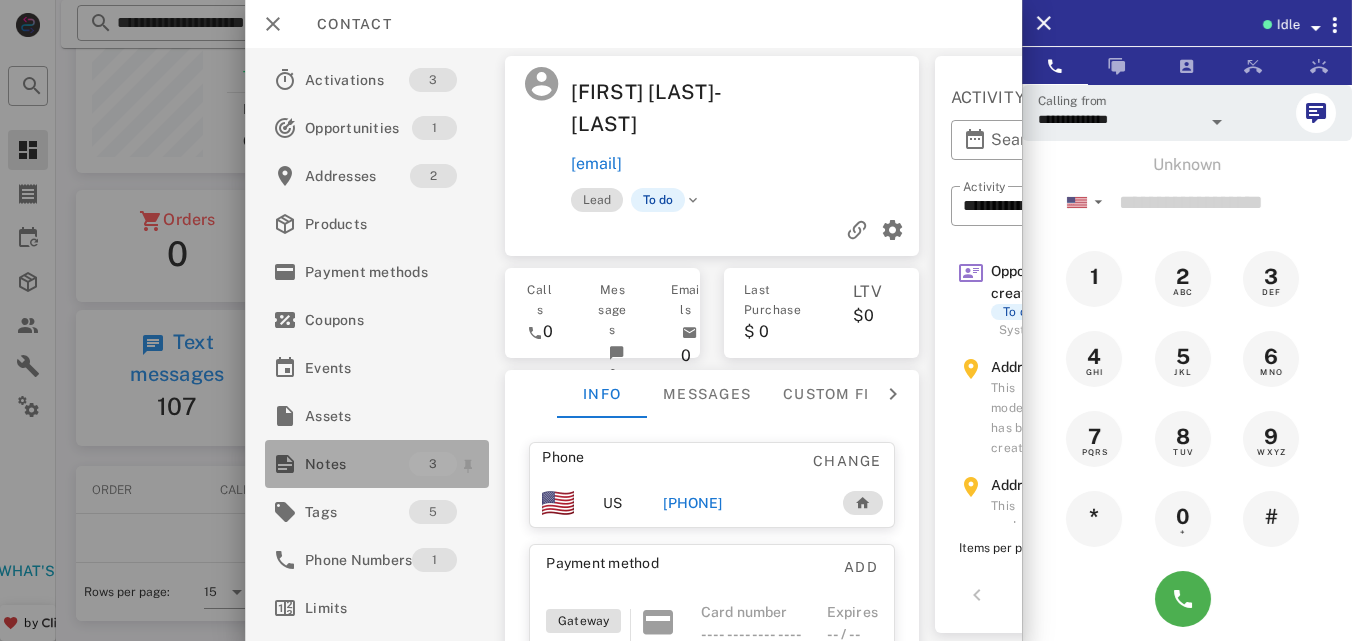 click on "Notes" at bounding box center [357, 464] 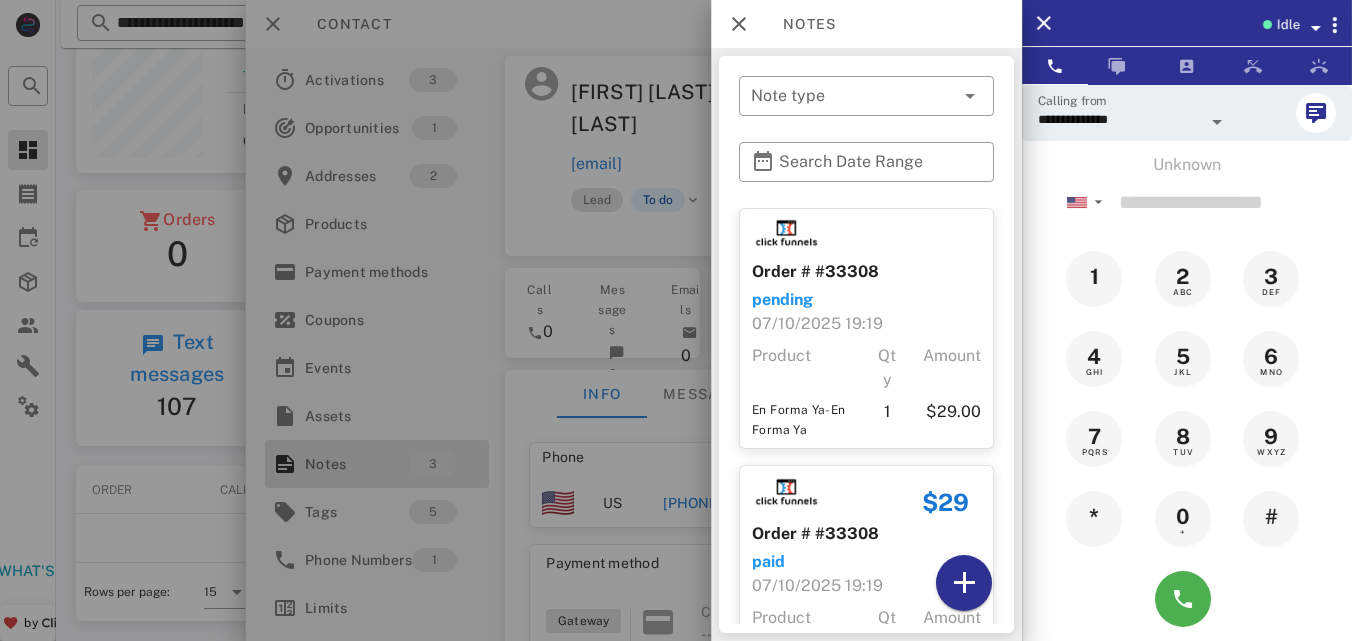 scroll, scrollTop: 327, scrollLeft: 0, axis: vertical 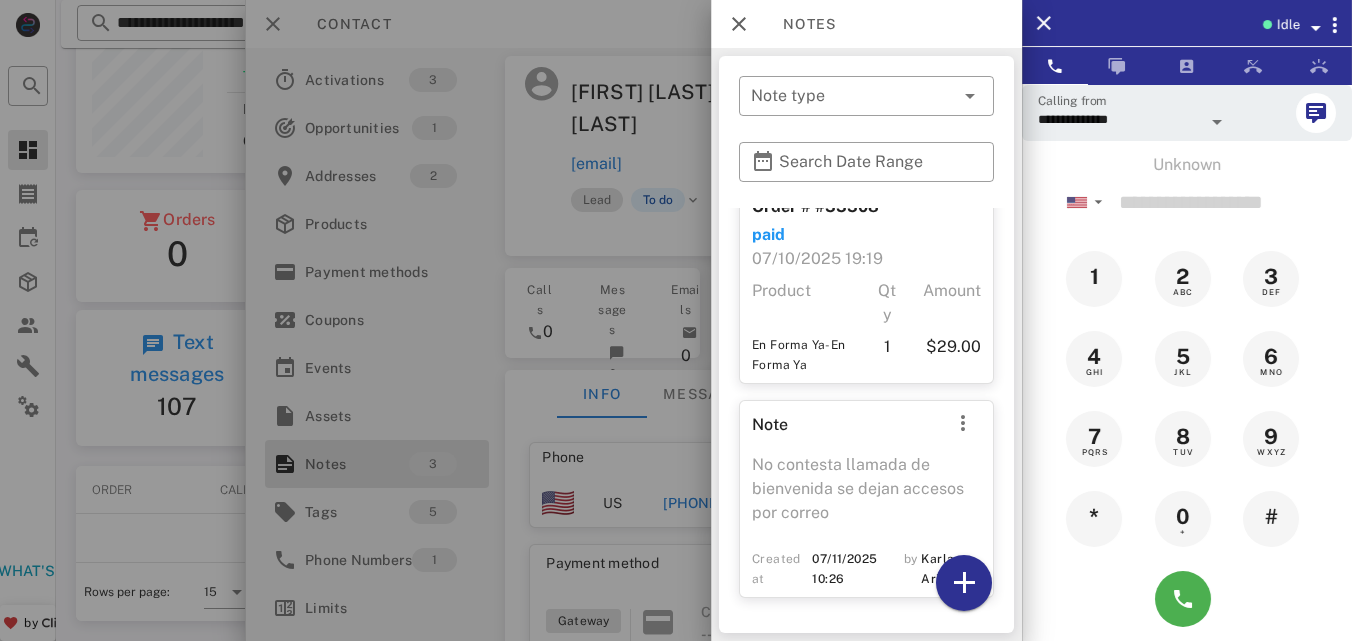 click at bounding box center (676, 320) 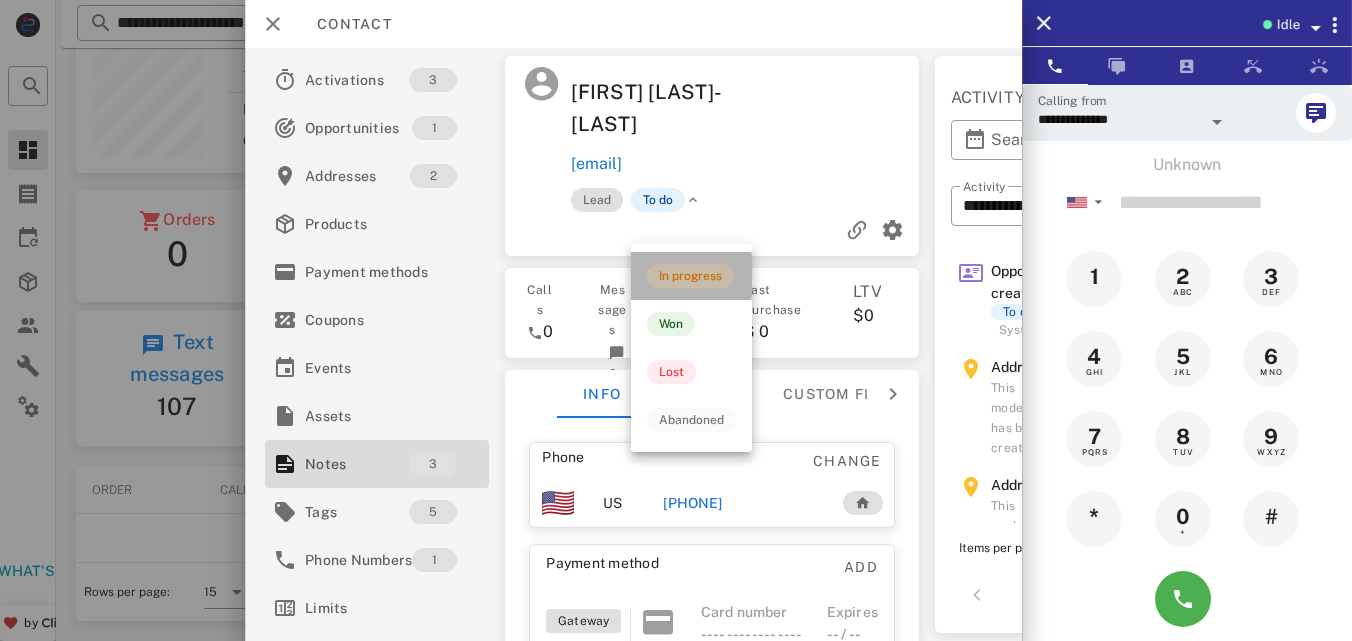 click on "In progress" at bounding box center (690, 276) 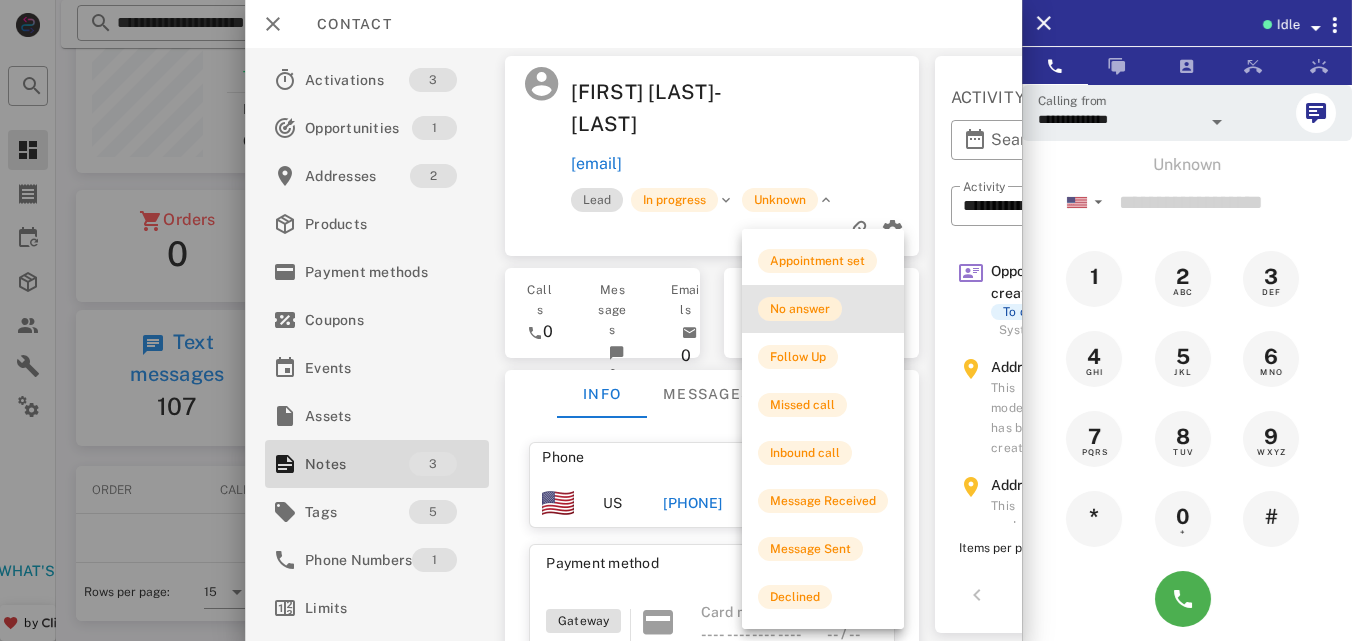 click on "No answer" at bounding box center [800, 309] 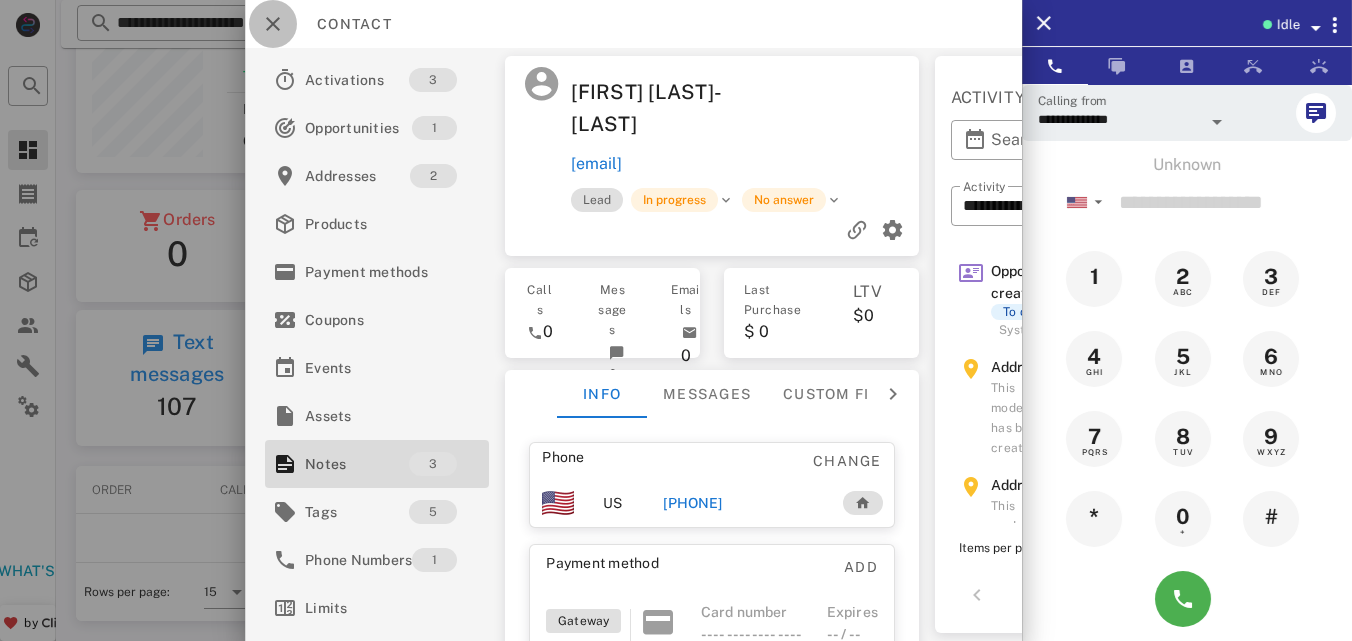 click at bounding box center (273, 24) 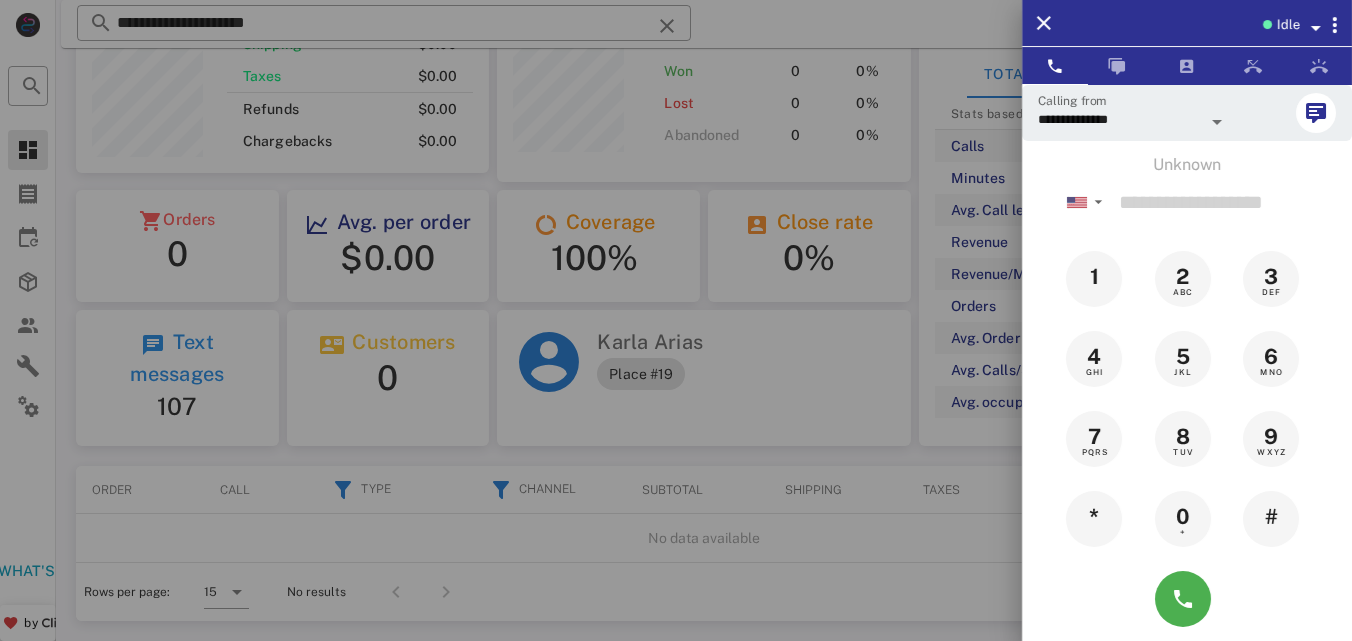 click at bounding box center [676, 320] 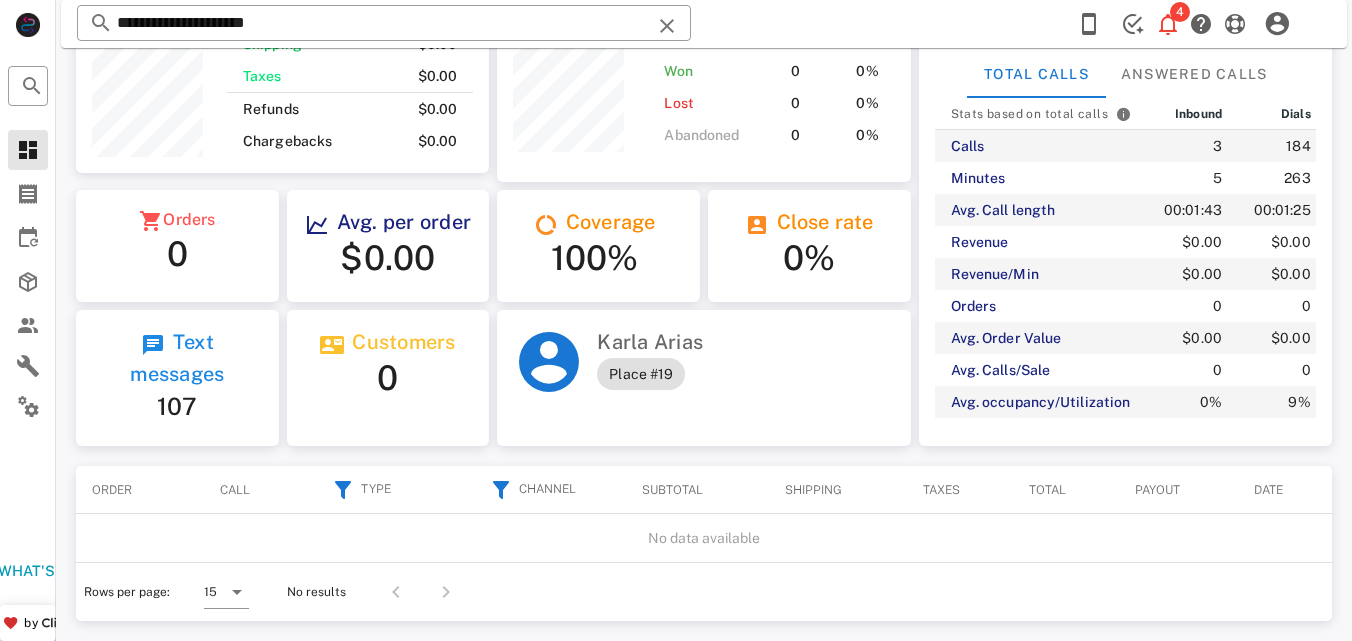 click at bounding box center [667, 26] 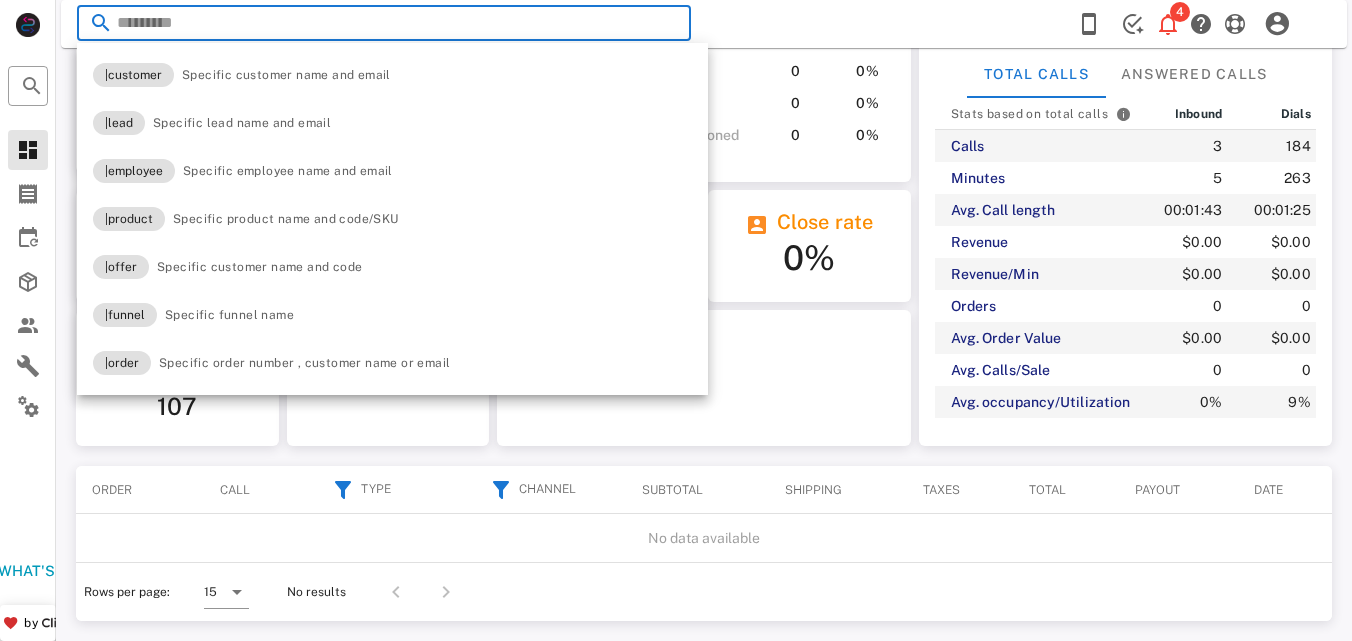 paste on "**********" 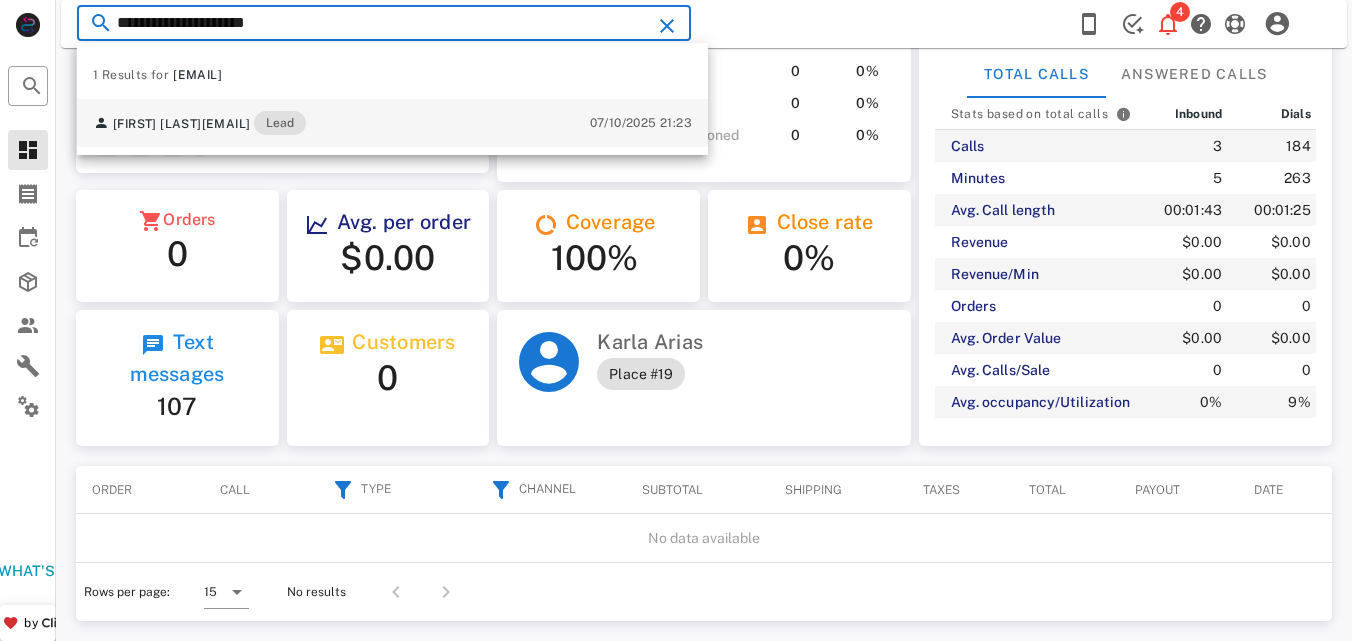 type on "**********" 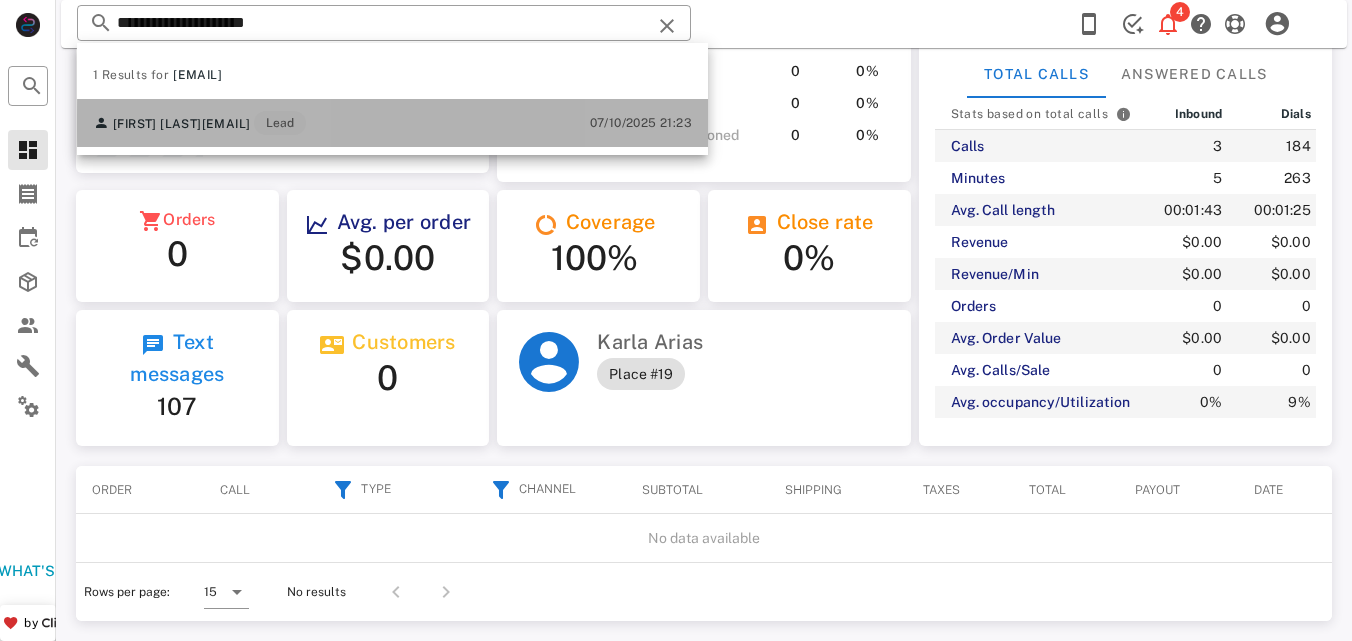 click on "[FIRST] [LAST]   [EMAIL]   Lead   [DATE] [TIME]" at bounding box center [392, 123] 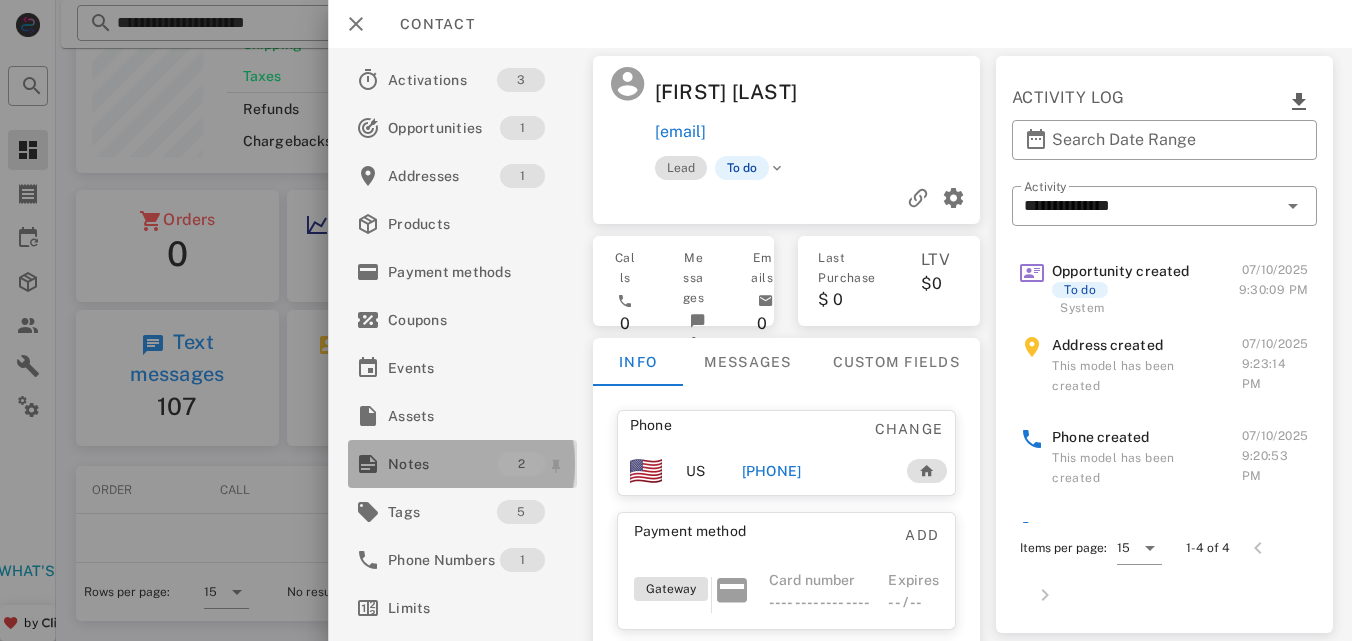 click on "Notes" at bounding box center [443, 464] 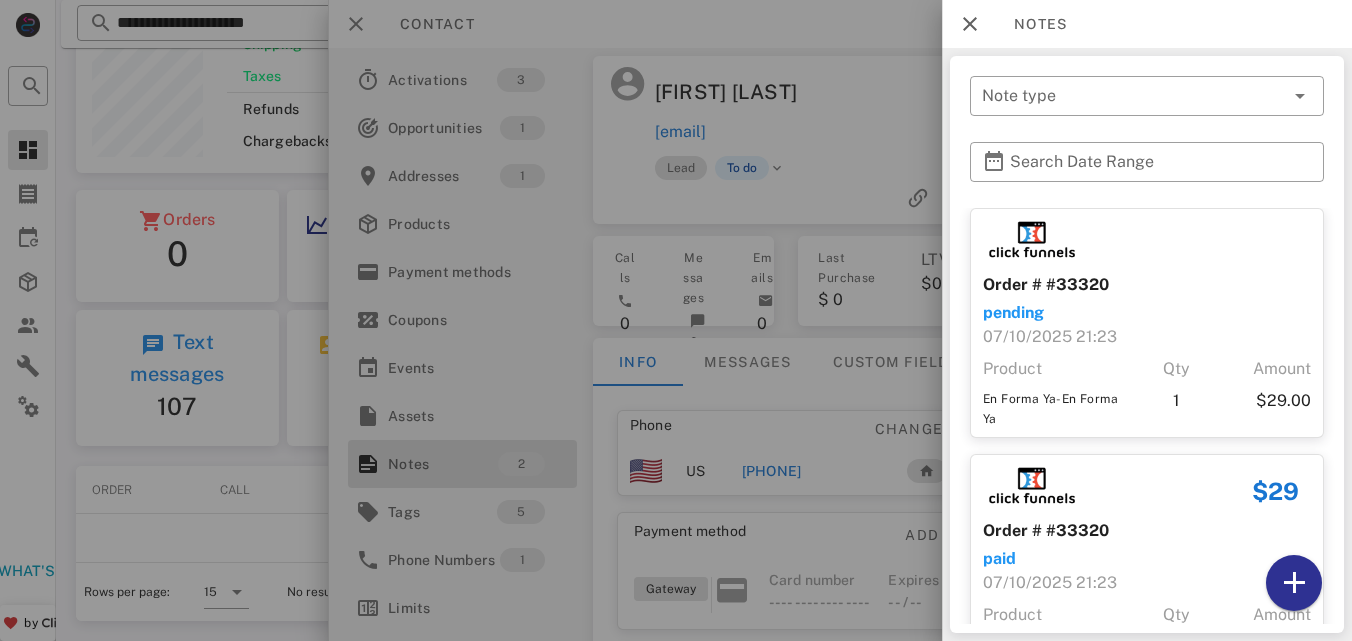 click at bounding box center (676, 320) 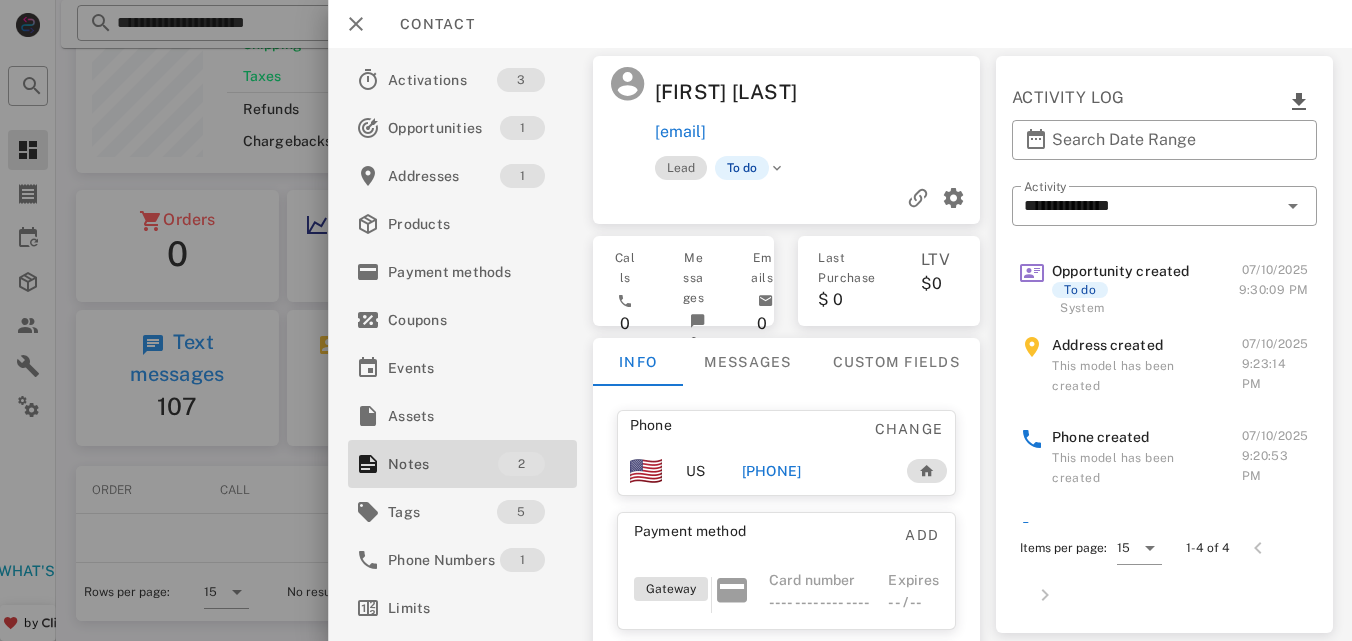 click on "[PHONE]" at bounding box center (771, 471) 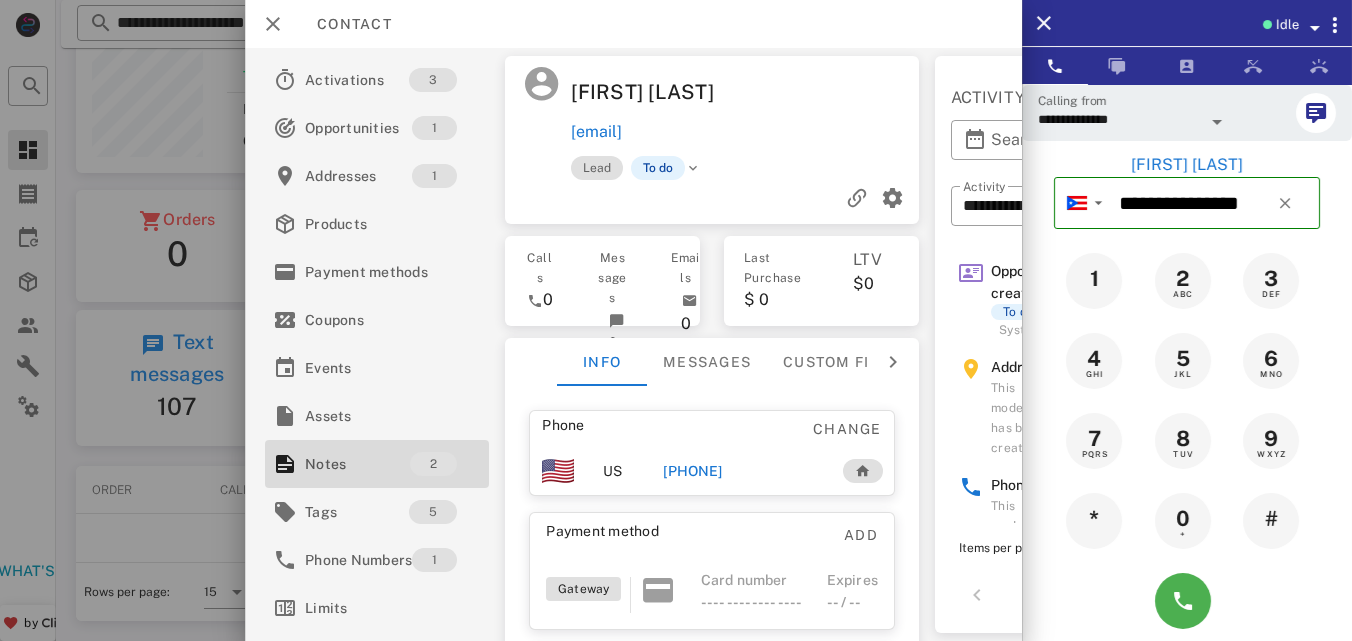 click on "[PHONE]" at bounding box center (692, 471) 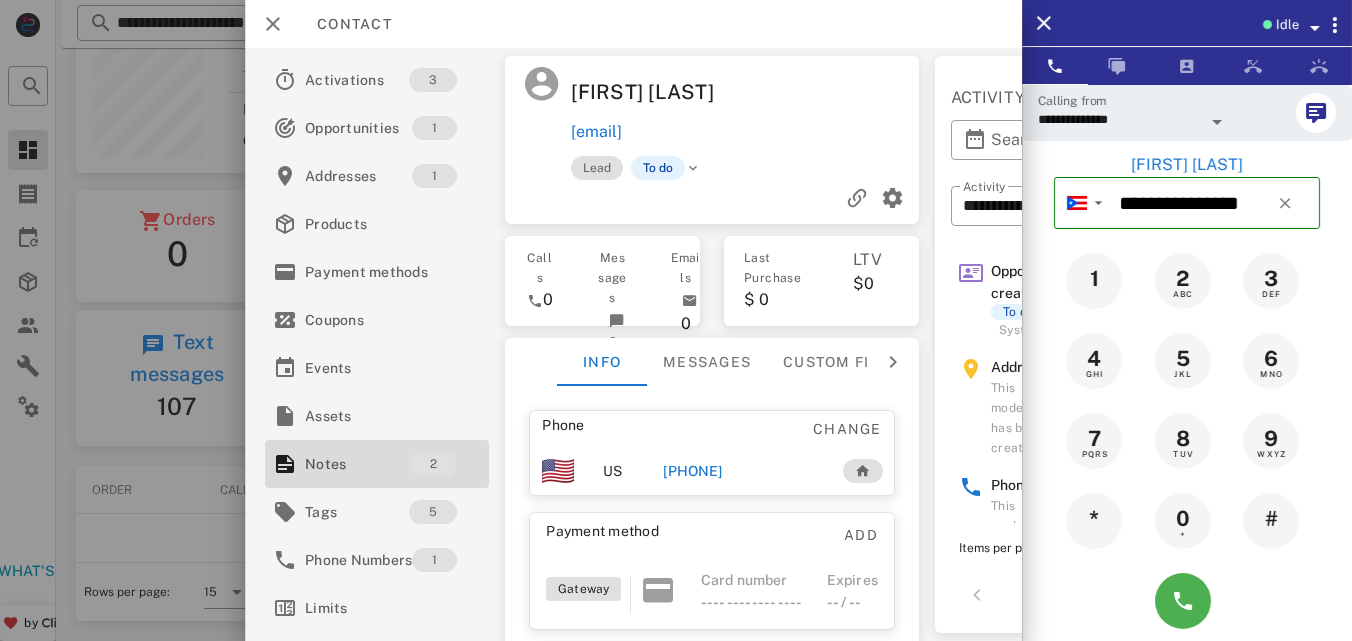 click on "[PHONE]" at bounding box center [742, 471] 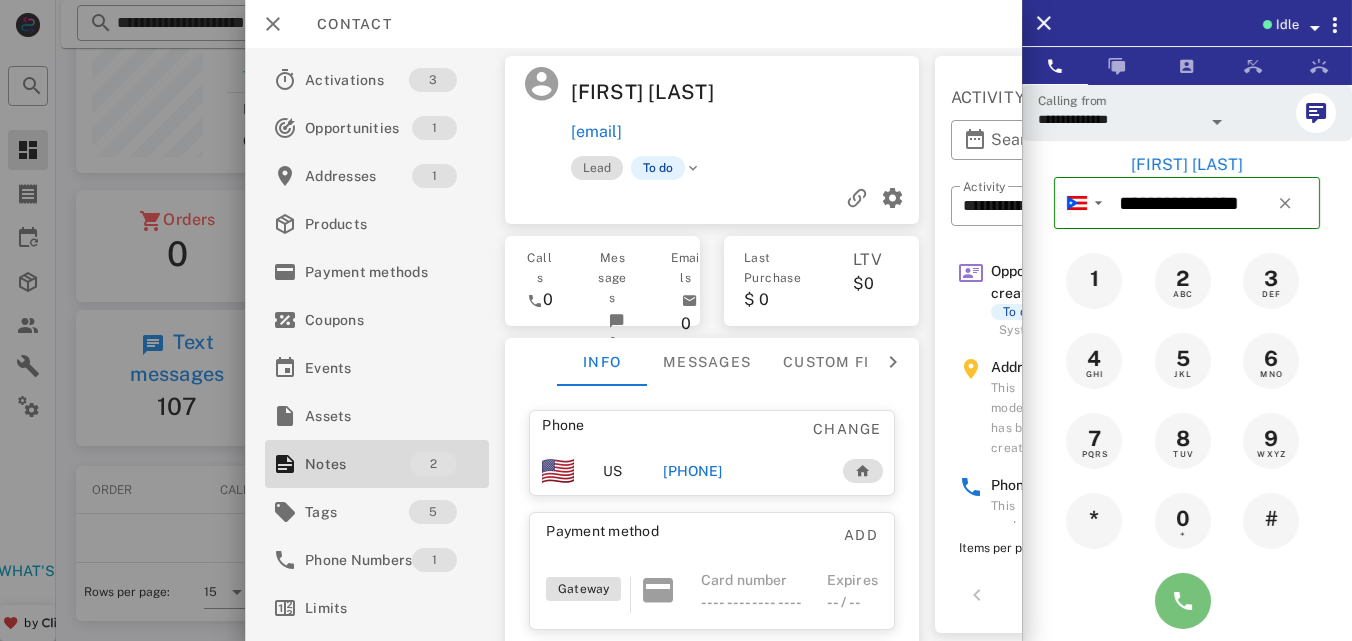 click at bounding box center [1183, 601] 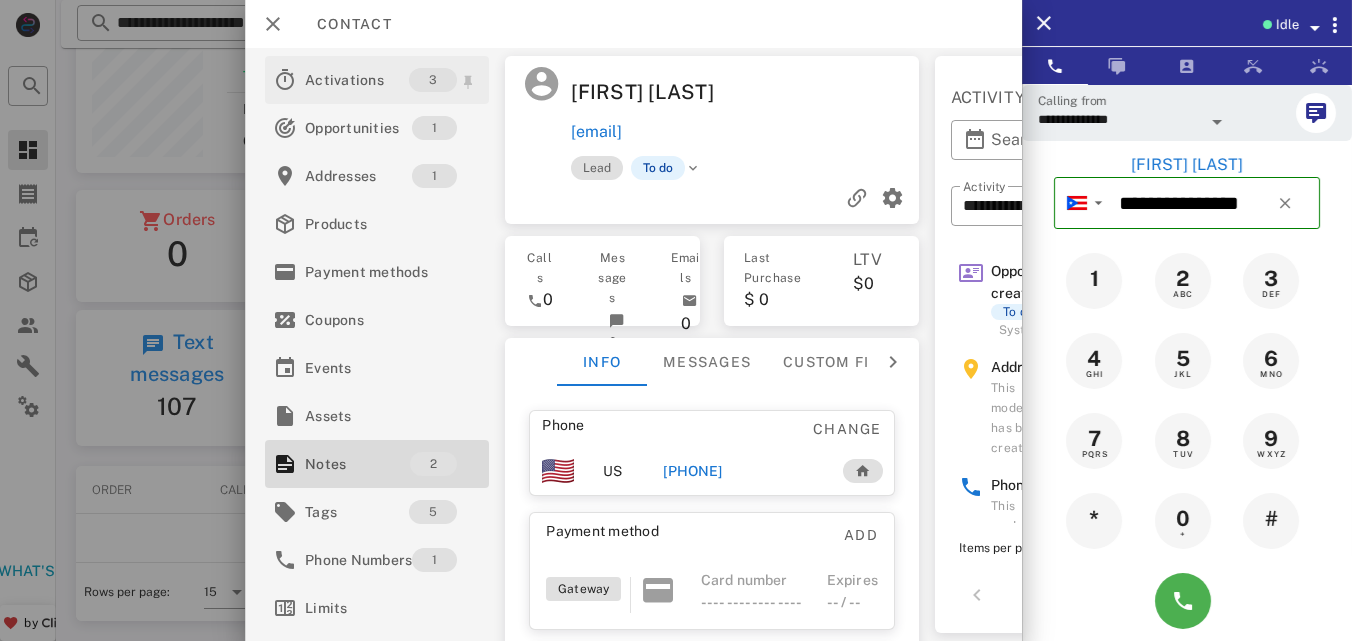 type 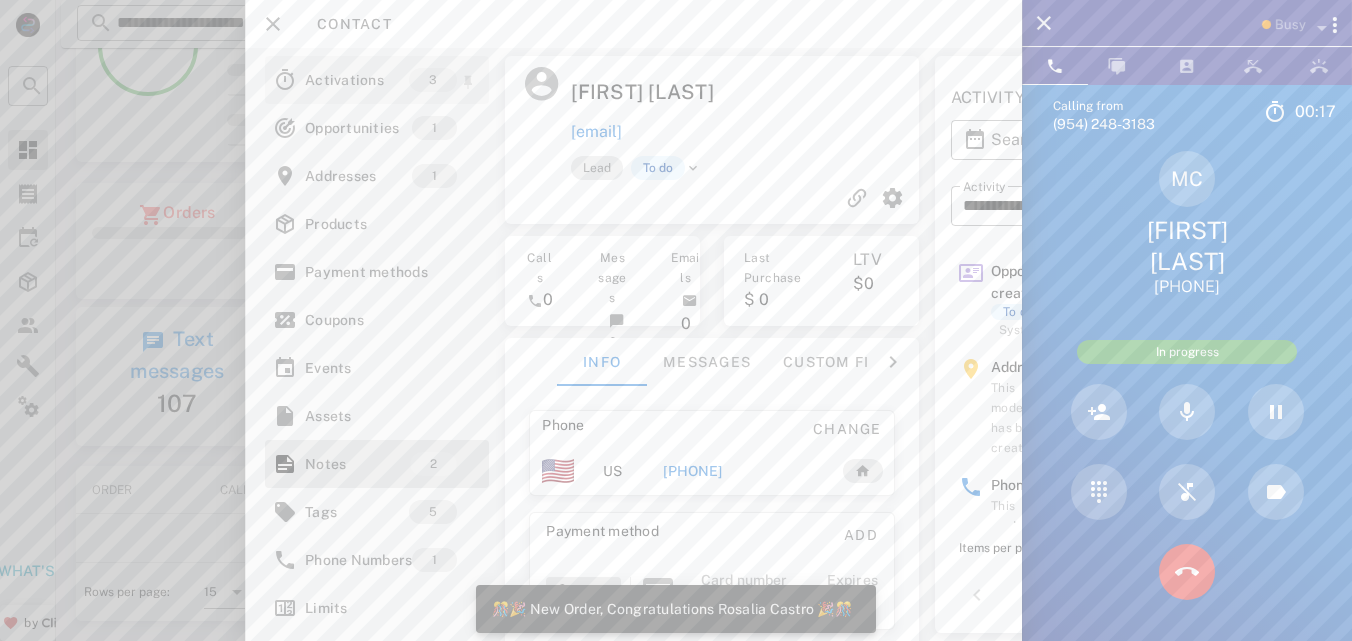 scroll, scrollTop: 166, scrollLeft: 0, axis: vertical 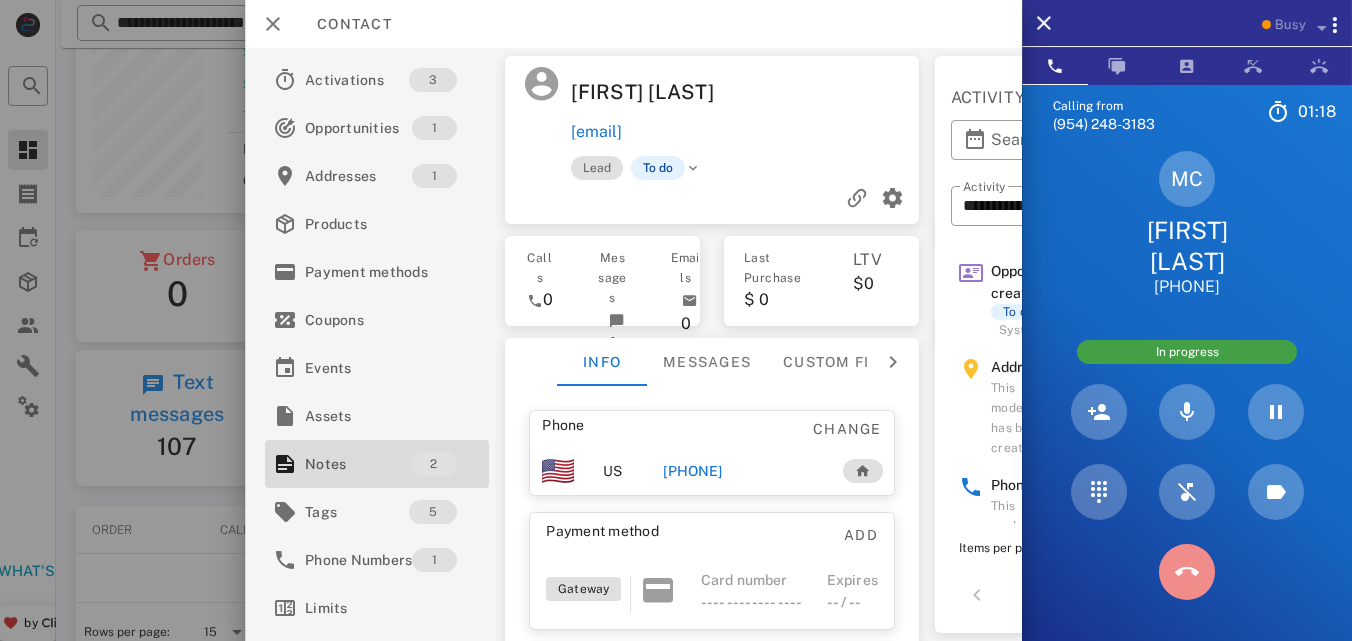 click at bounding box center (1187, 572) 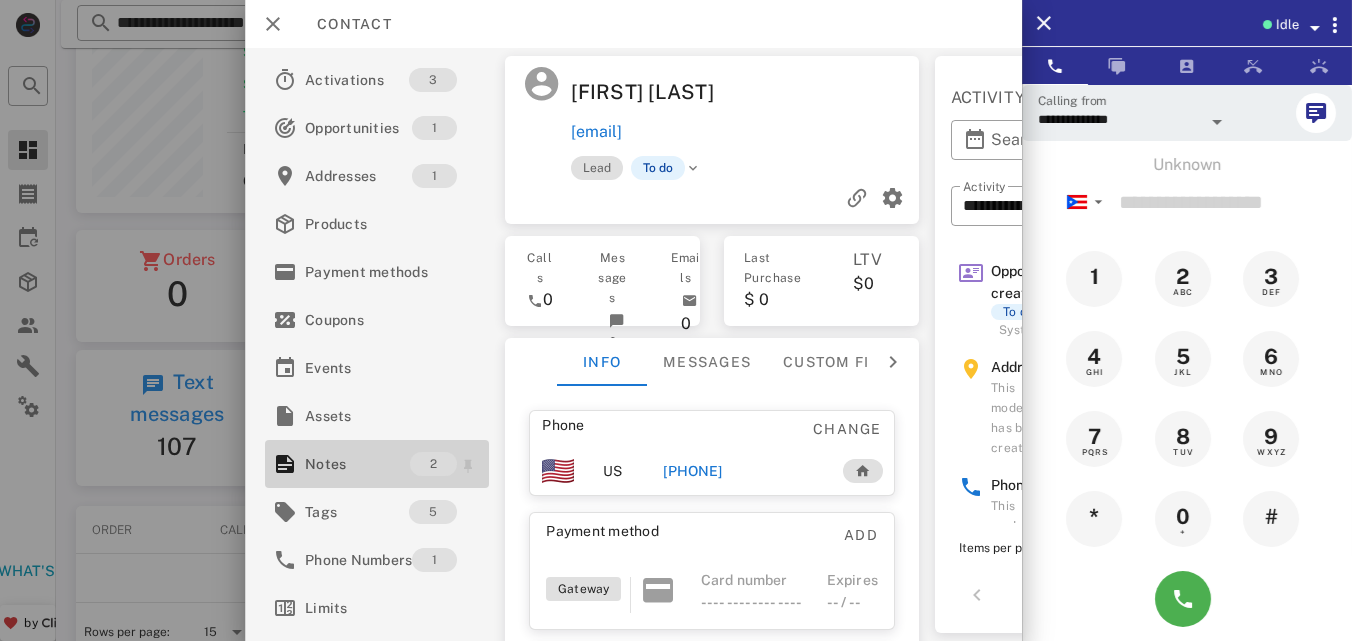 click on "2" at bounding box center [433, 464] 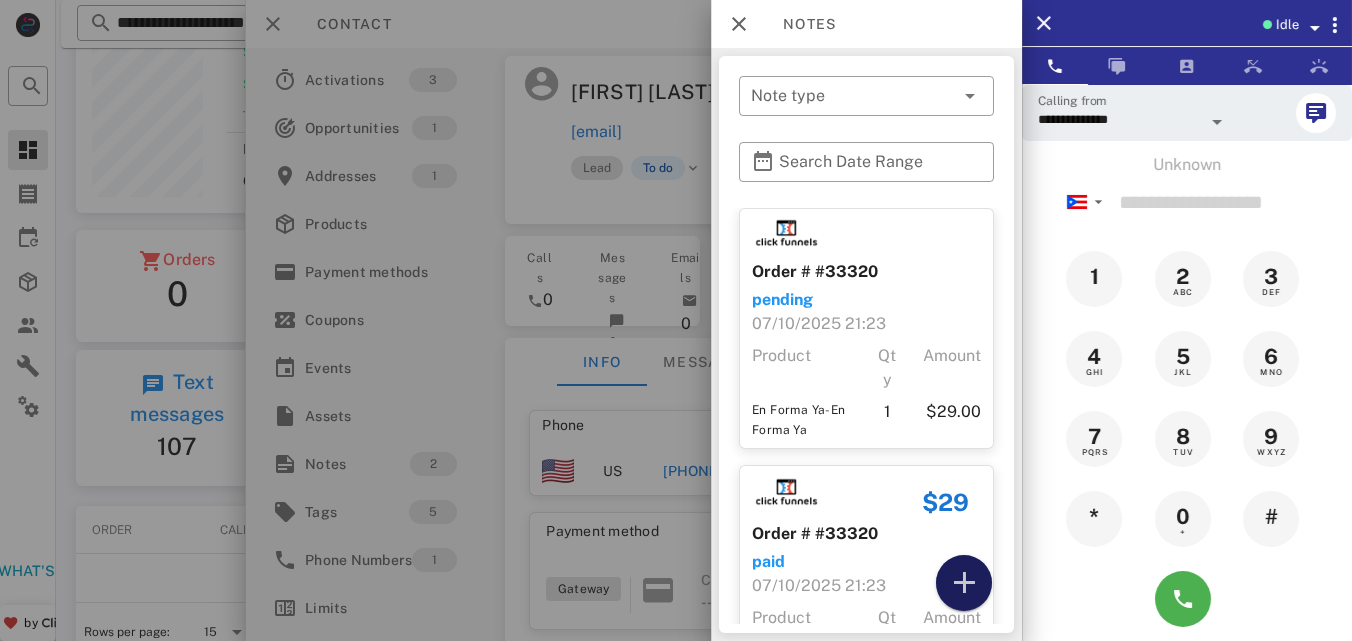 click at bounding box center (964, 583) 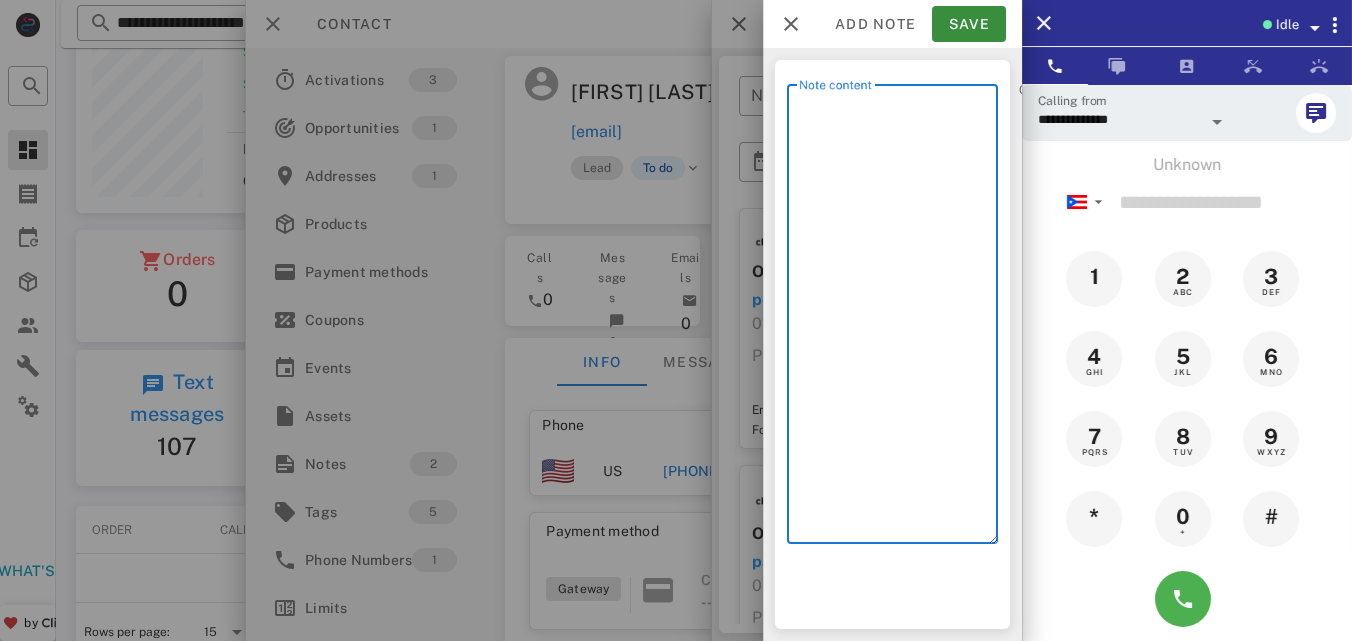 click on "Note content" at bounding box center (898, 319) 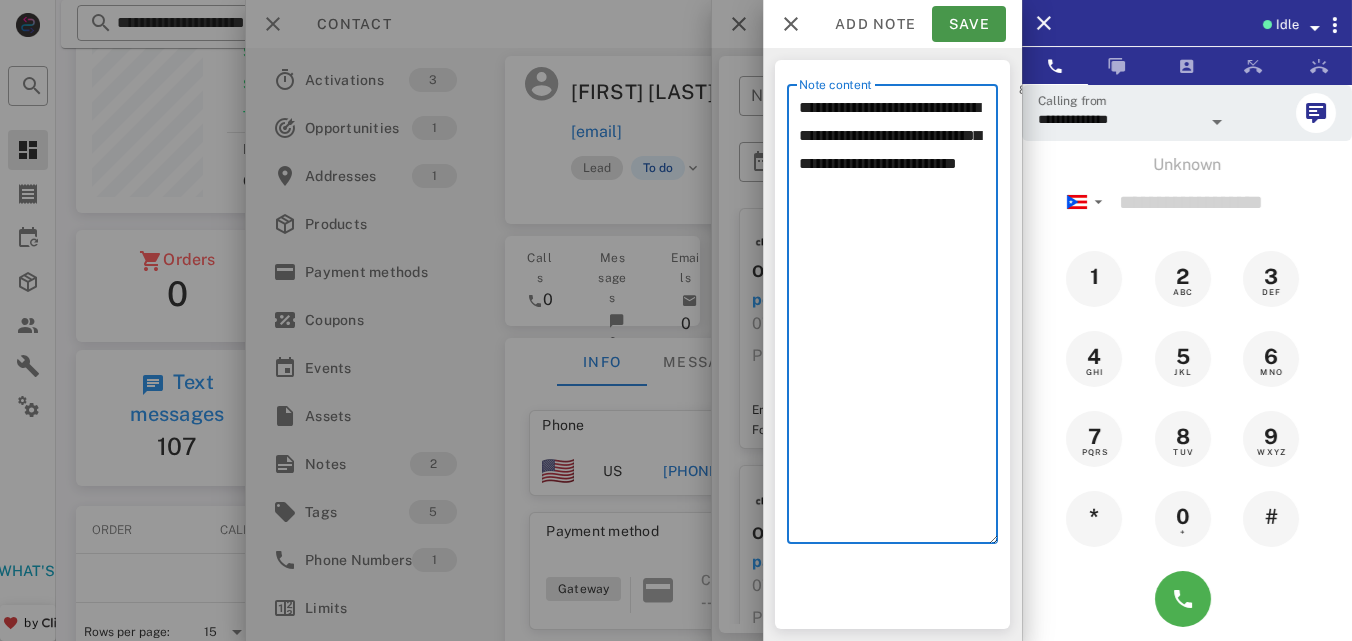 type on "**********" 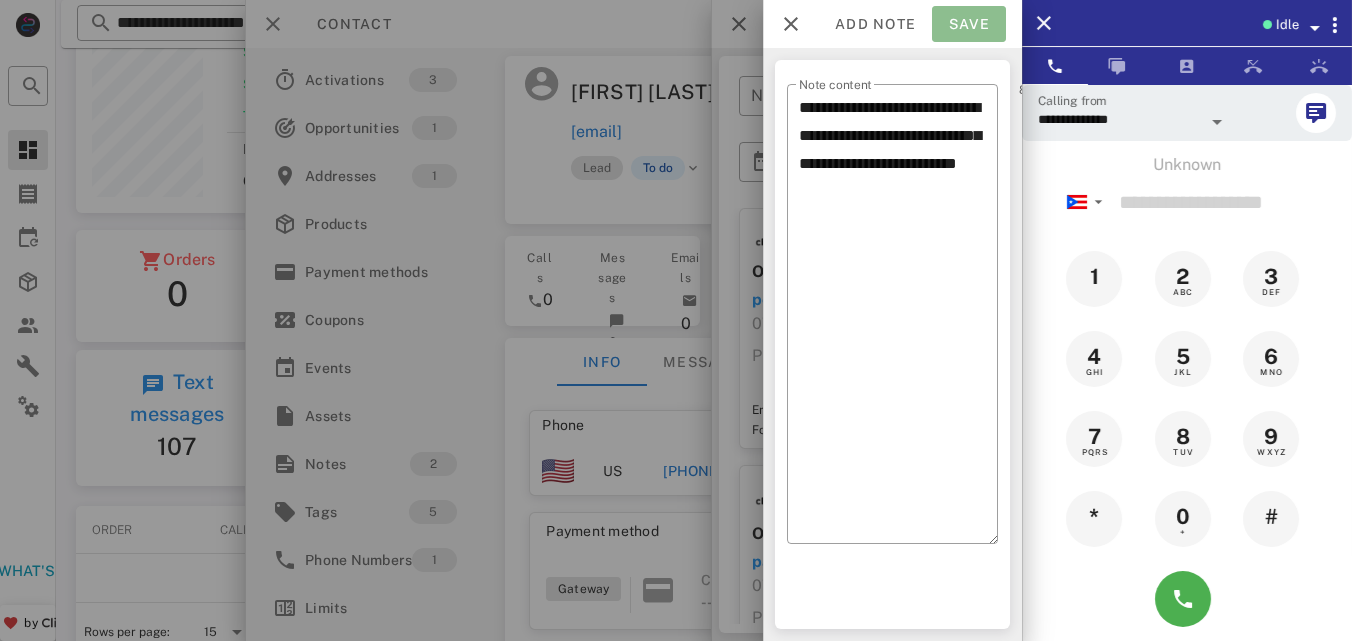 click on "Save" at bounding box center [969, 24] 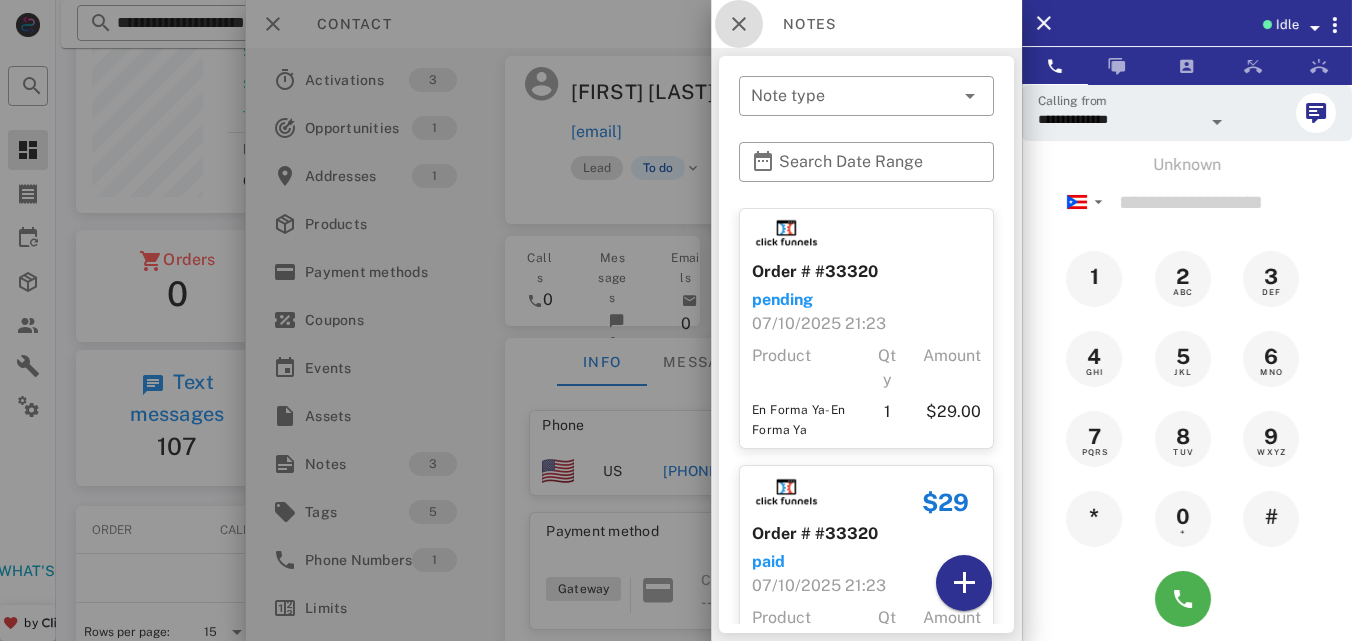 click at bounding box center (739, 24) 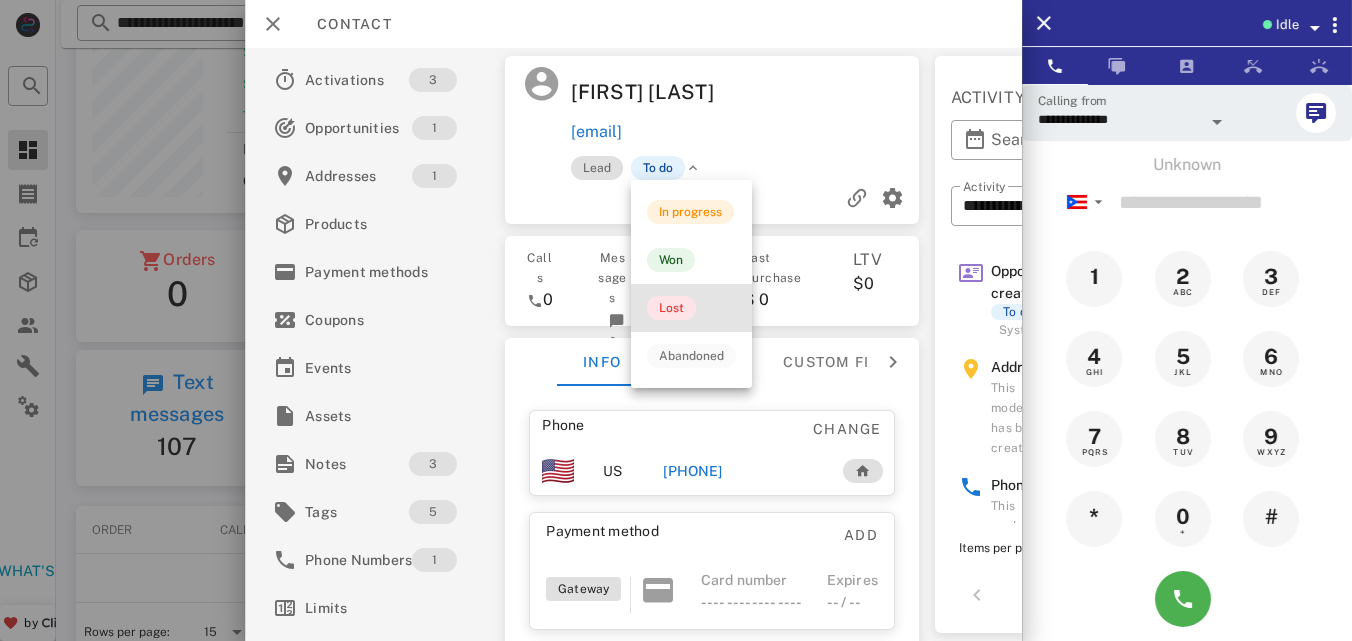 click on "Lost" at bounding box center (671, 308) 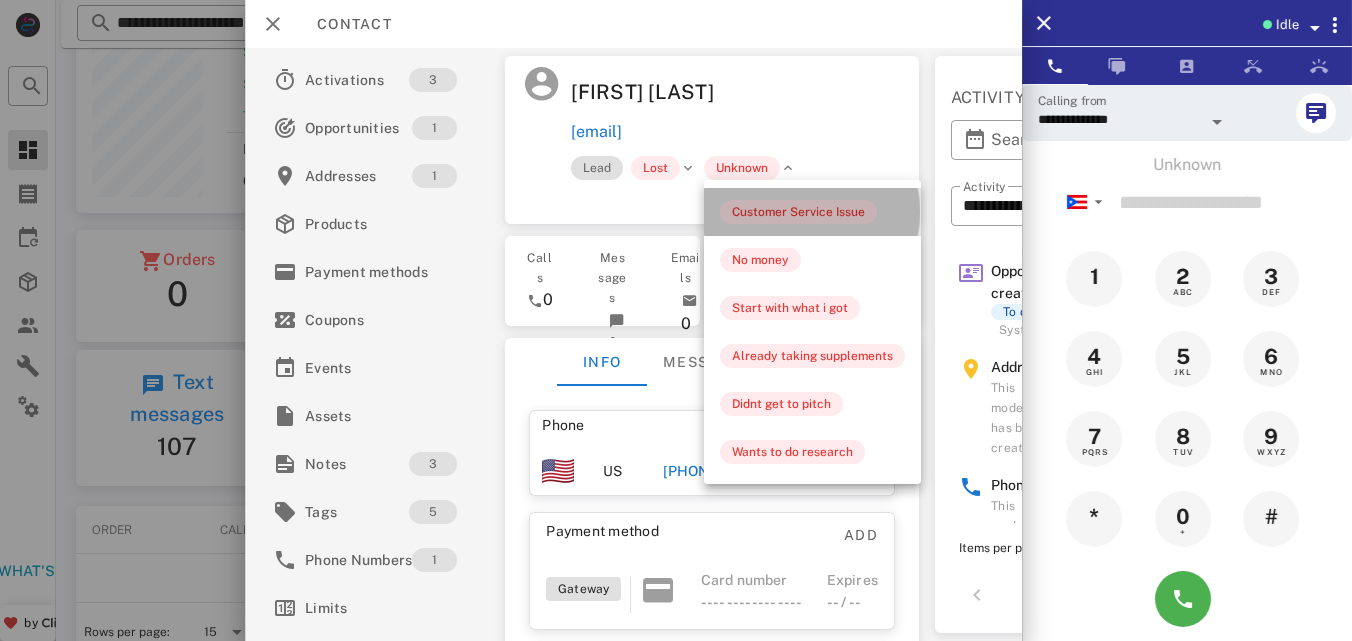 click on "Customer Service Issue" at bounding box center (798, 212) 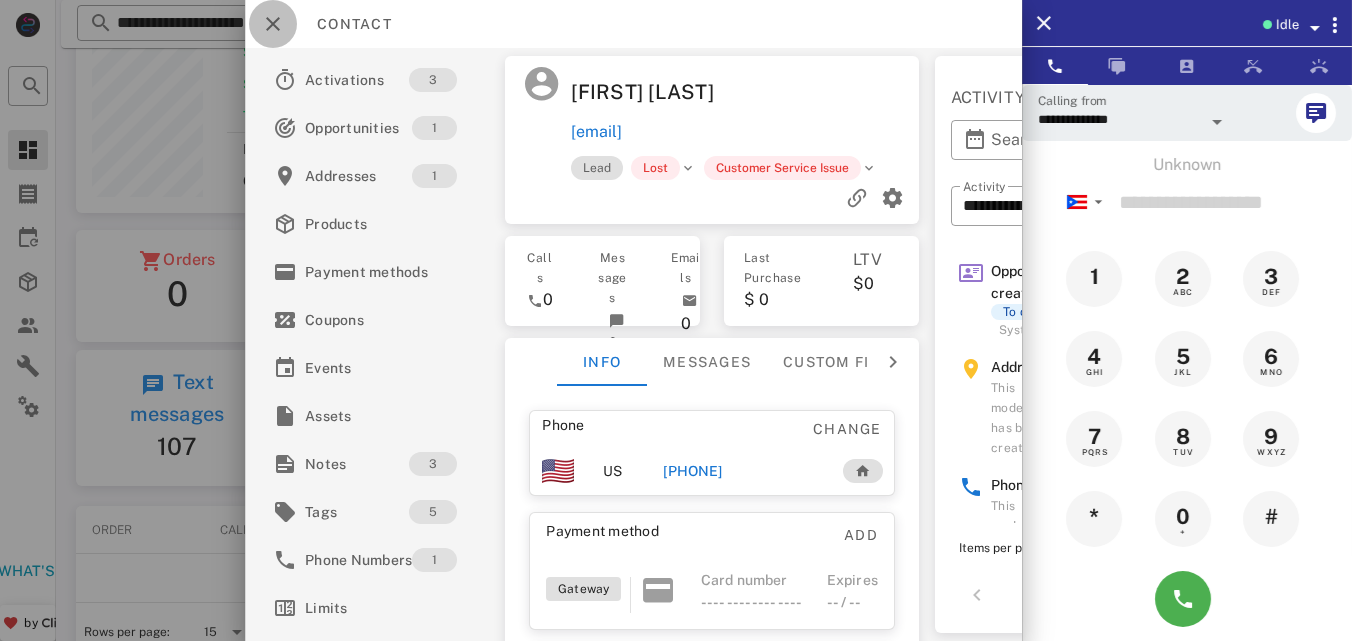 click at bounding box center (273, 24) 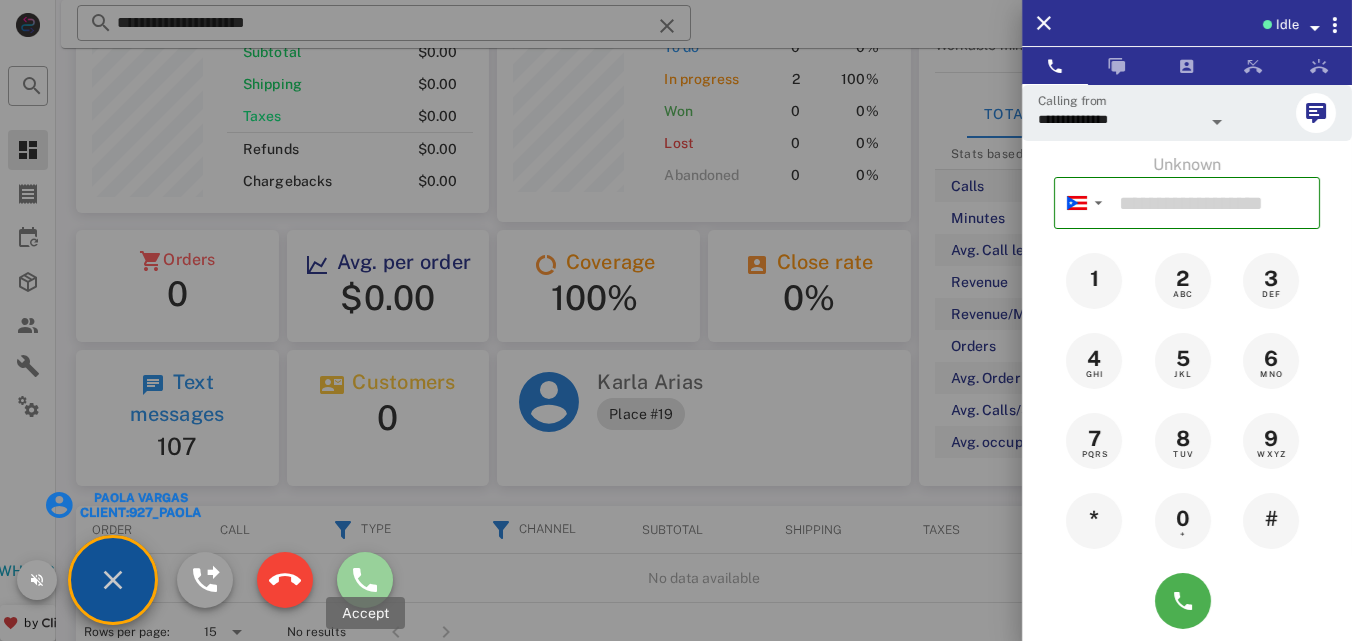 click at bounding box center (365, 580) 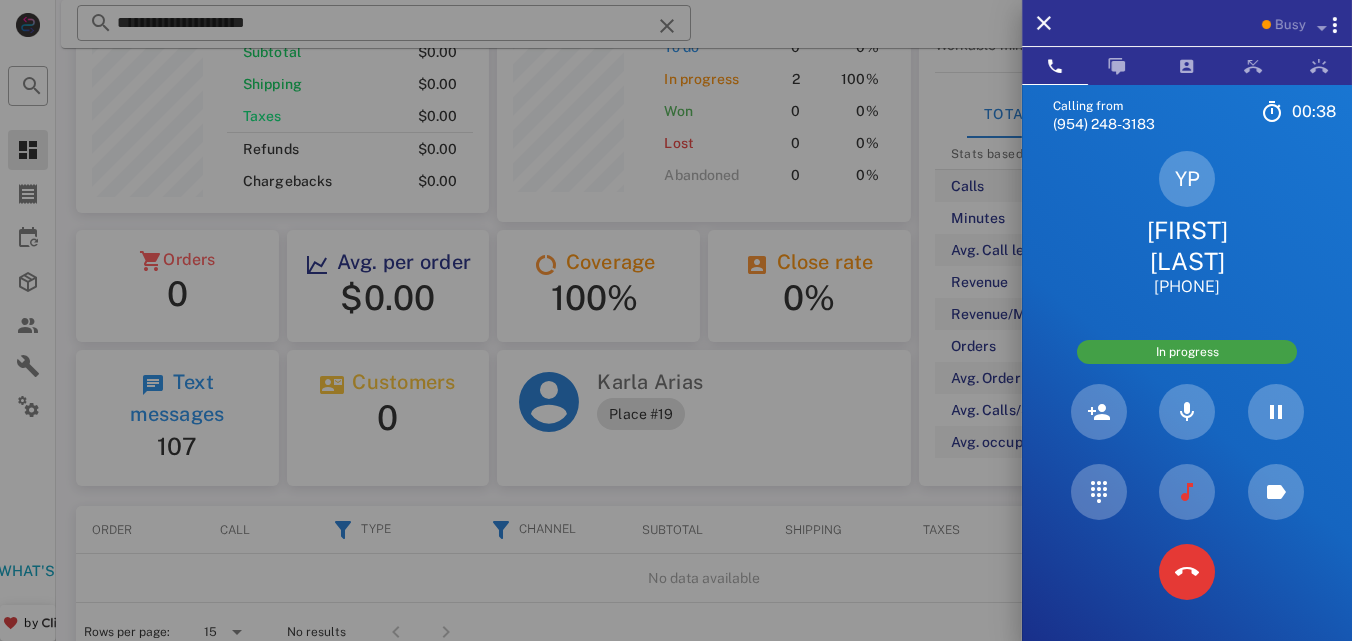 click on "[FIRST] [LAST]" at bounding box center (1187, 246) 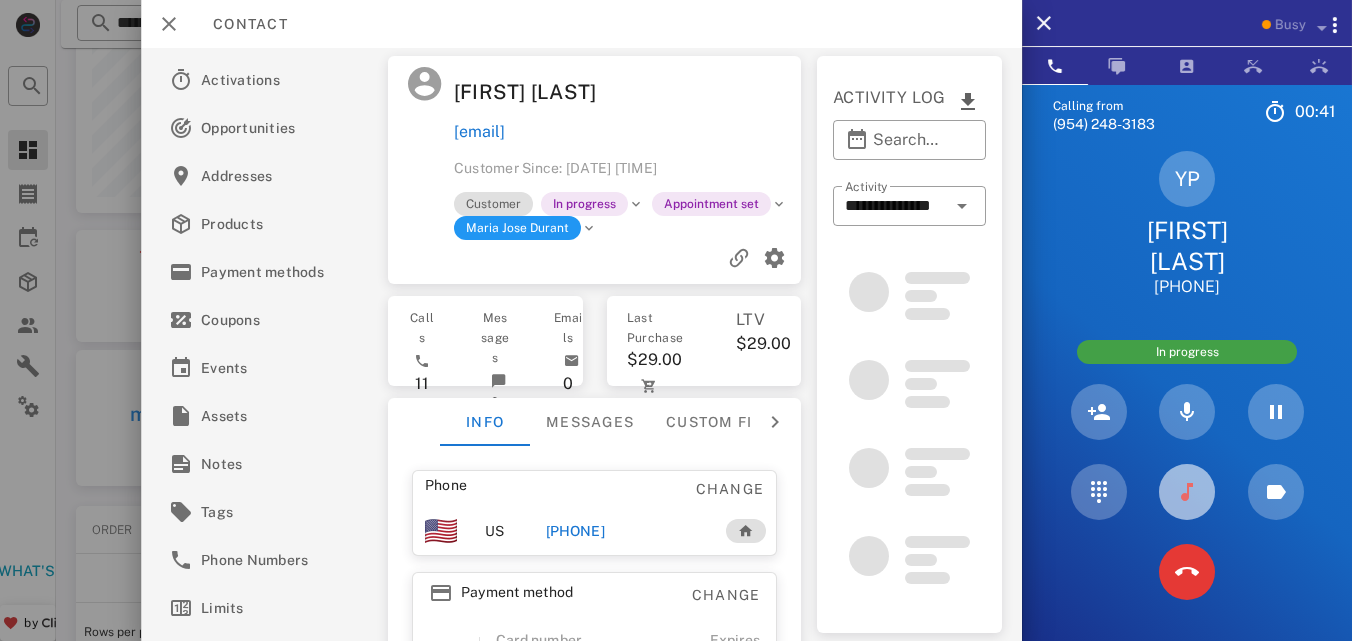 click at bounding box center (1187, 492) 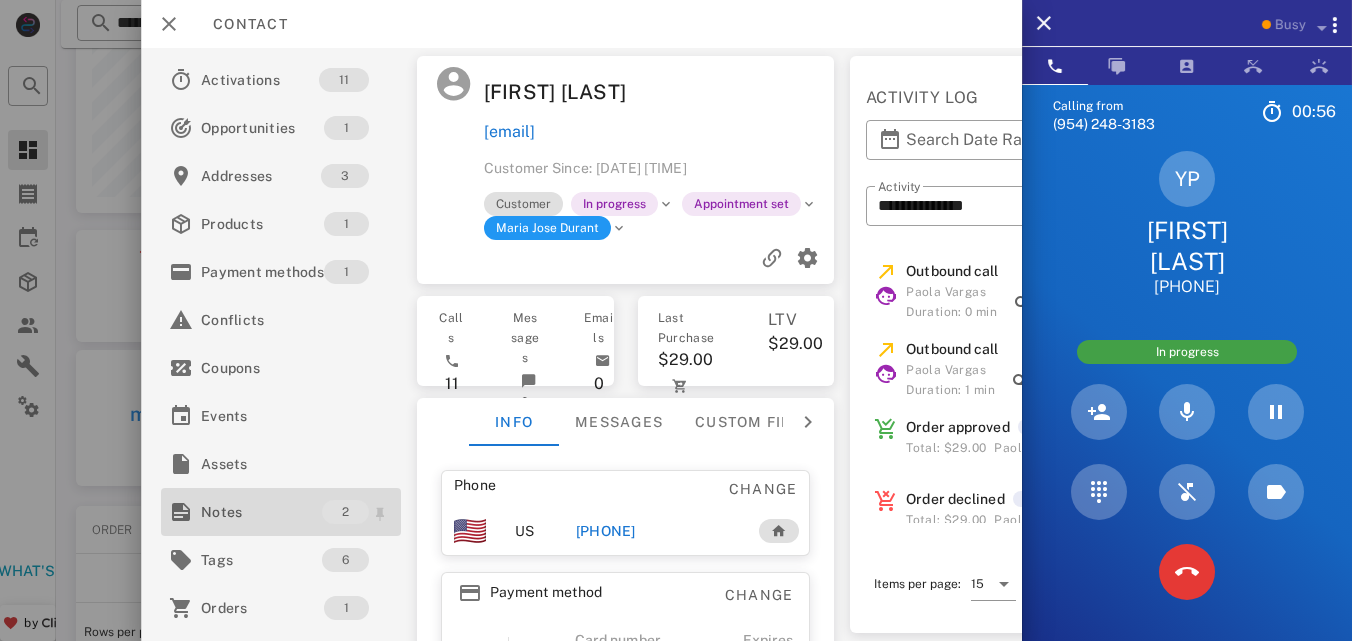 click on "Notes" at bounding box center [261, 512] 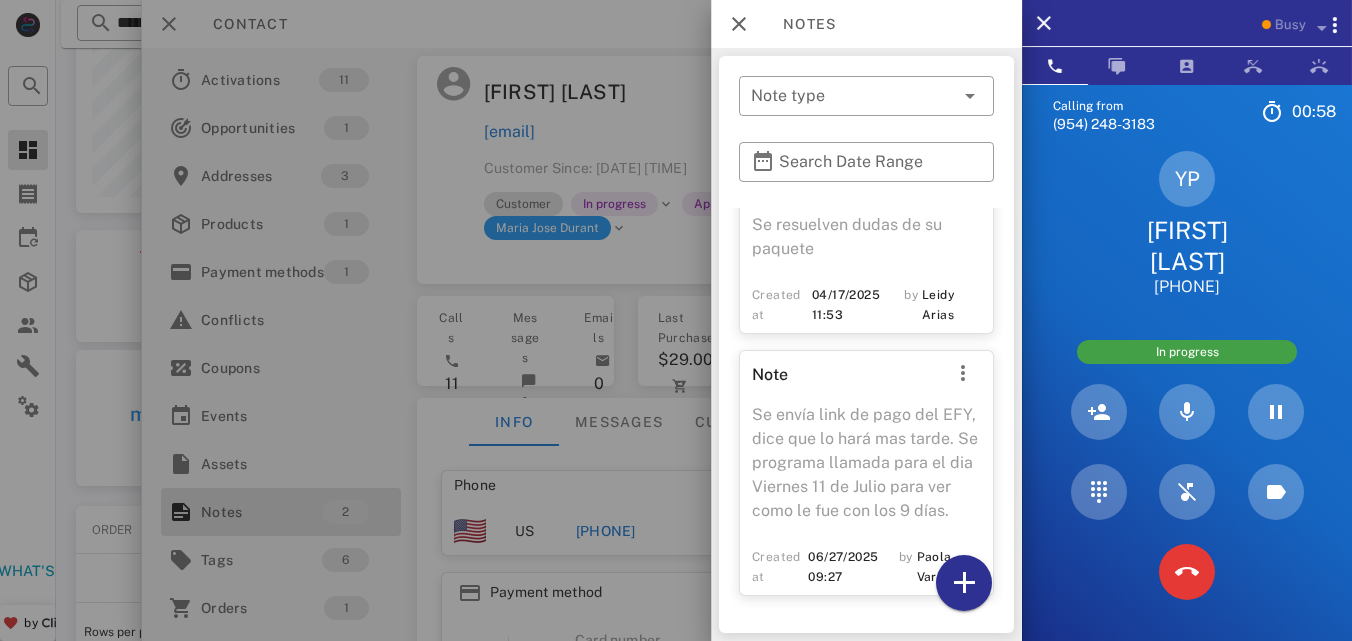 scroll, scrollTop: 72, scrollLeft: 0, axis: vertical 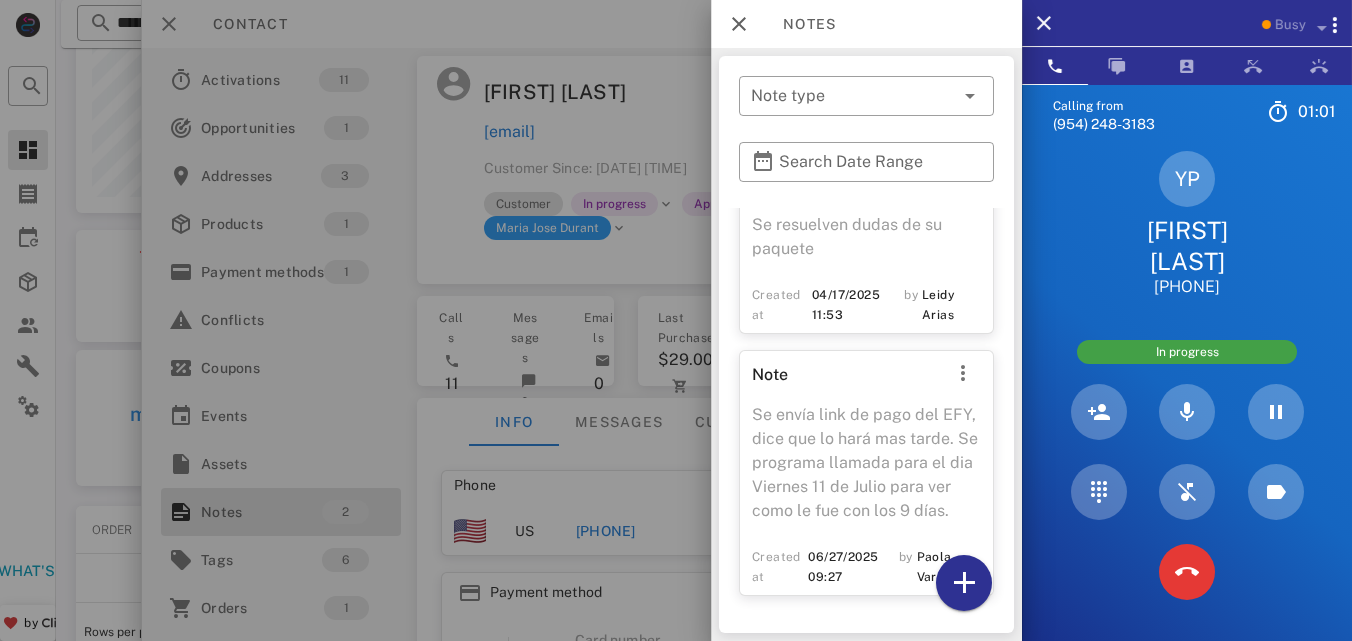 click at bounding box center (676, 320) 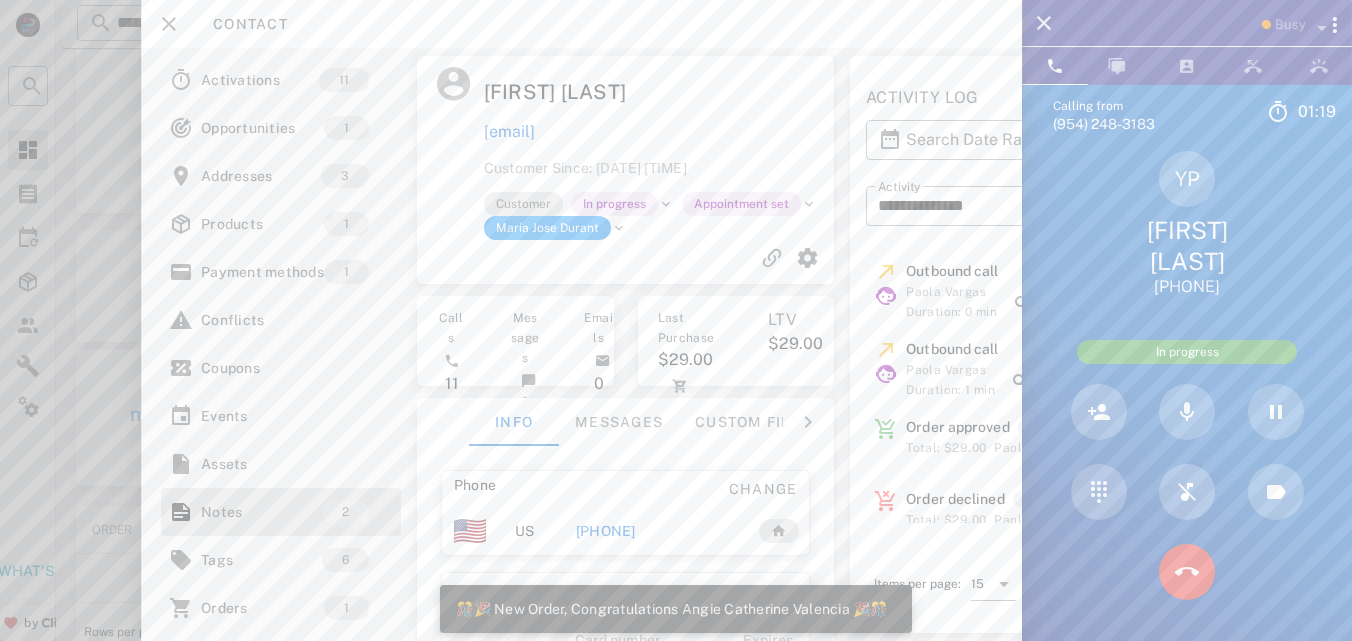 scroll, scrollTop: 999761, scrollLeft: 999587, axis: both 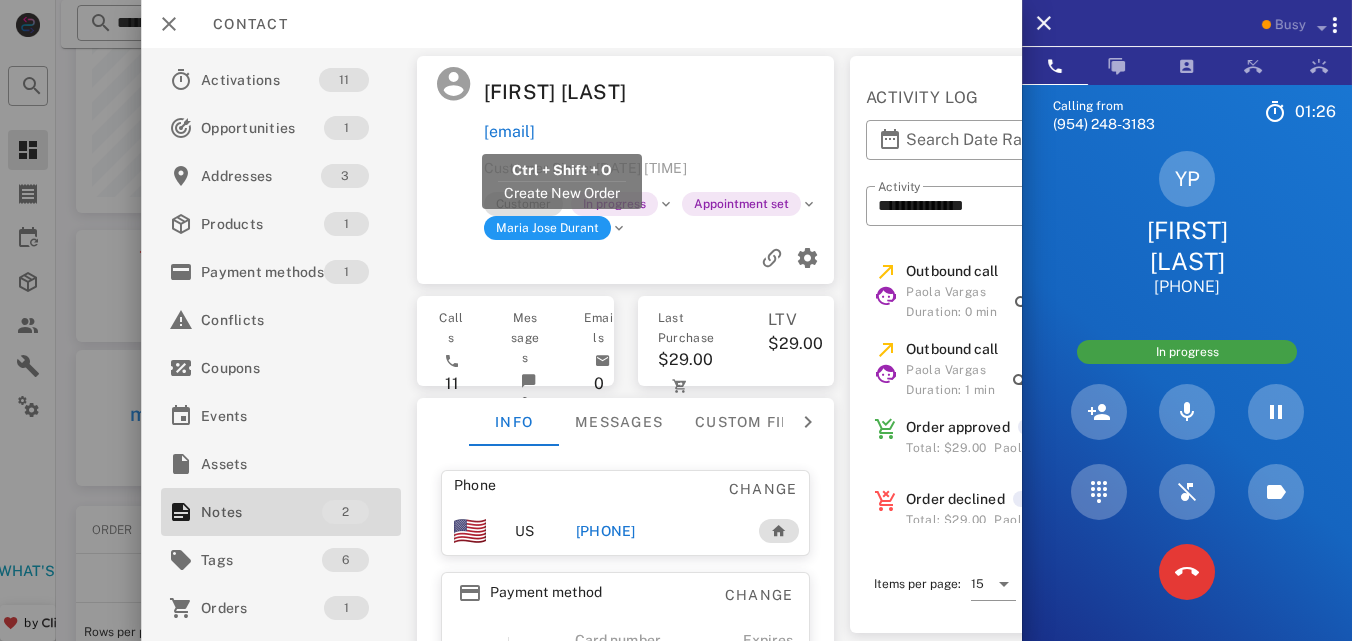 drag, startPoint x: 646, startPoint y: 140, endPoint x: 481, endPoint y: 137, distance: 165.02727 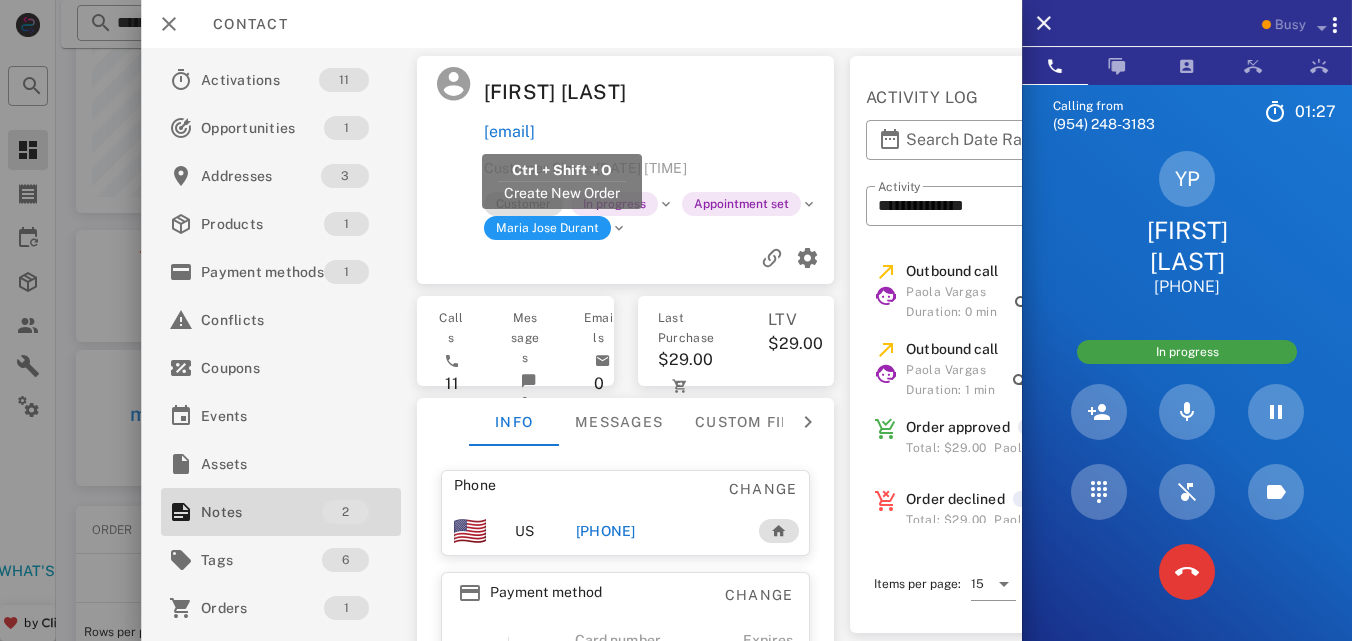 copy on "[EMAIL]" 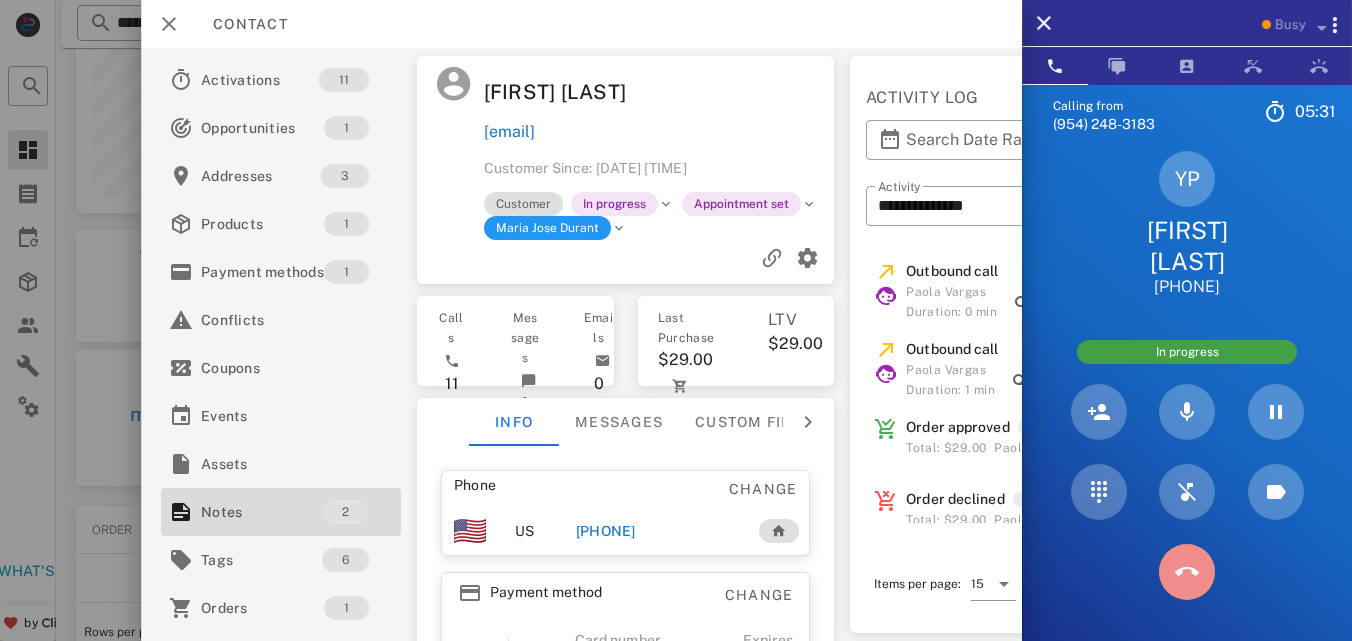 click at bounding box center [1187, 572] 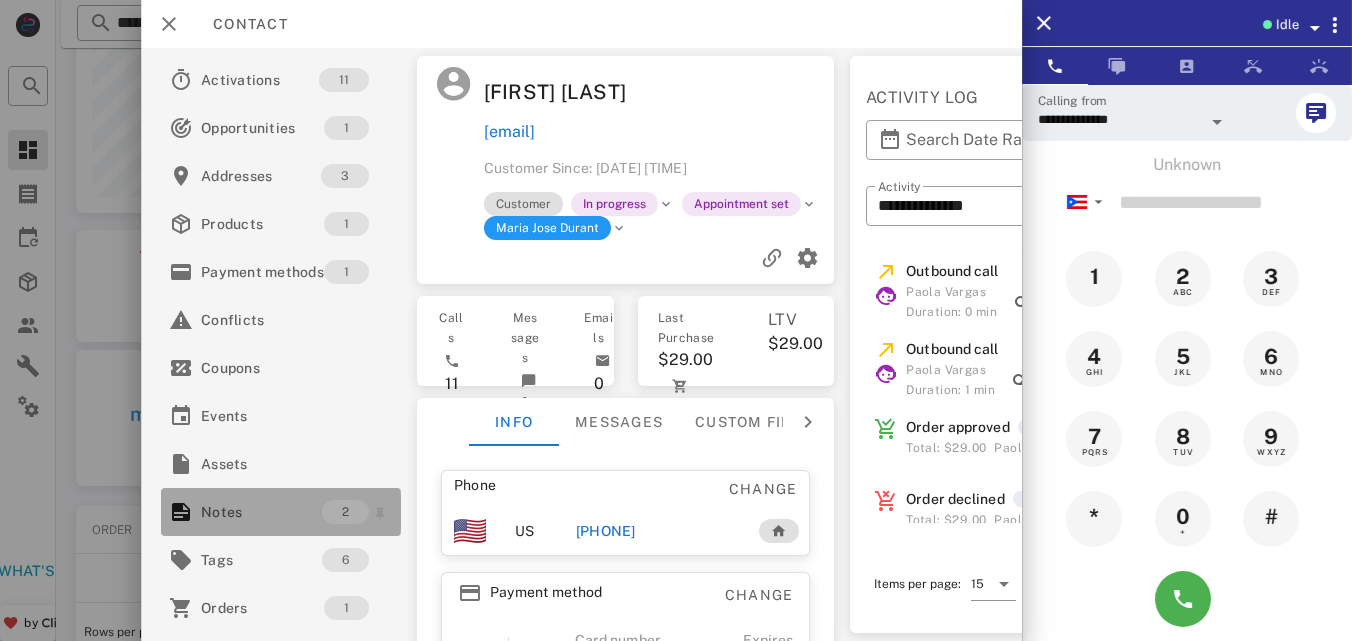 click on "Notes" at bounding box center (261, 512) 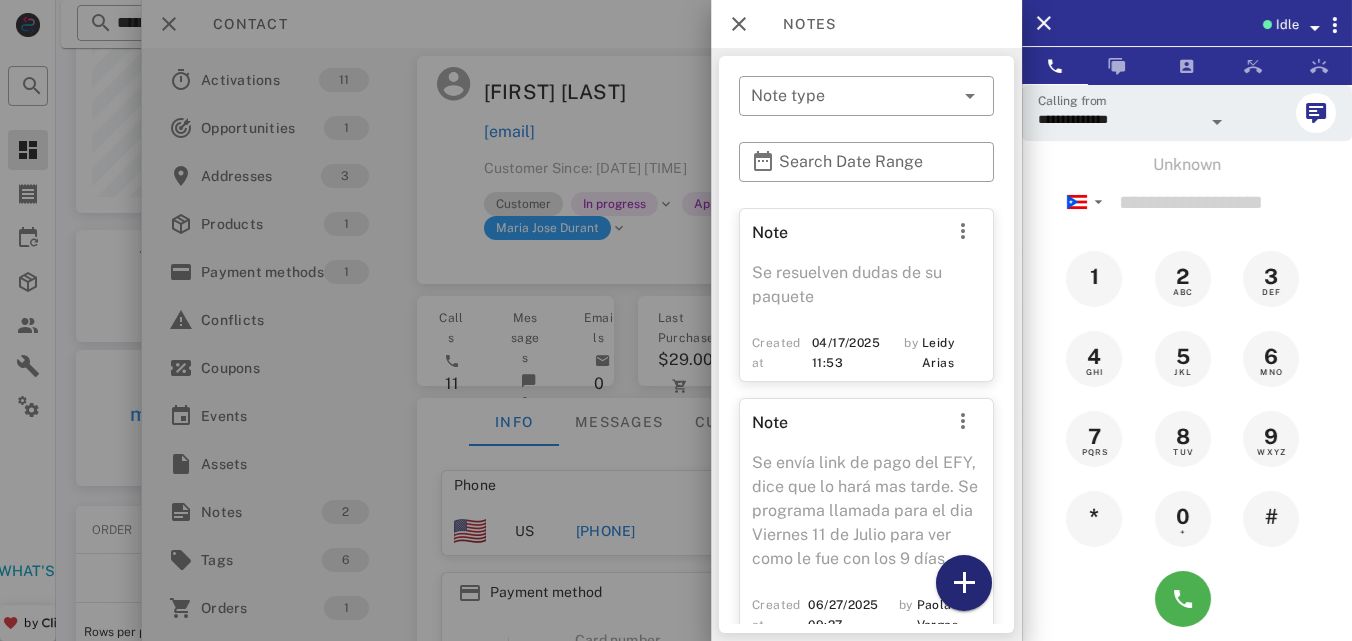 click at bounding box center [964, 583] 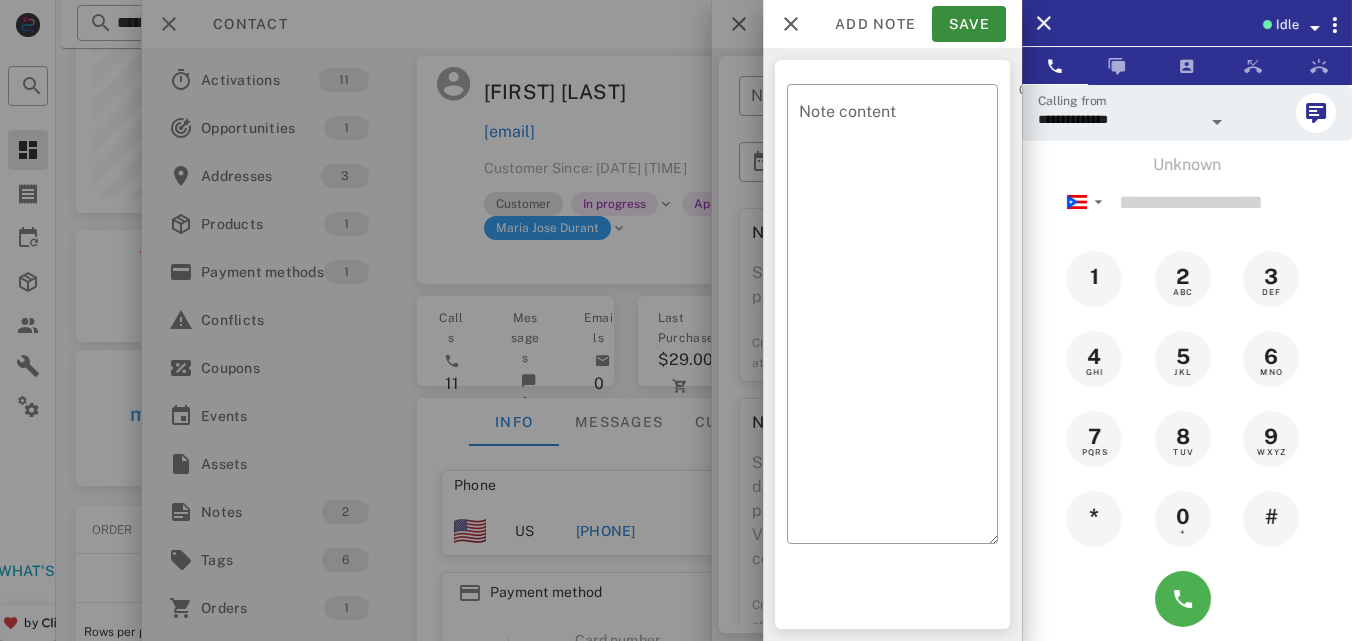 click at bounding box center (676, 320) 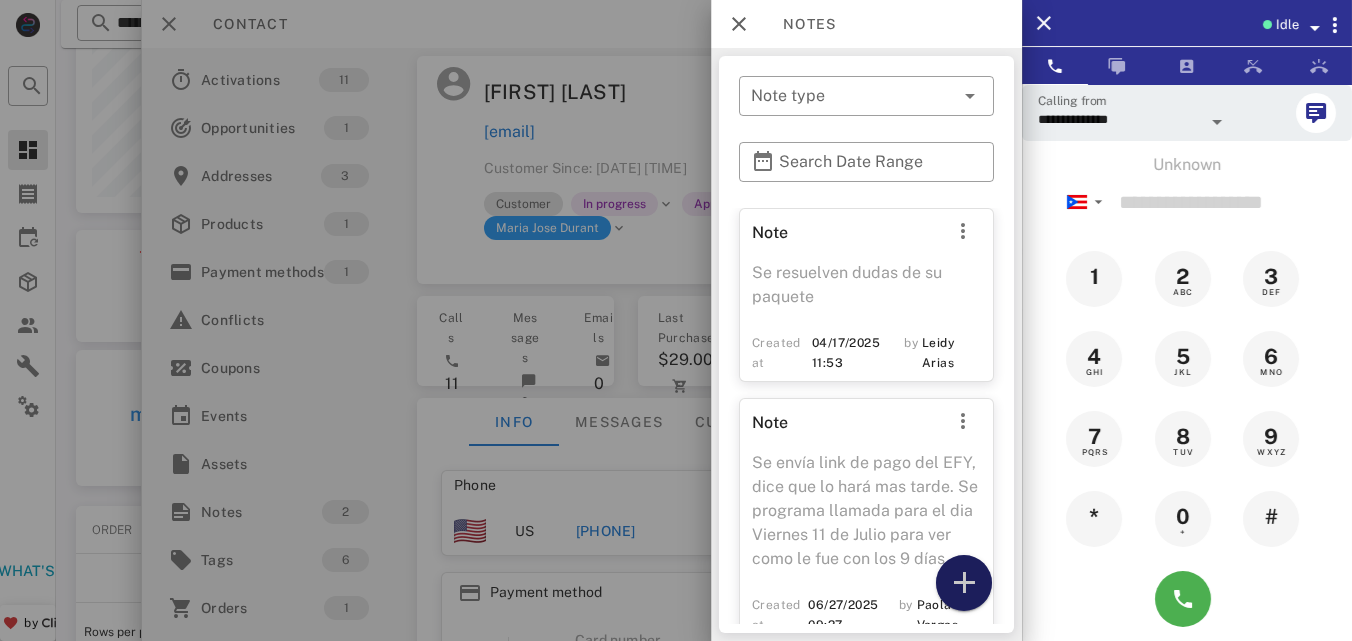 click at bounding box center [964, 583] 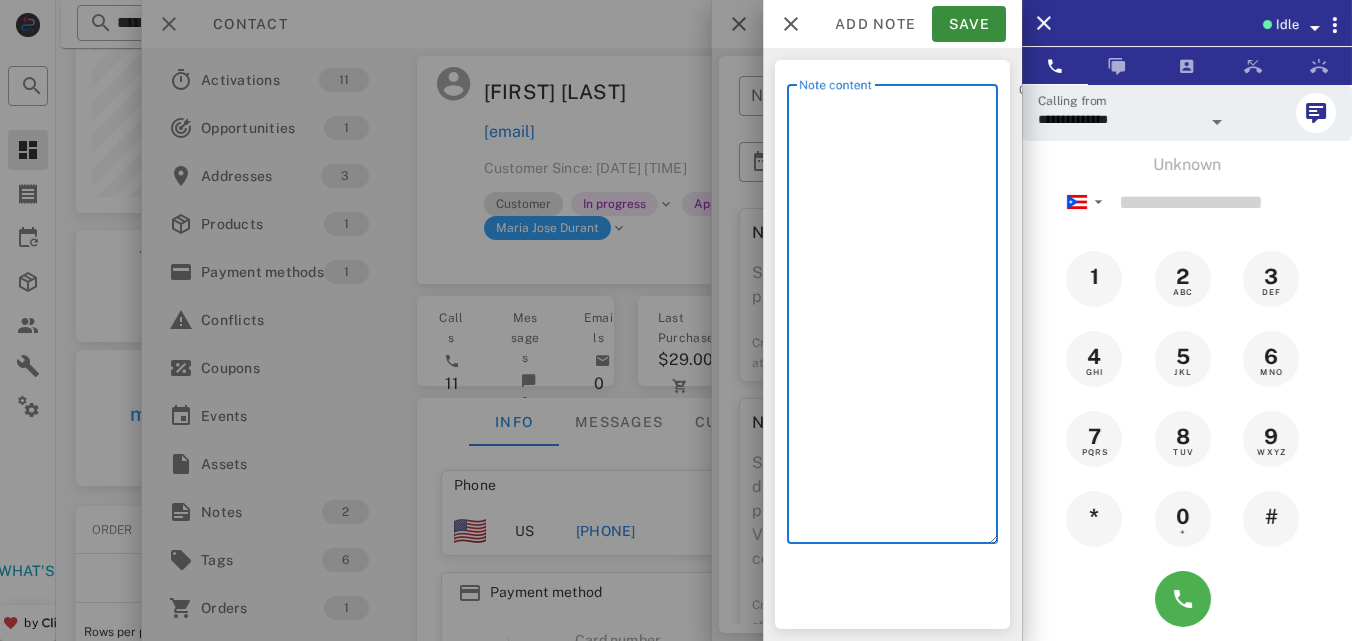 click on "Note content" at bounding box center (898, 319) 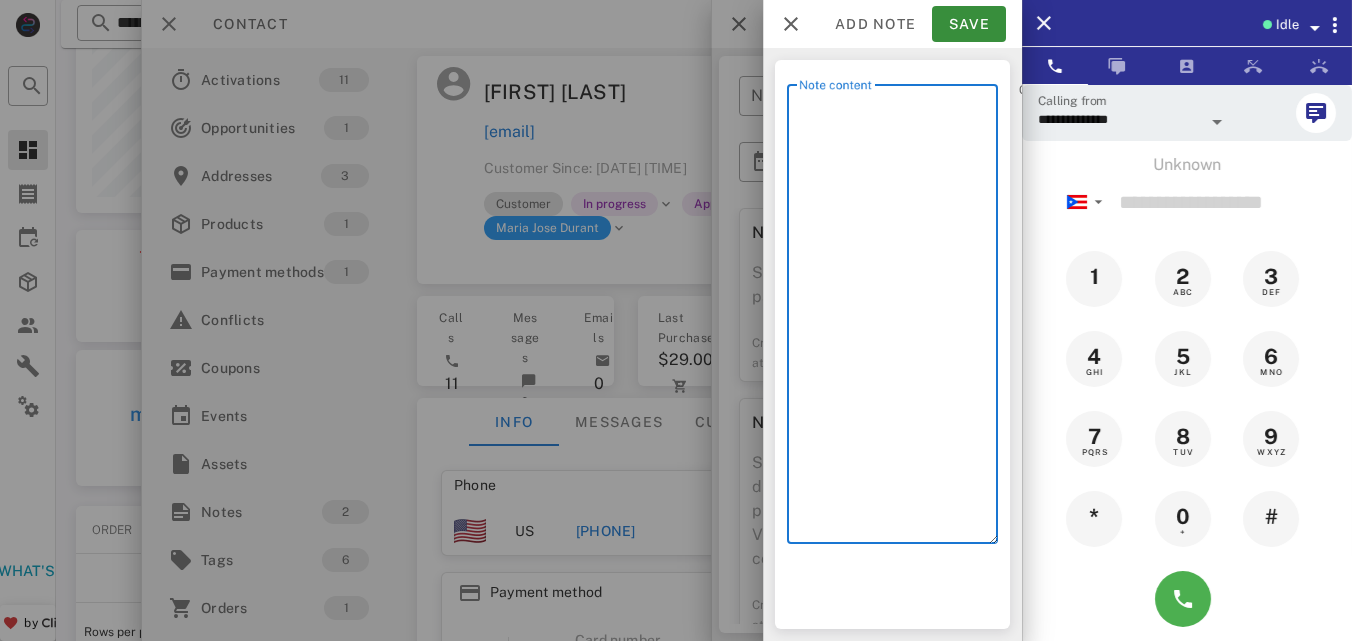 click on "Note content" at bounding box center [898, 319] 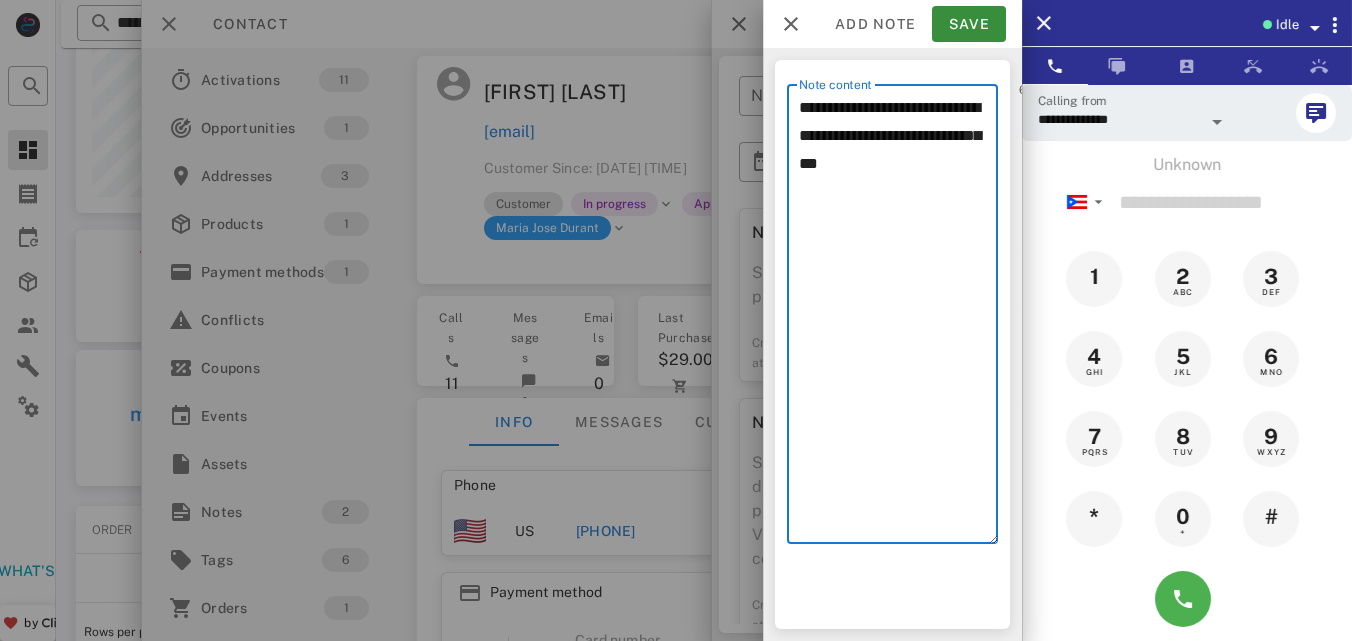 click on "**********" at bounding box center [898, 319] 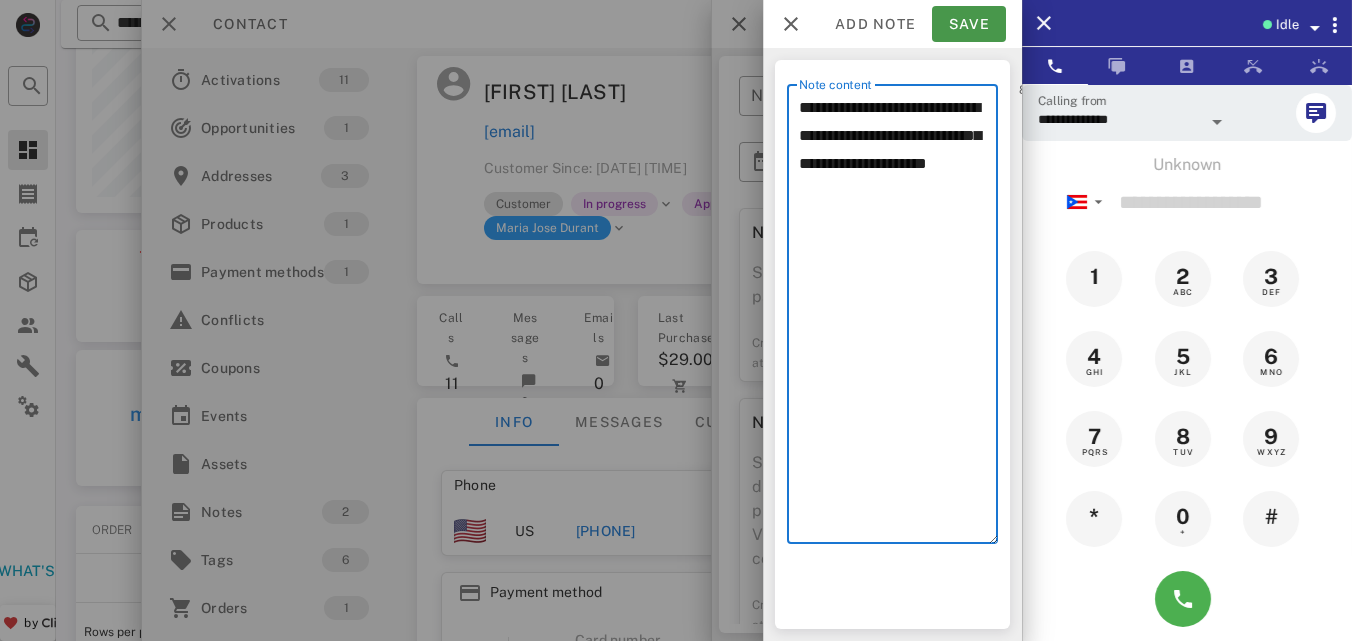 type on "**********" 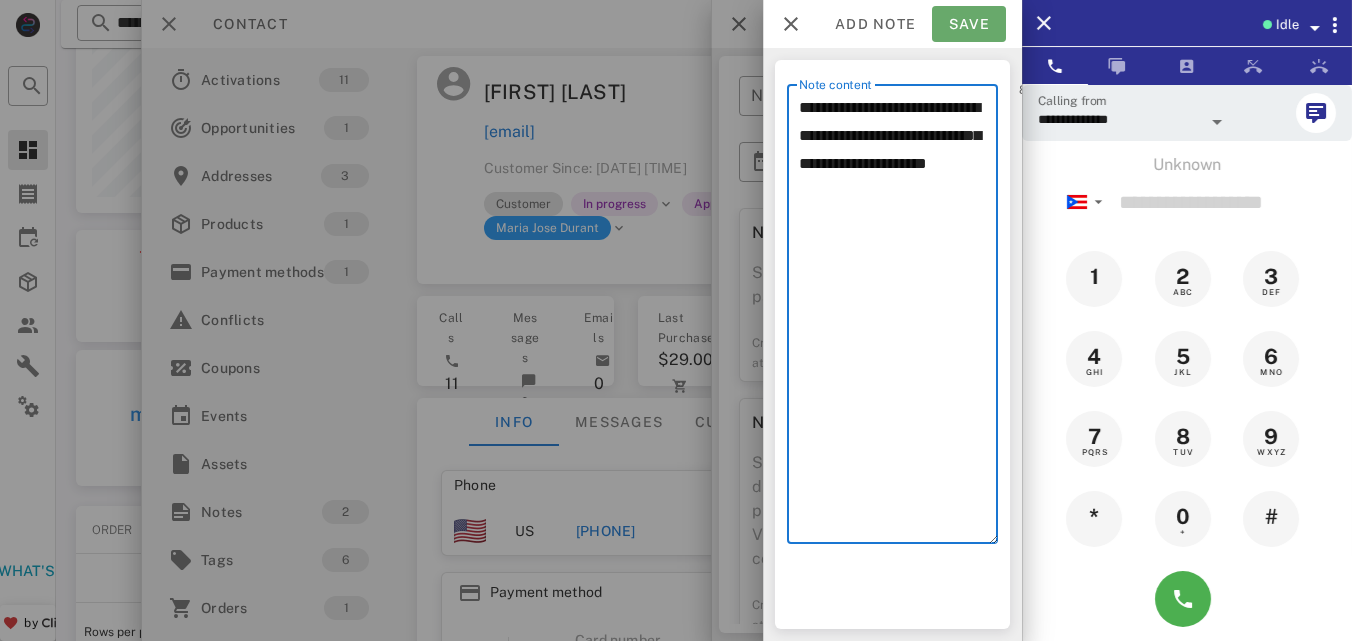 click on "Save" at bounding box center (969, 24) 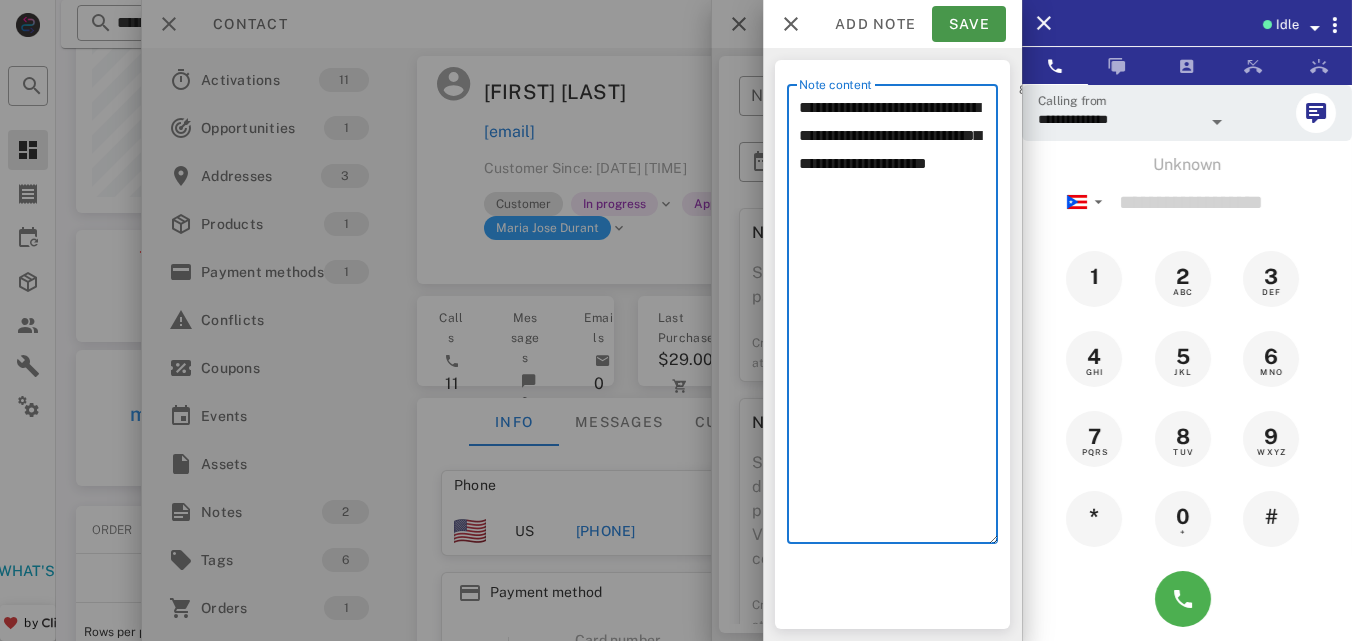 click on "Add note Save" at bounding box center (892, 24) 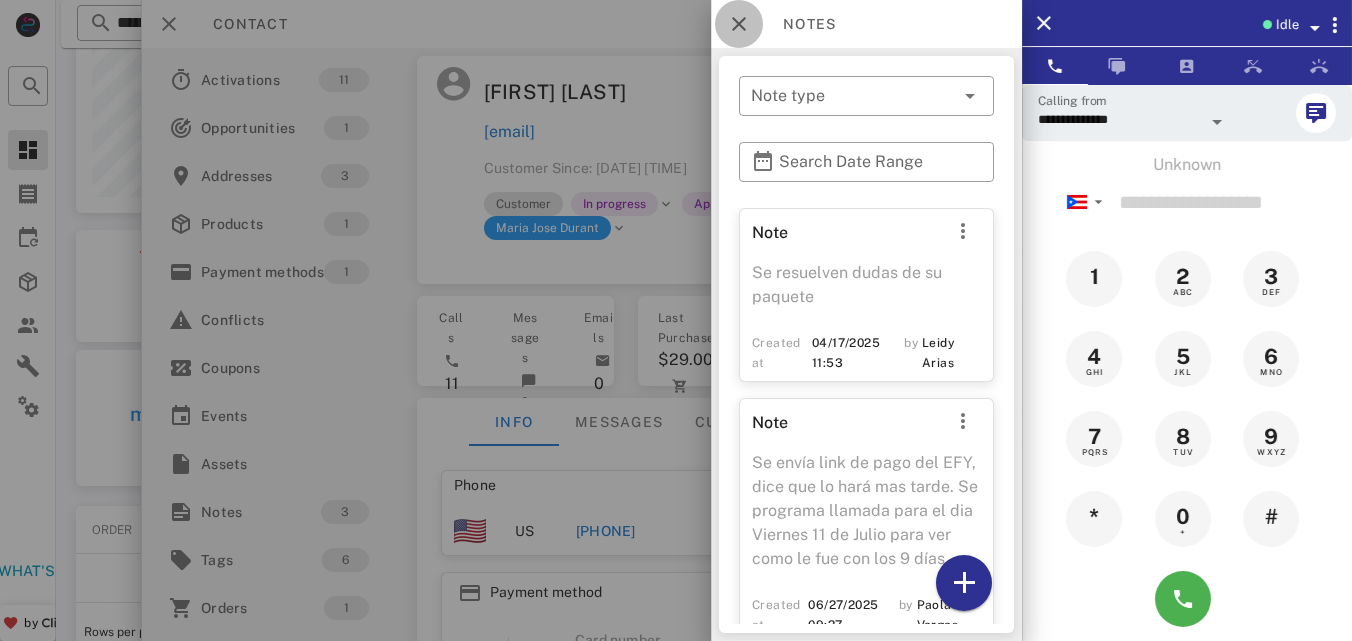 click at bounding box center [739, 24] 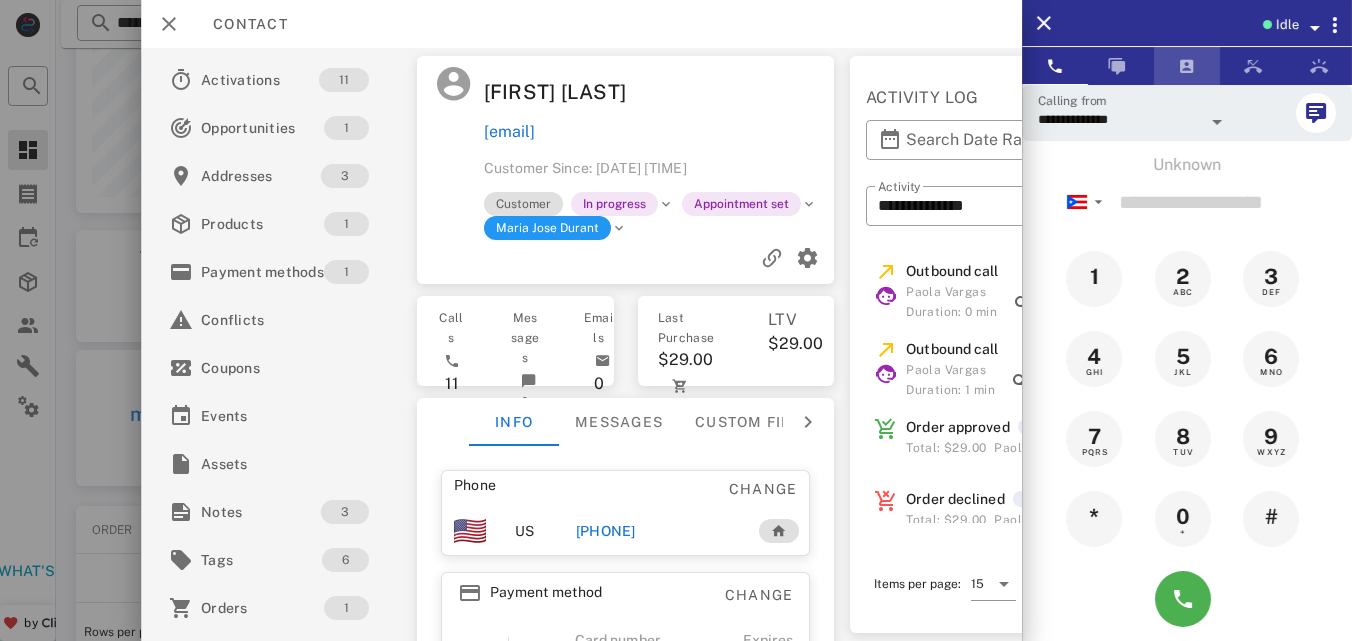 click at bounding box center (1187, 66) 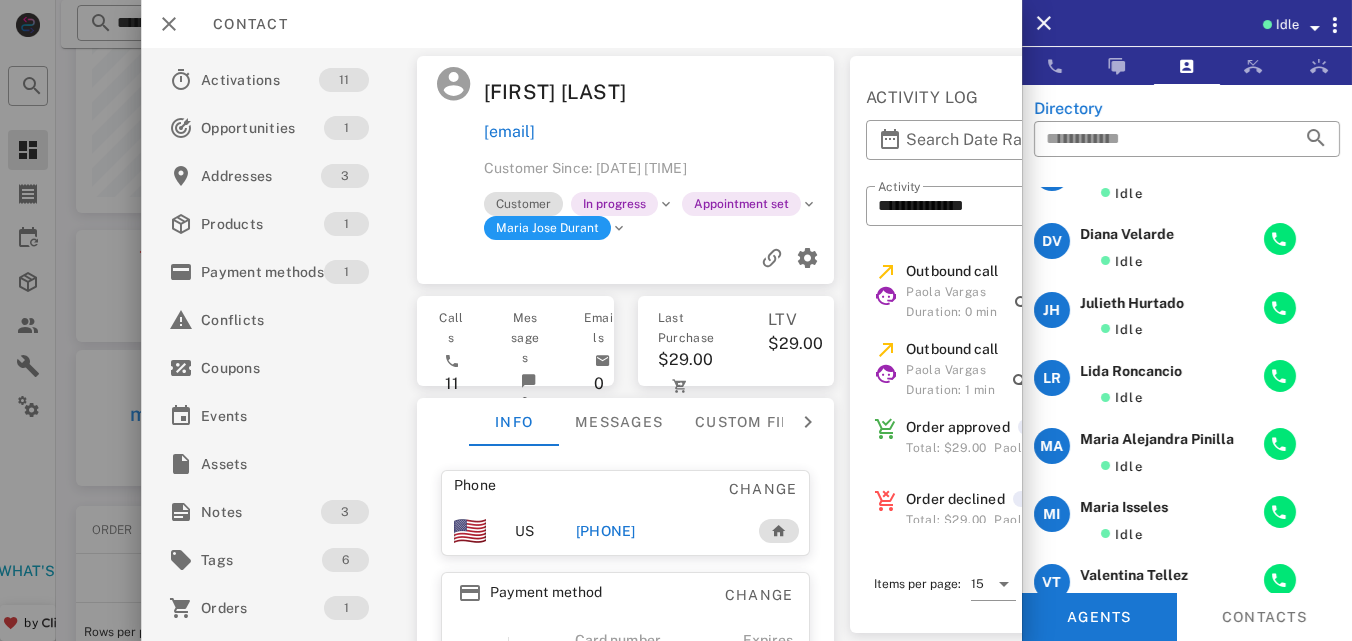 scroll, scrollTop: 0, scrollLeft: 0, axis: both 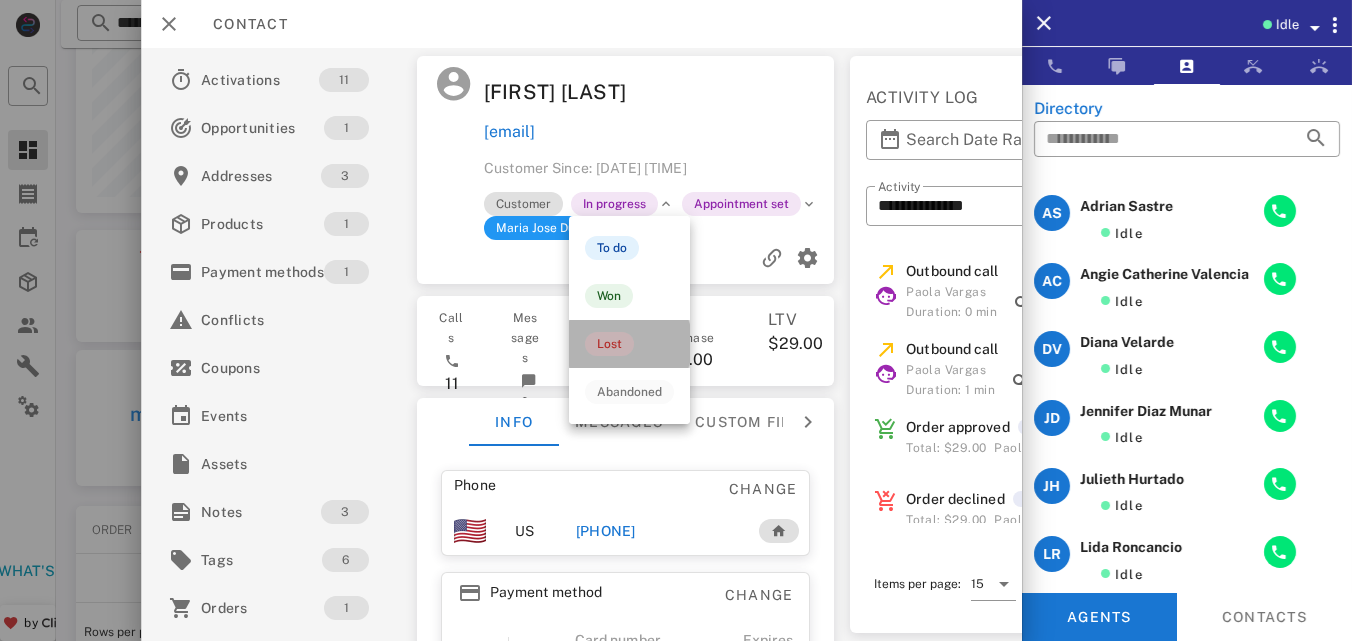 click on "Lost" at bounding box center [609, 344] 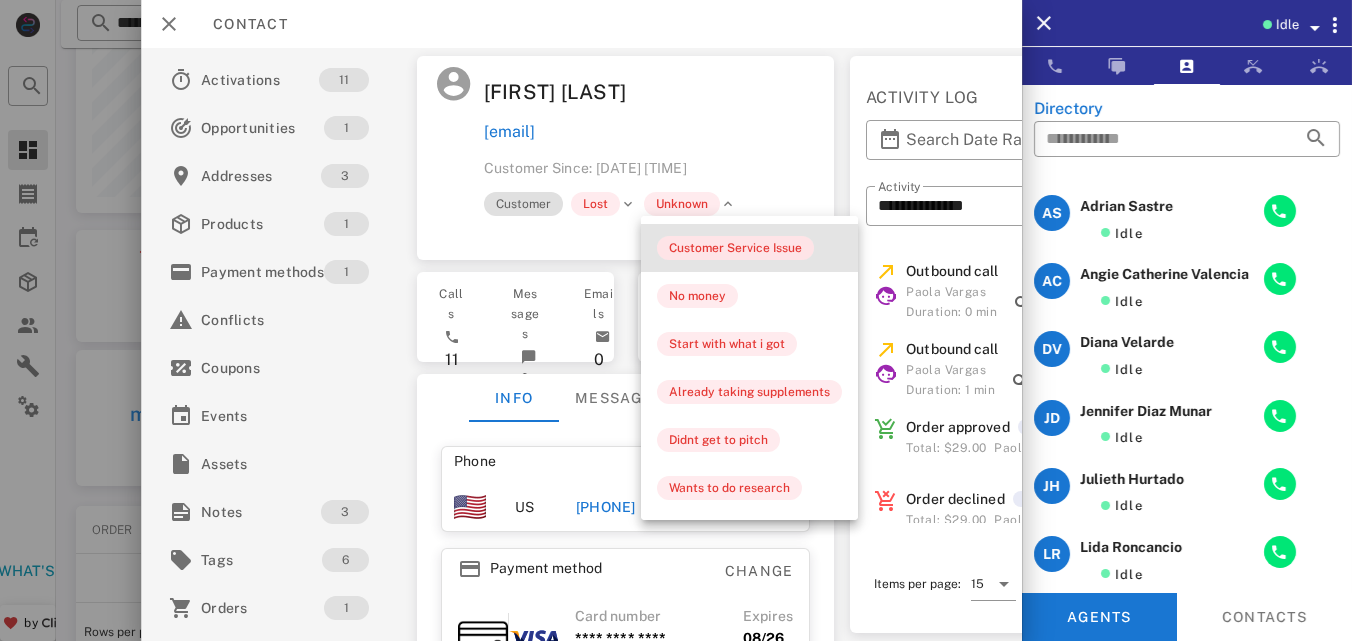 click on "Customer Service Issue" at bounding box center (735, 248) 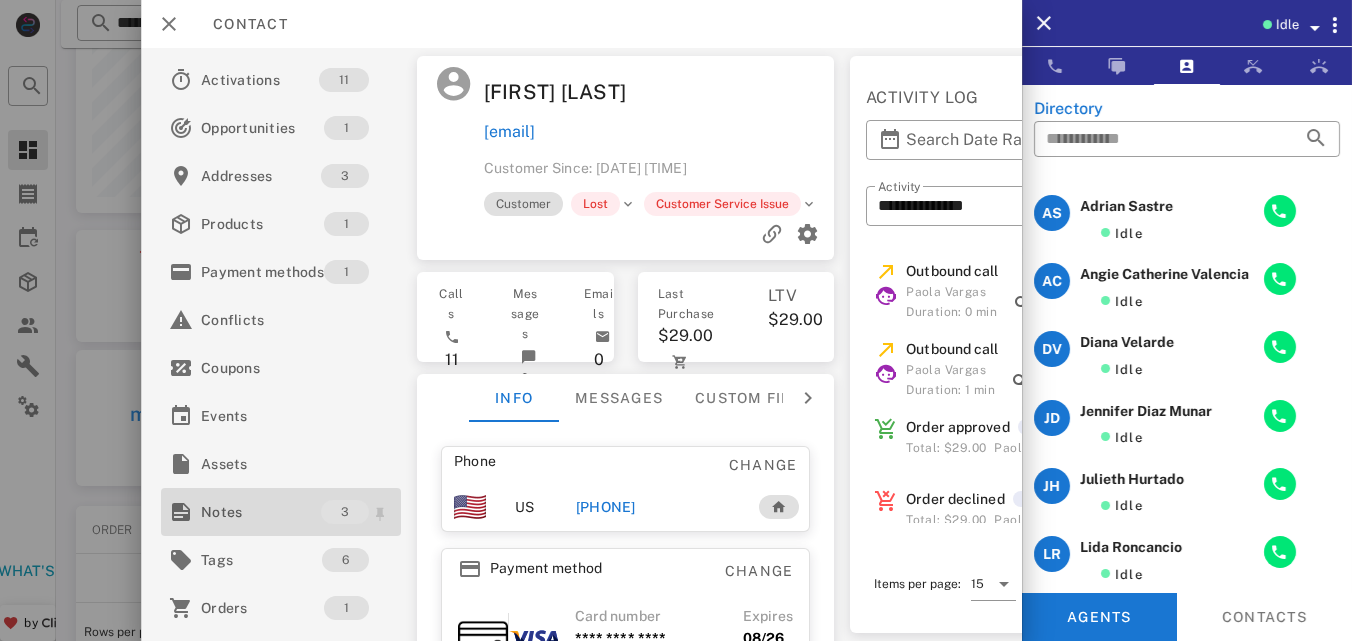 click on "Notes" at bounding box center (261, 512) 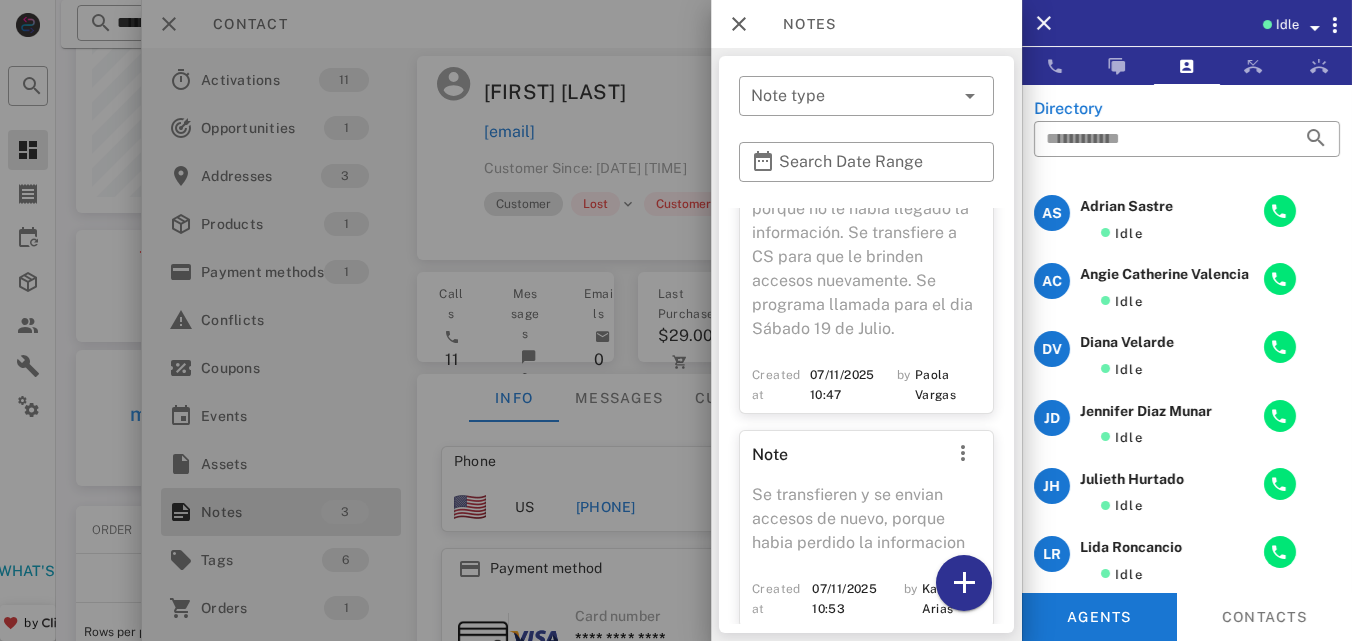 scroll, scrollTop: 596, scrollLeft: 0, axis: vertical 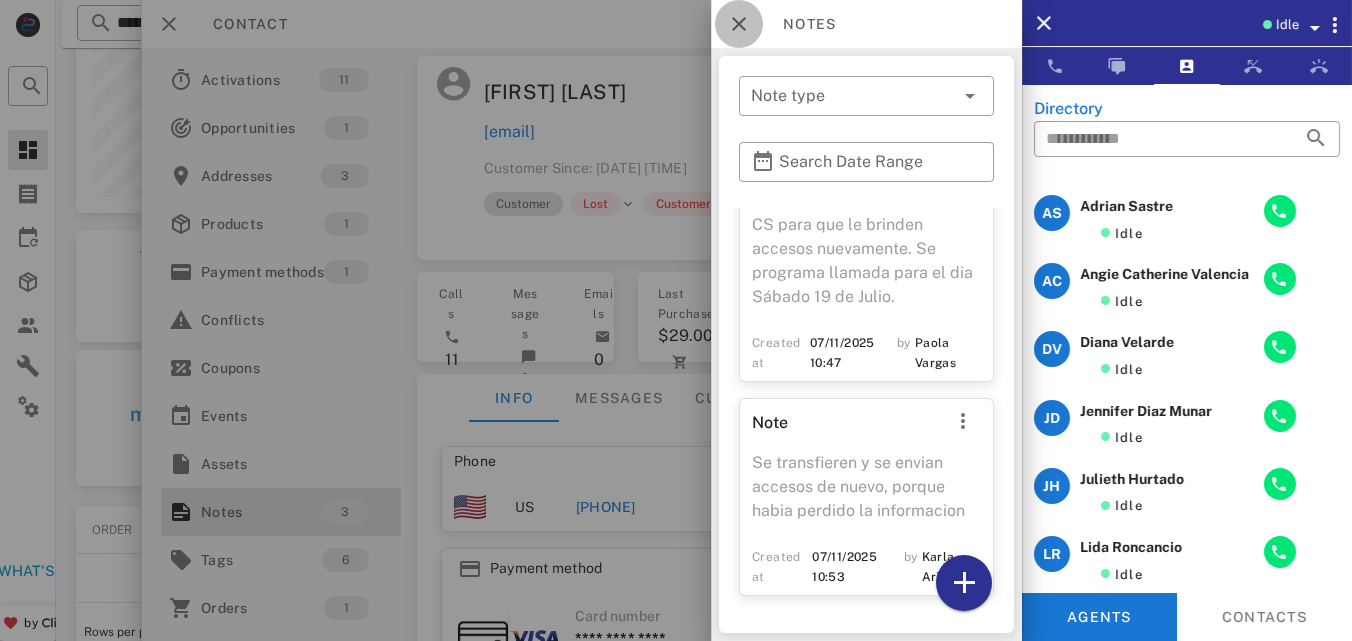 click at bounding box center (739, 24) 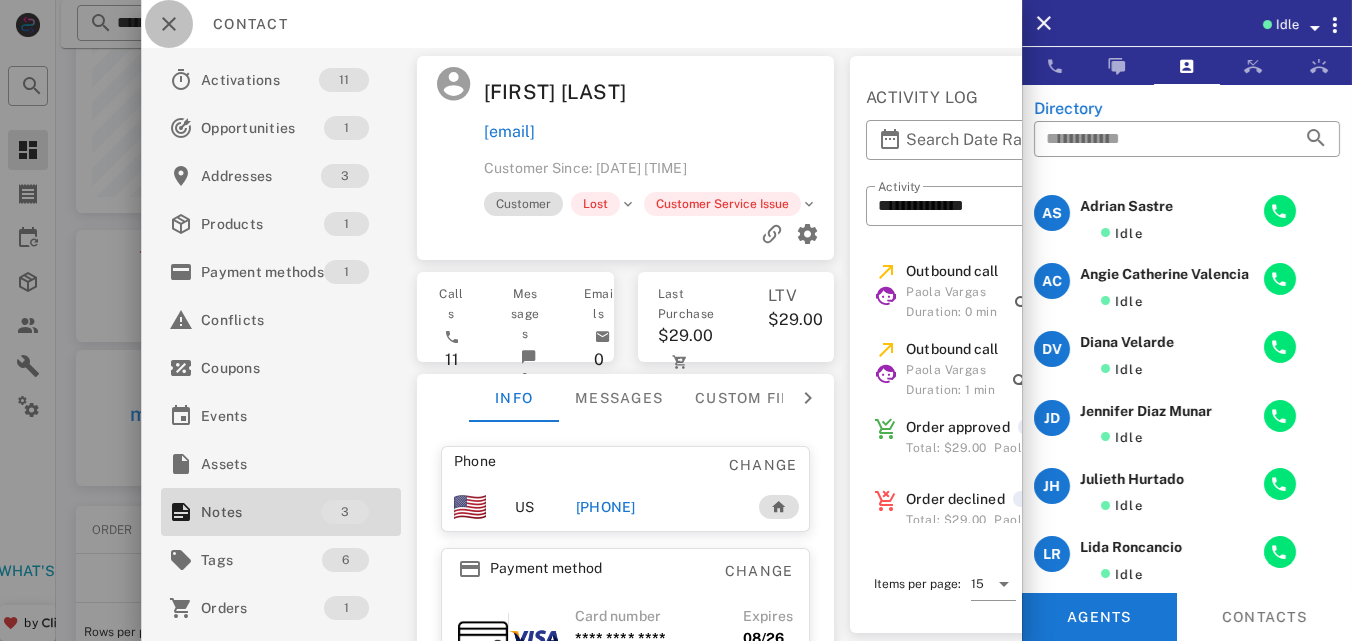 click at bounding box center [169, 24] 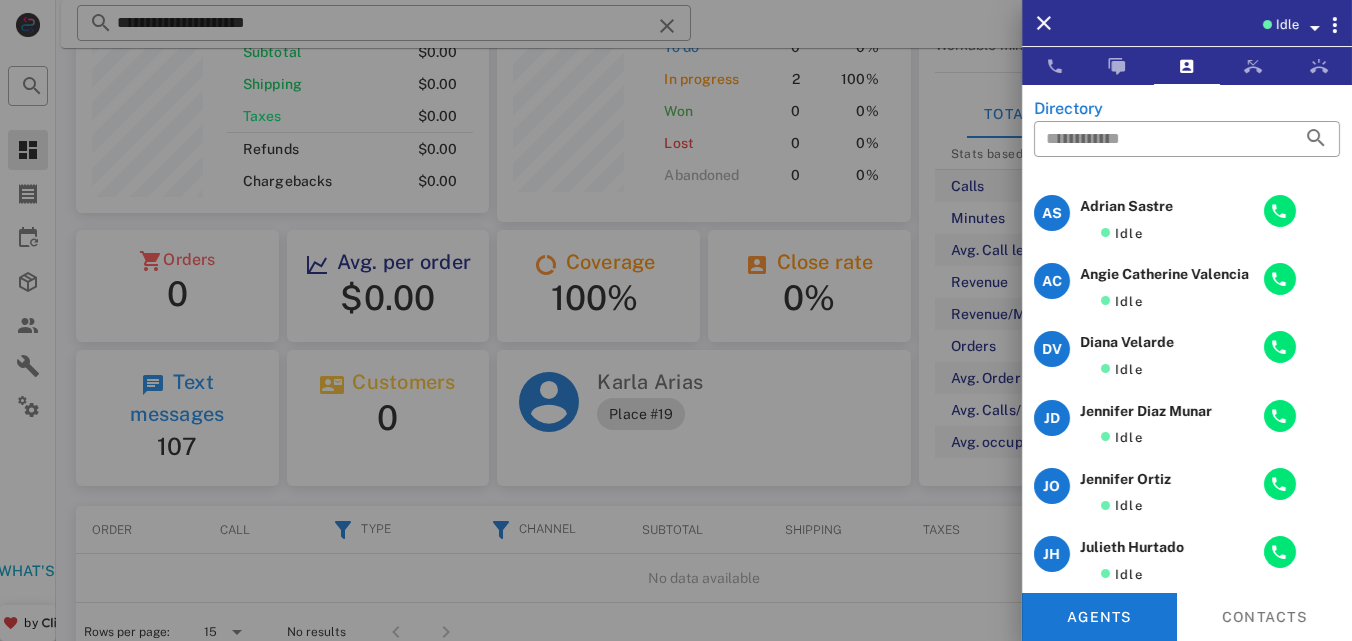 scroll, scrollTop: 999761, scrollLeft: 999587, axis: both 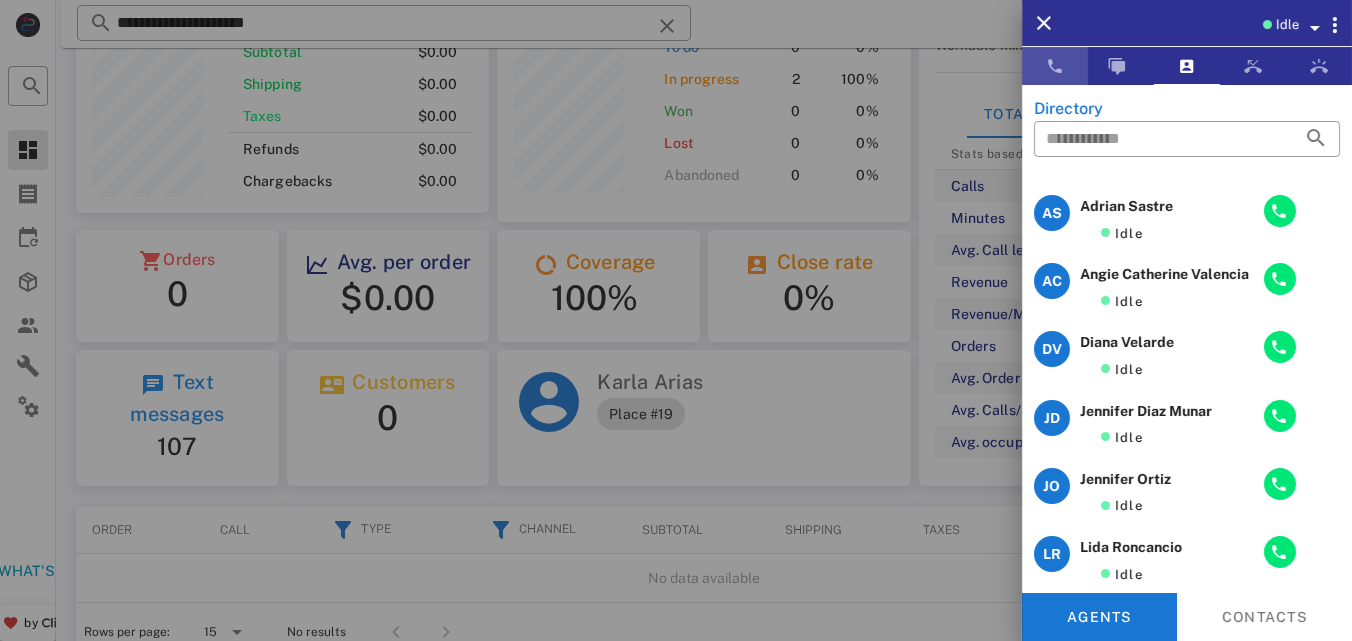 click at bounding box center (1055, 66) 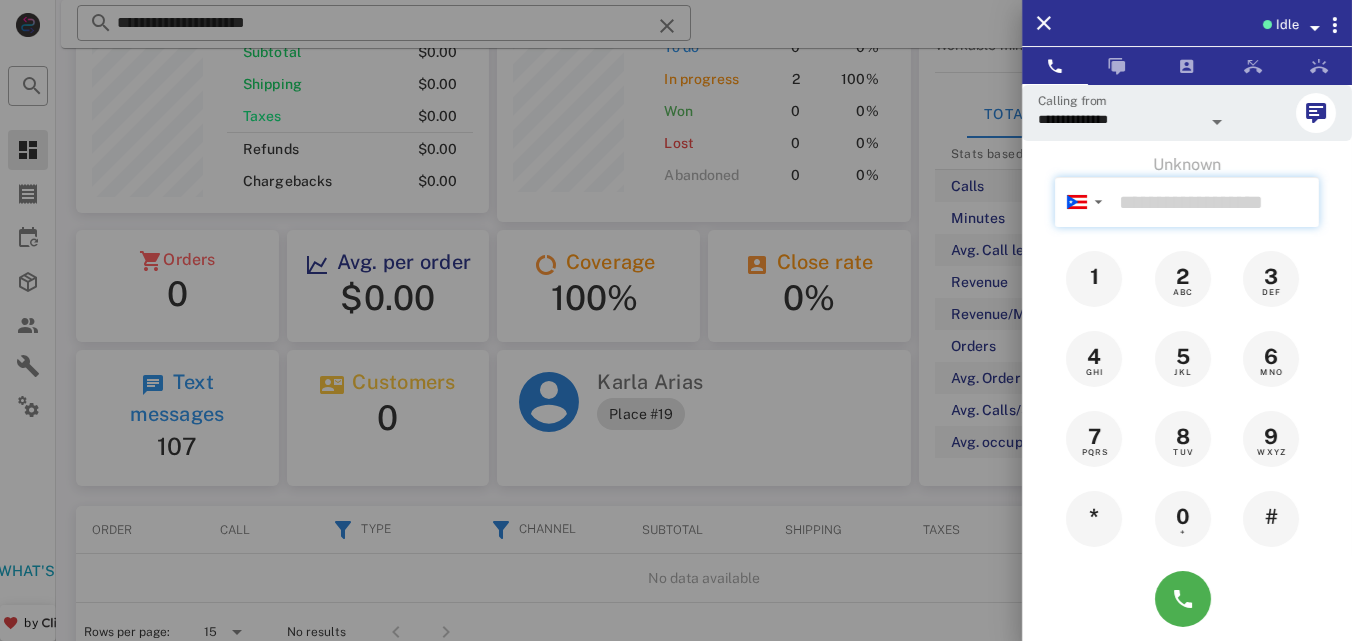 click at bounding box center [1215, 202] 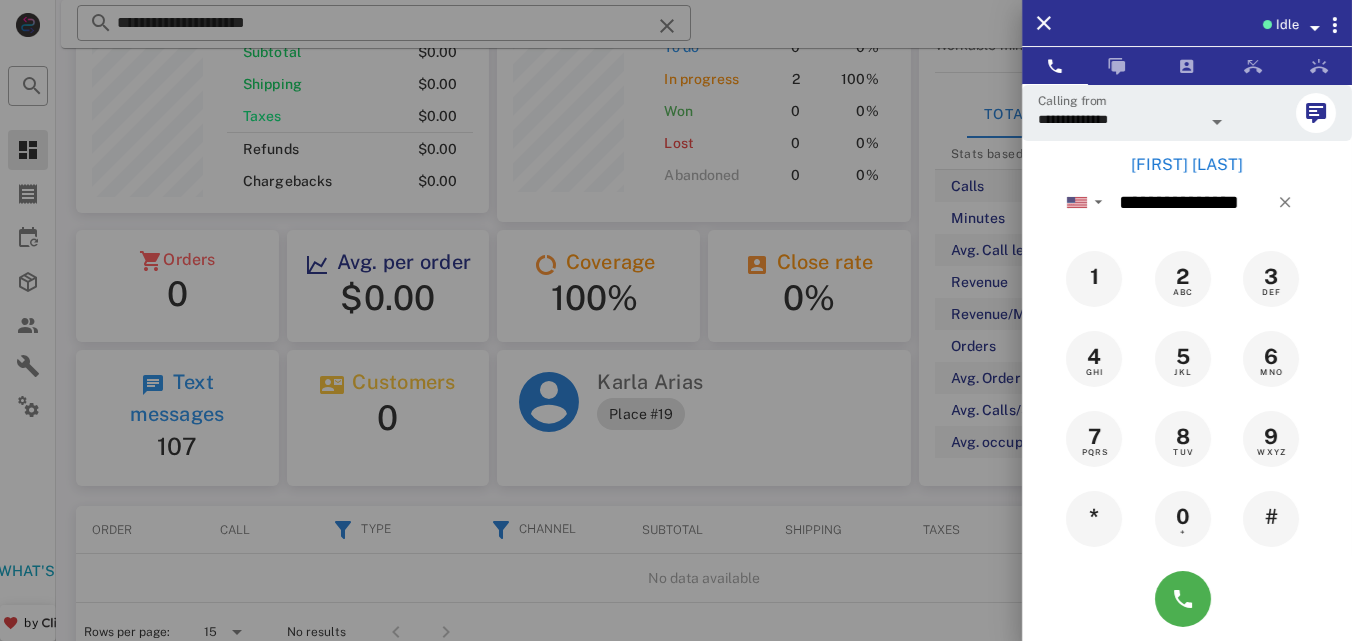 click on "[FIRST] [LAST]" at bounding box center [1187, 165] 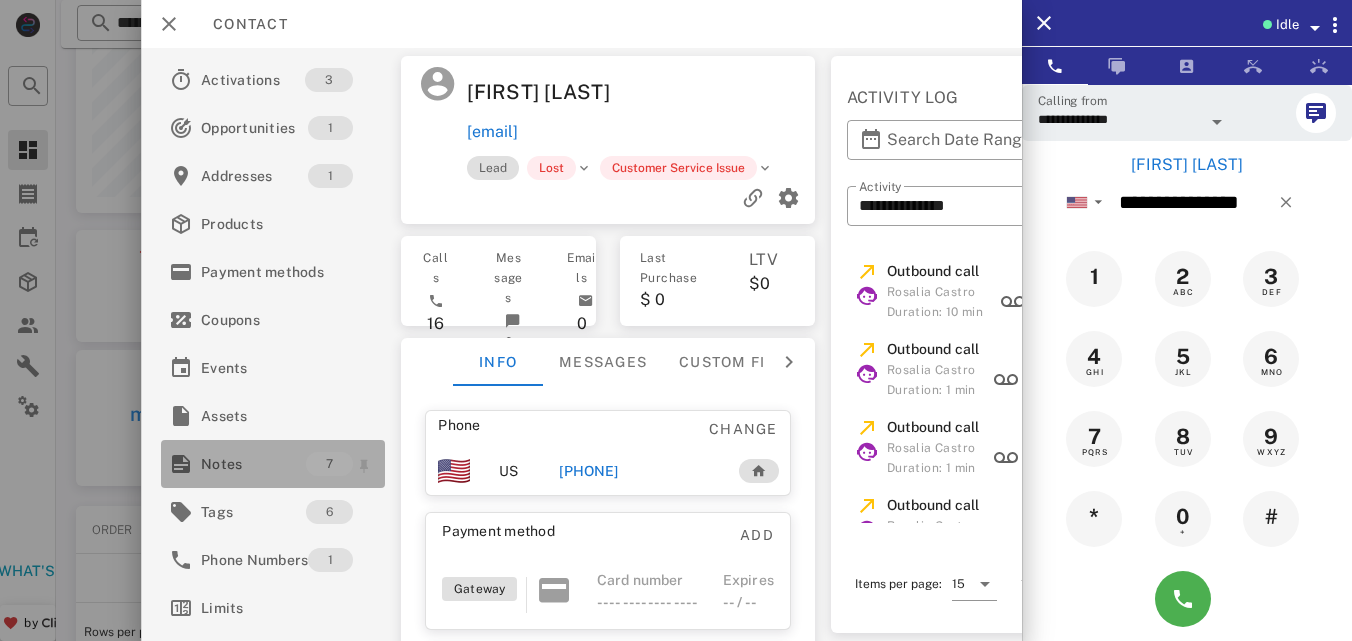 click on "Notes" at bounding box center (253, 464) 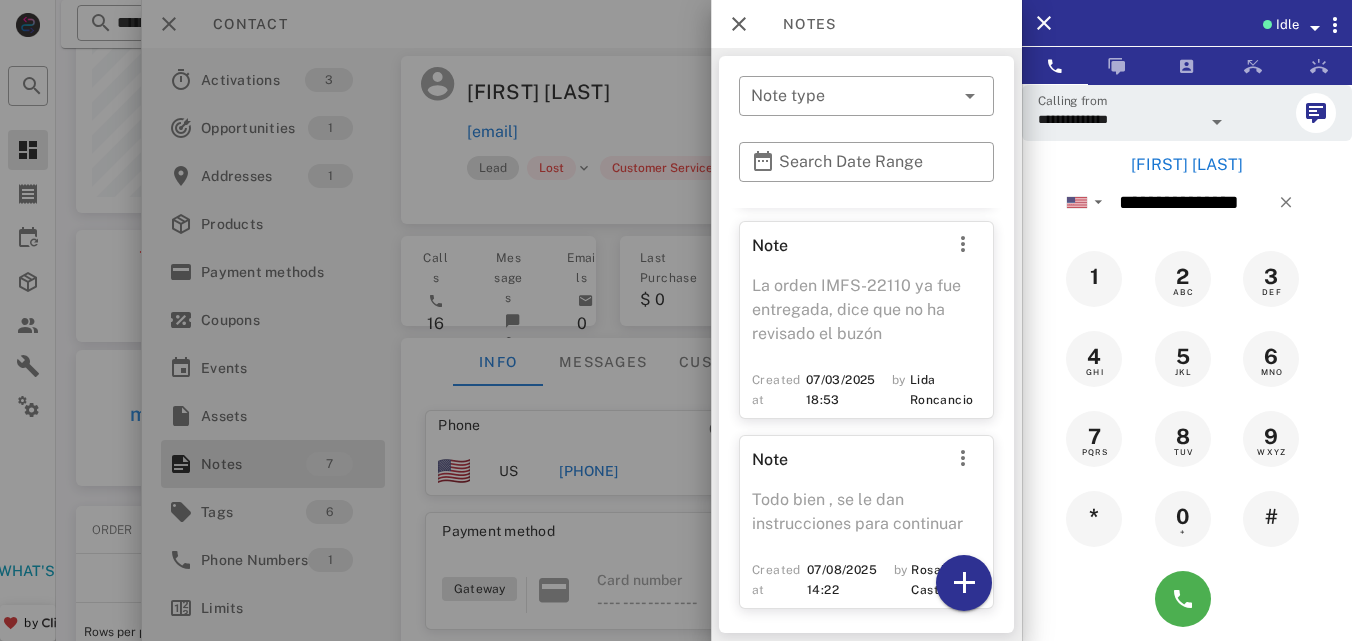 scroll, scrollTop: 1515, scrollLeft: 0, axis: vertical 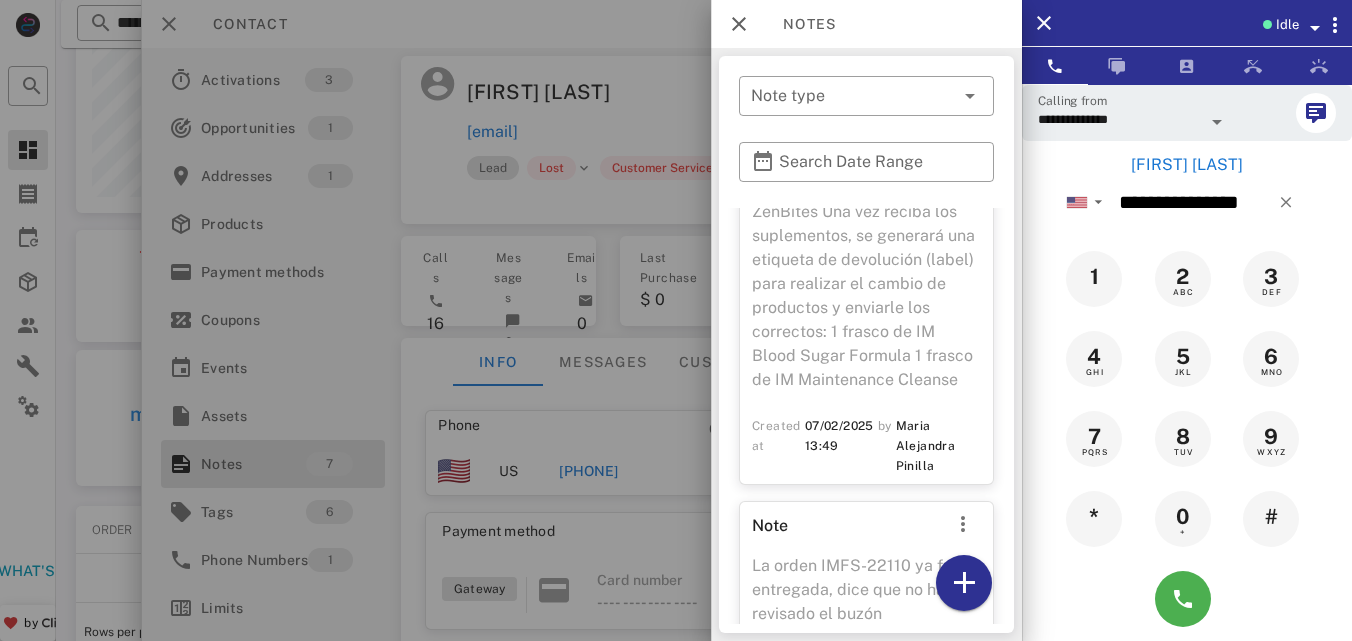 click at bounding box center [1187, 599] 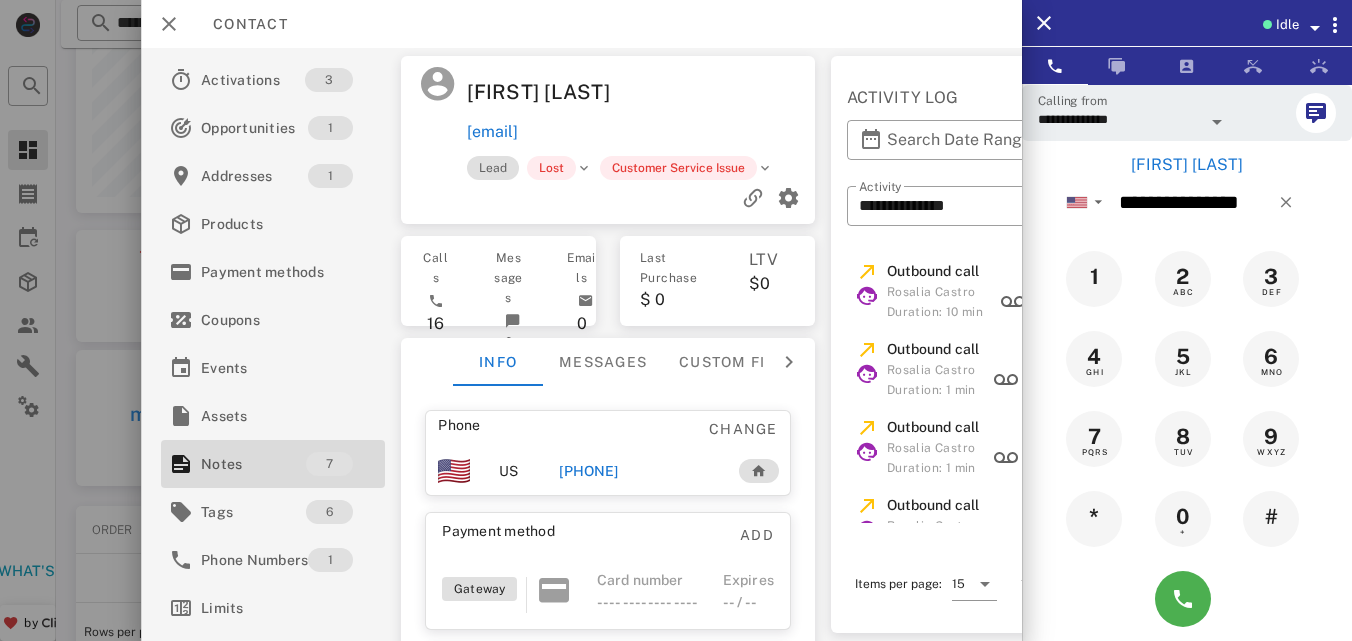 click on "[PHONE]" at bounding box center [589, 471] 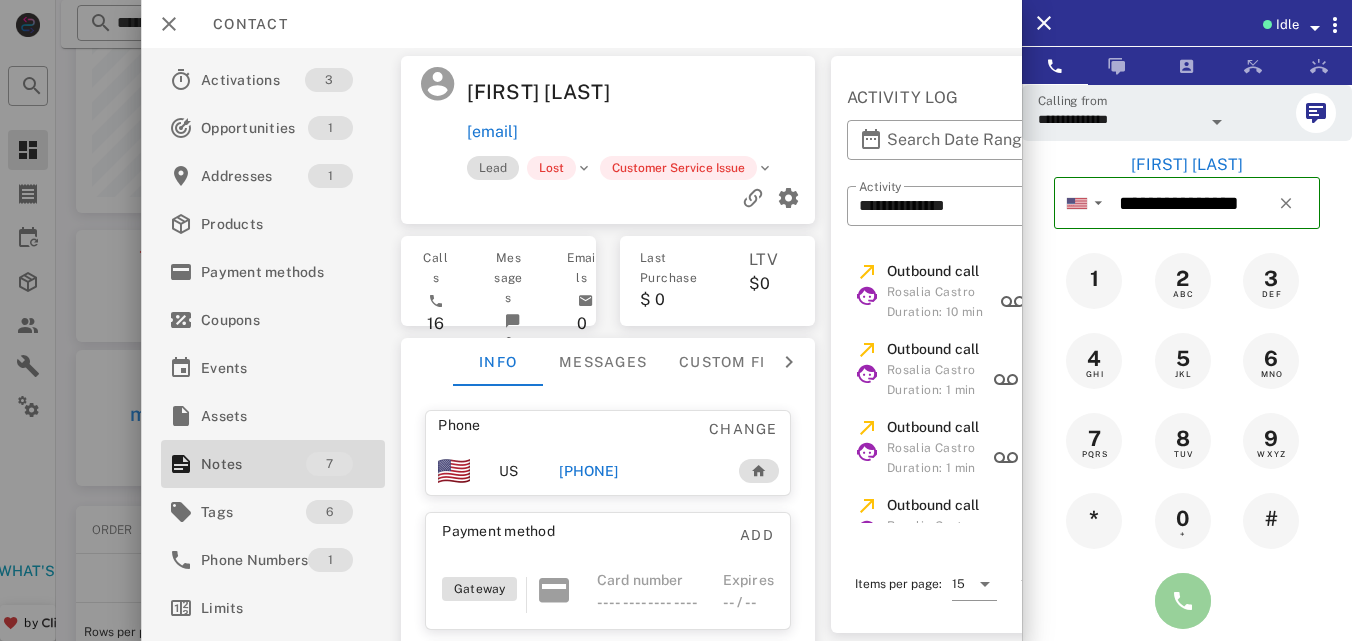 click at bounding box center [1183, 601] 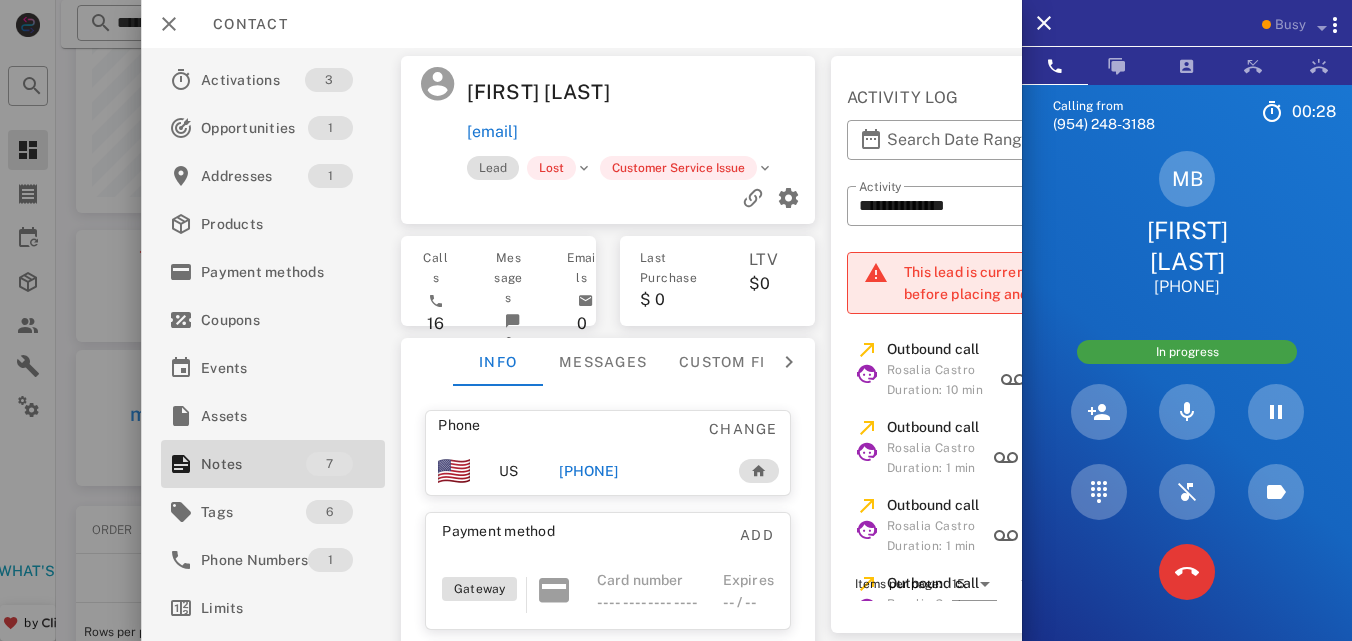 click at bounding box center (1187, 572) 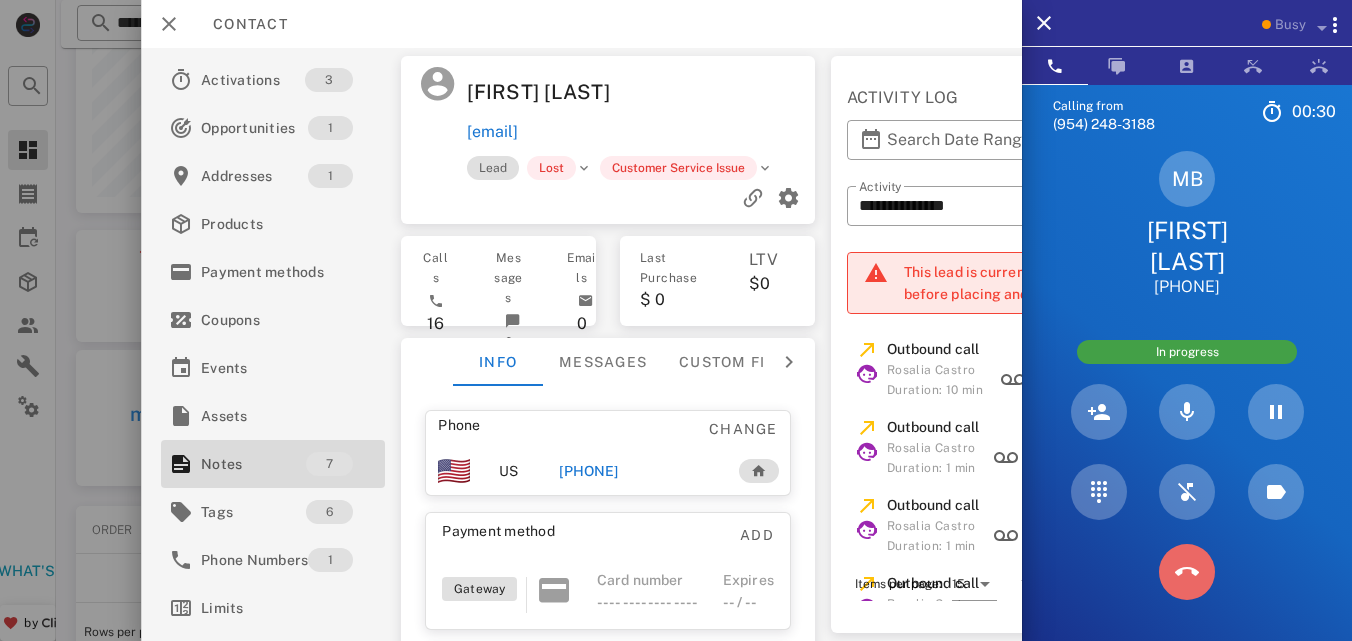 click at bounding box center [1187, 572] 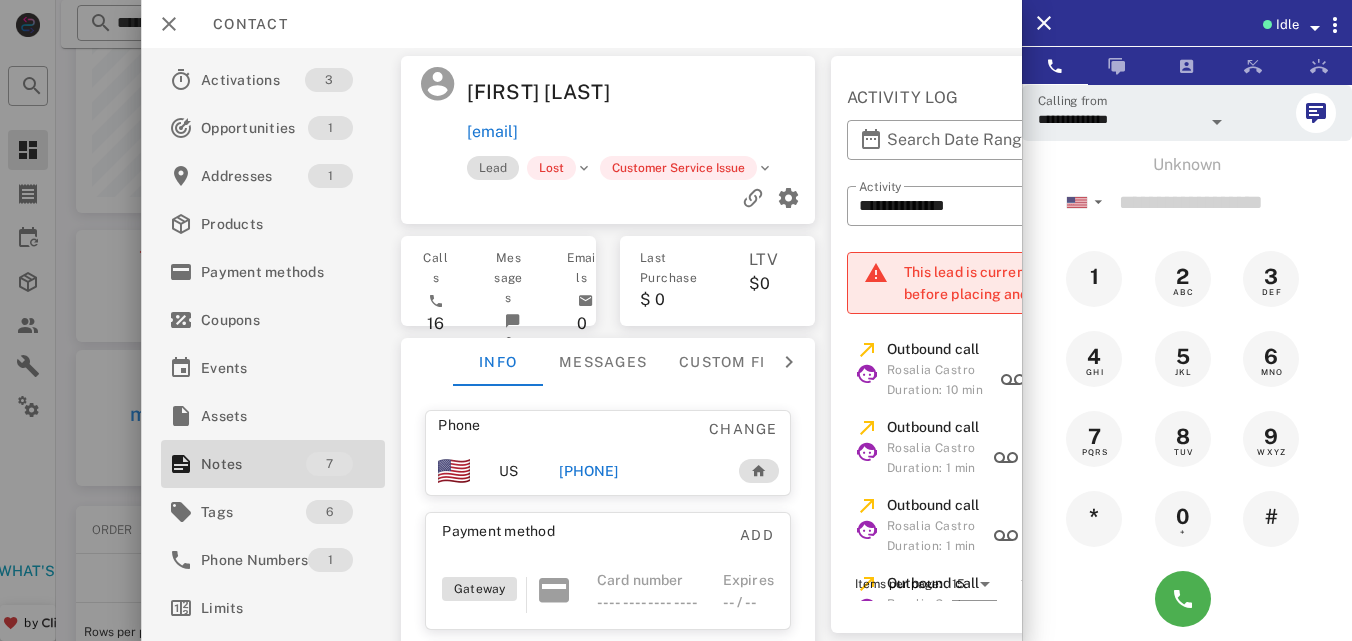 click on "[PHONE]" at bounding box center (589, 471) 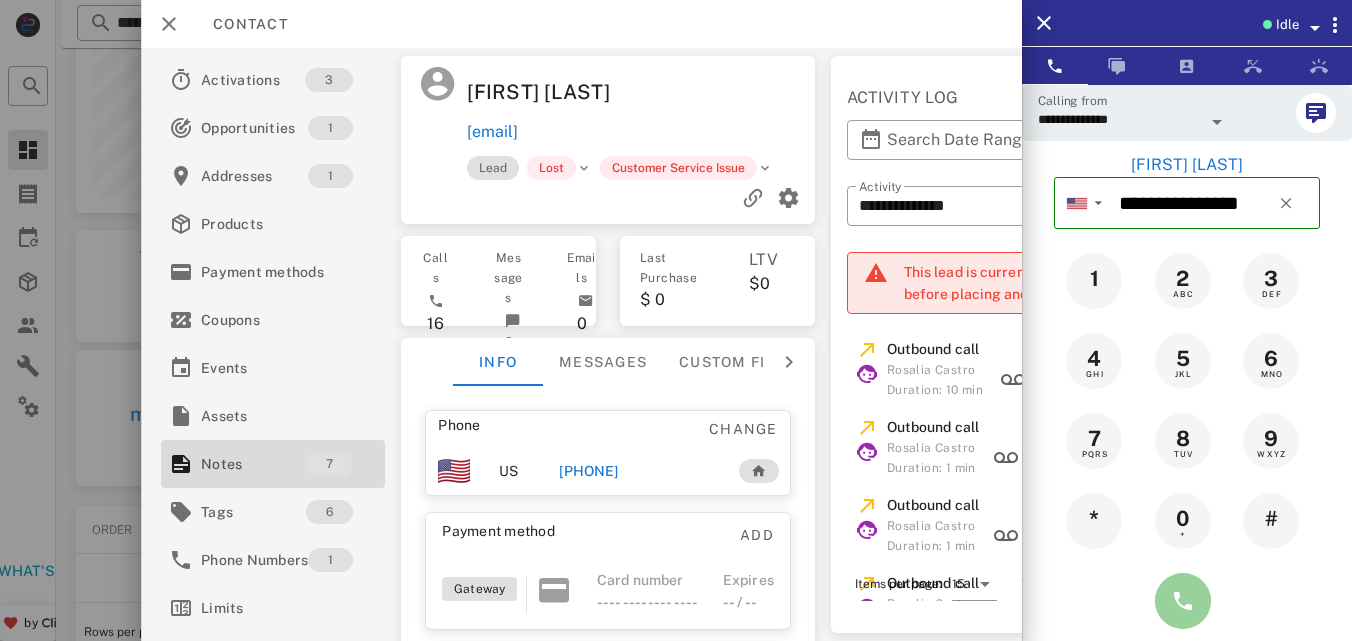 click at bounding box center (1183, 601) 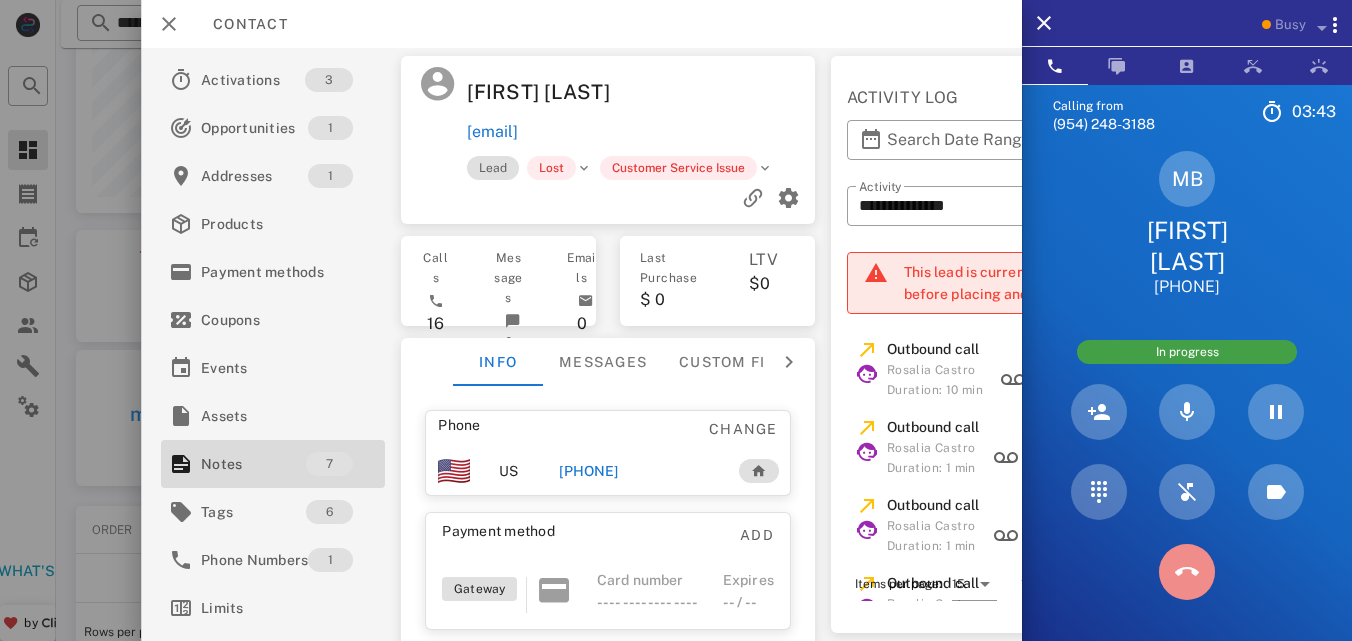click at bounding box center (1187, 572) 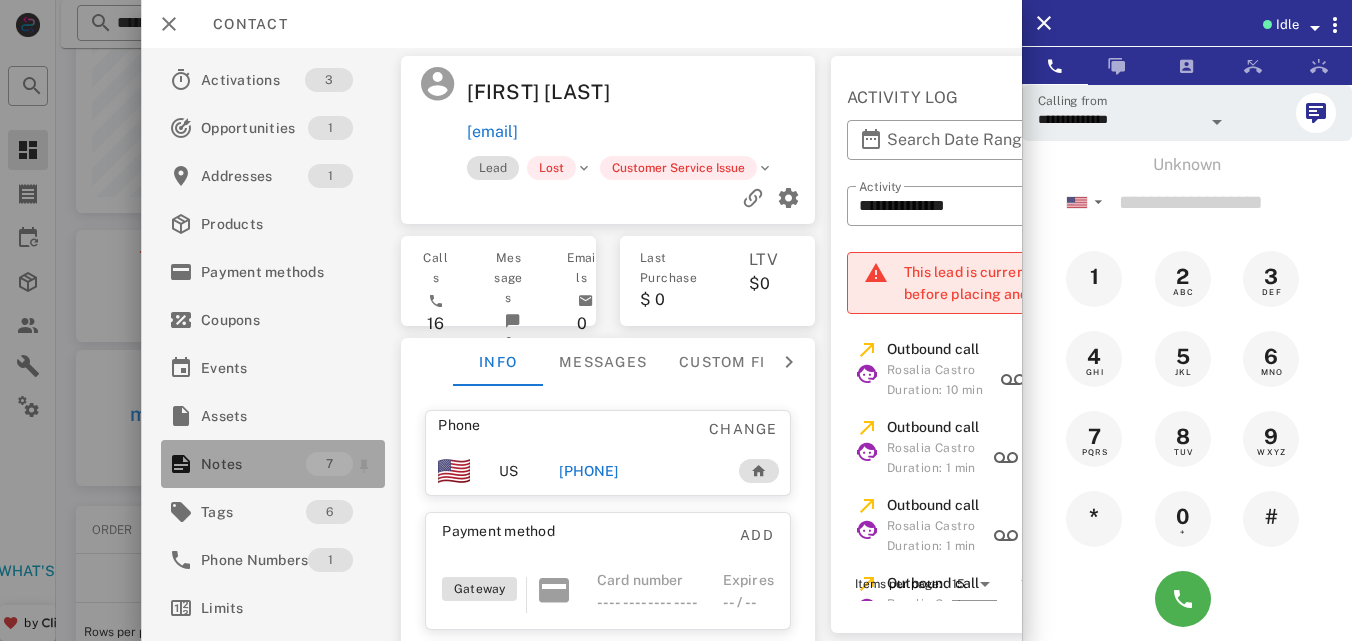 click on "Notes" at bounding box center [253, 464] 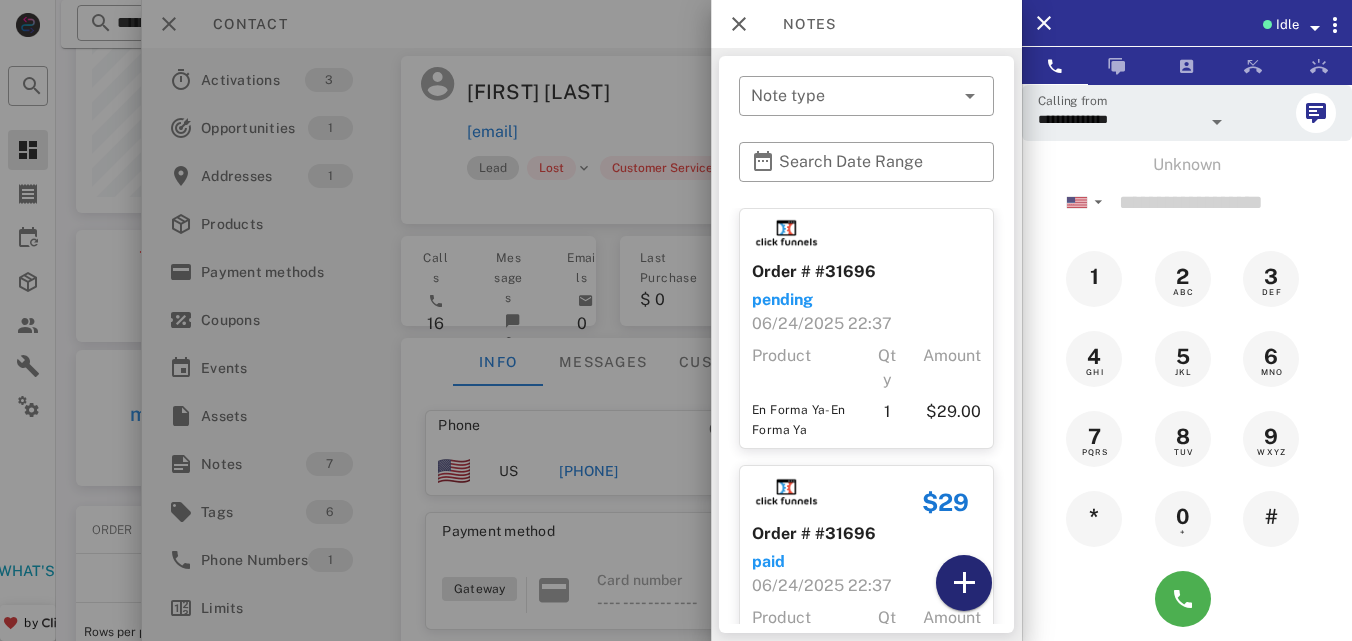 click at bounding box center [964, 583] 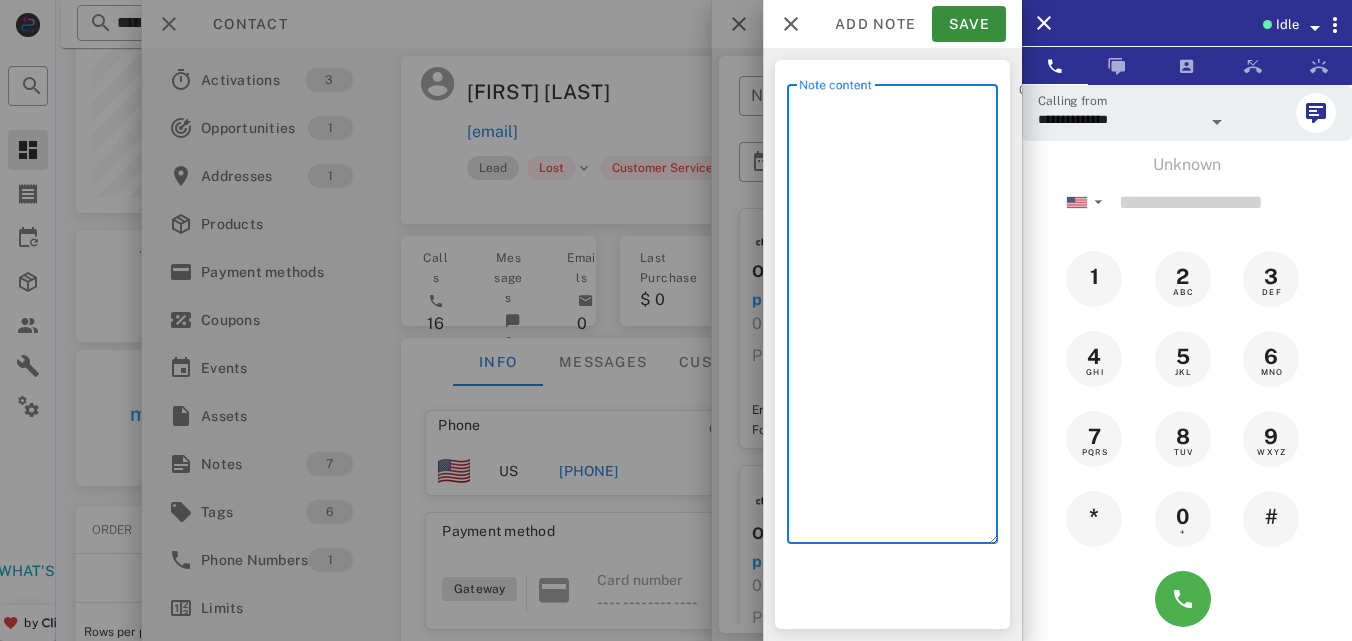click on "Note content" at bounding box center (898, 319) 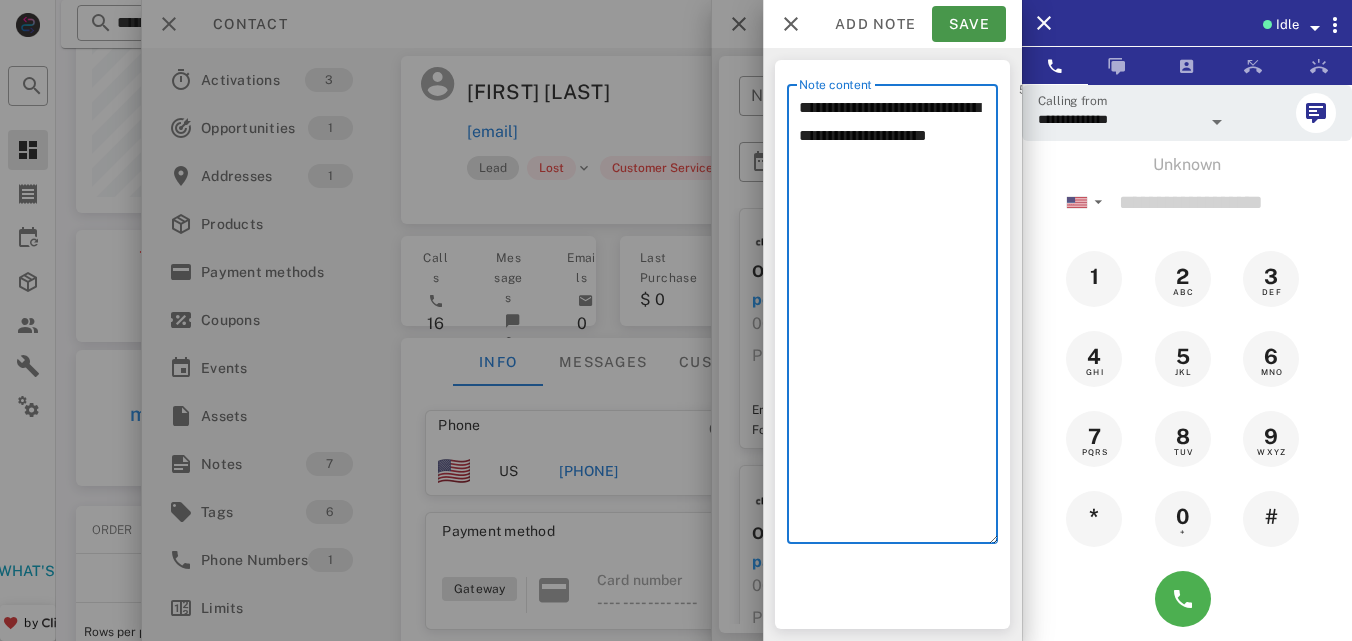 type on "**********" 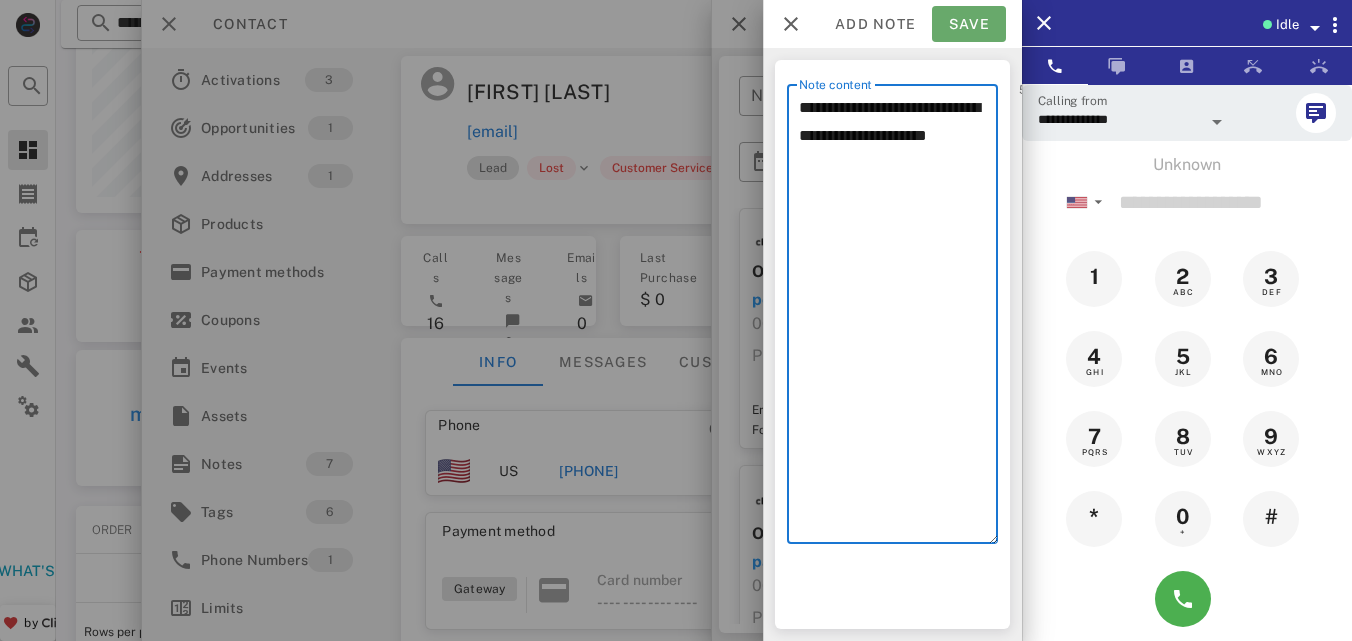 click on "Save" at bounding box center [969, 24] 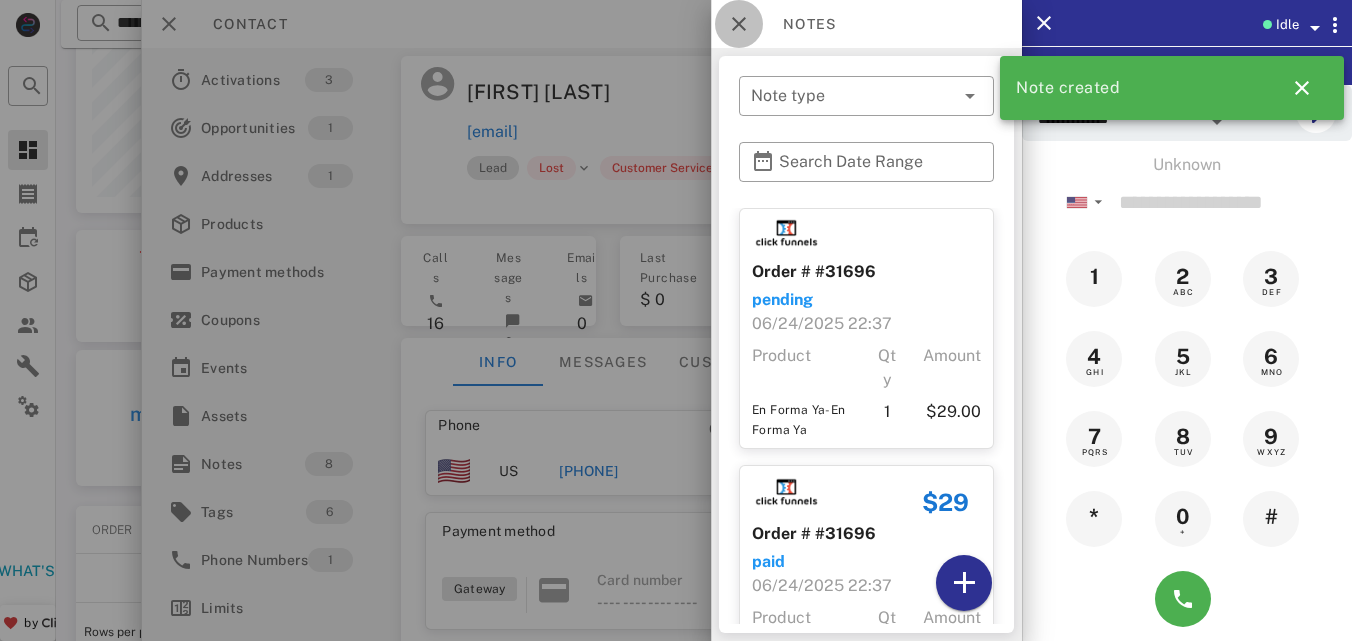 click at bounding box center (739, 24) 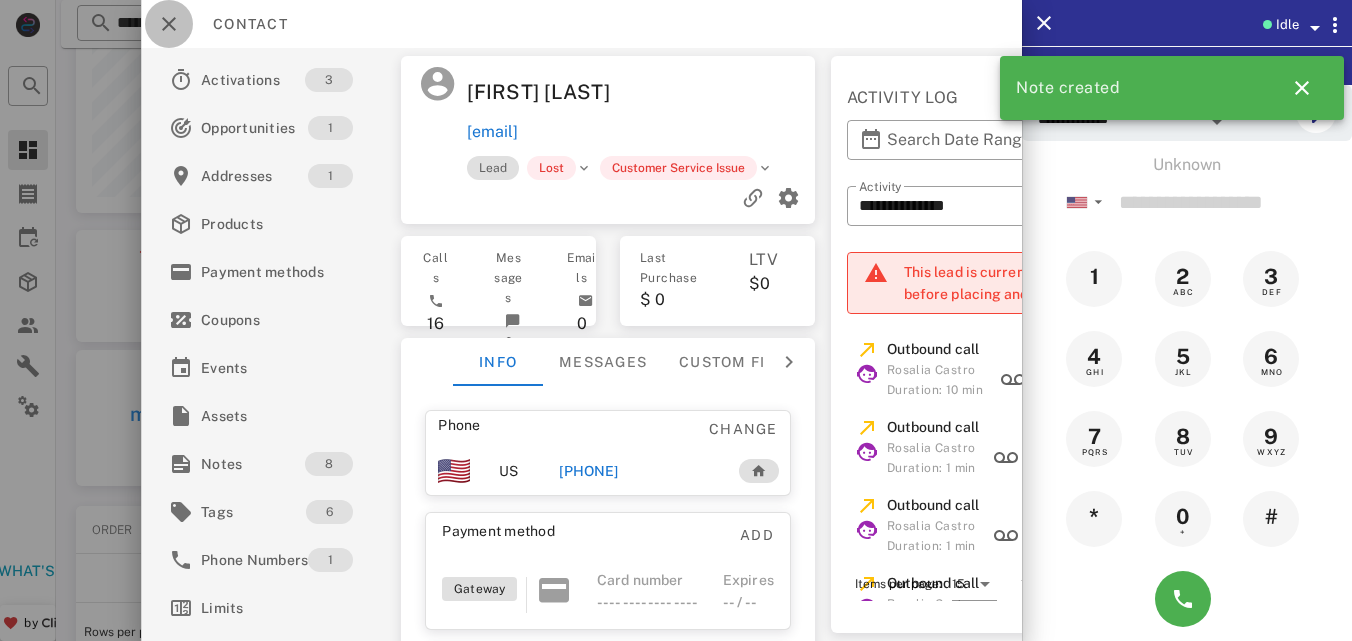 click at bounding box center (169, 24) 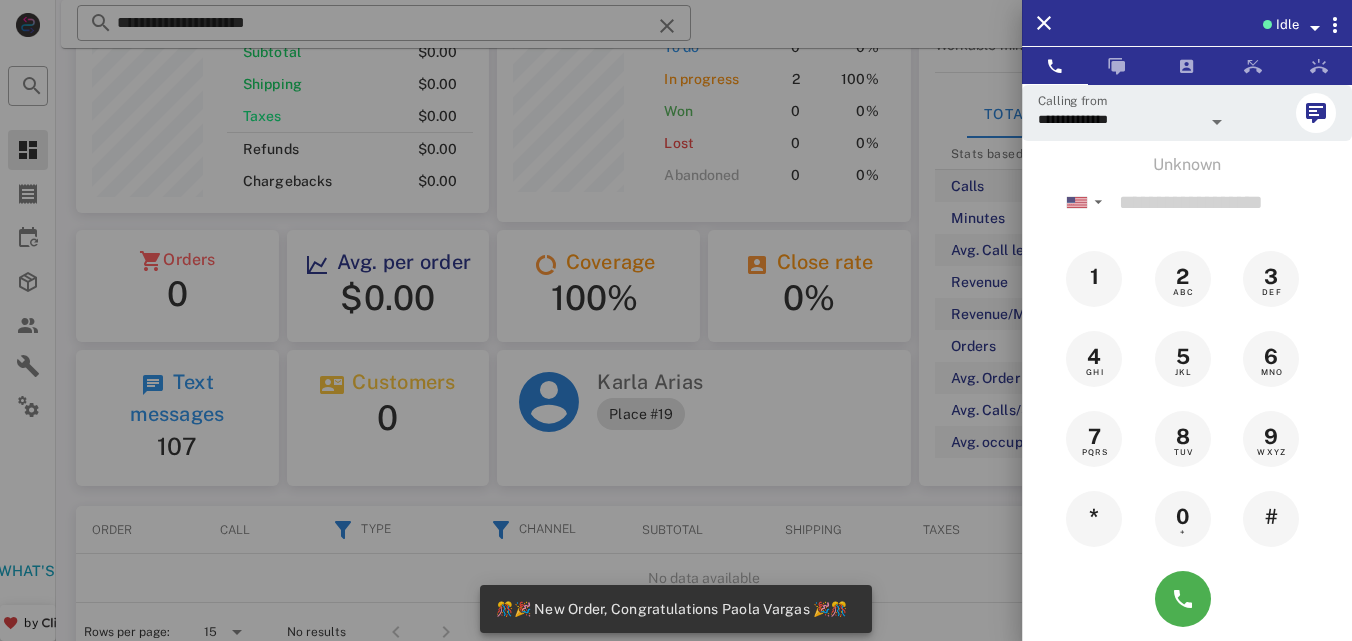 scroll, scrollTop: 999761, scrollLeft: 999587, axis: both 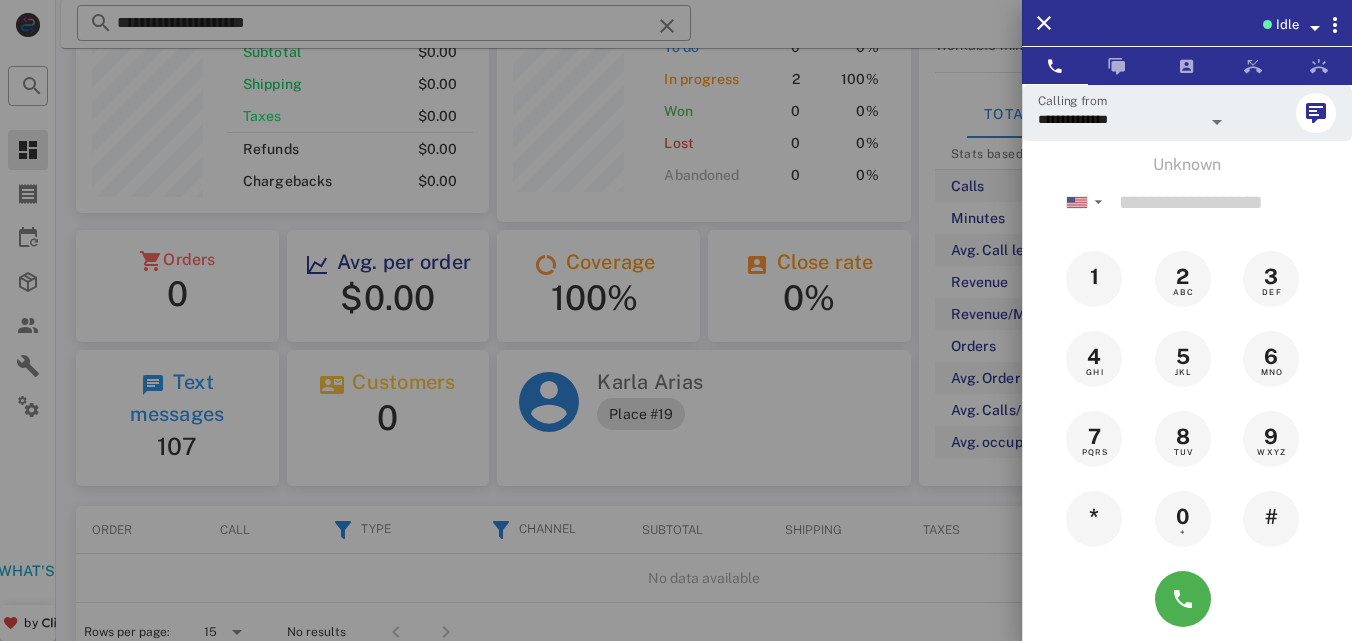 click at bounding box center [676, 320] 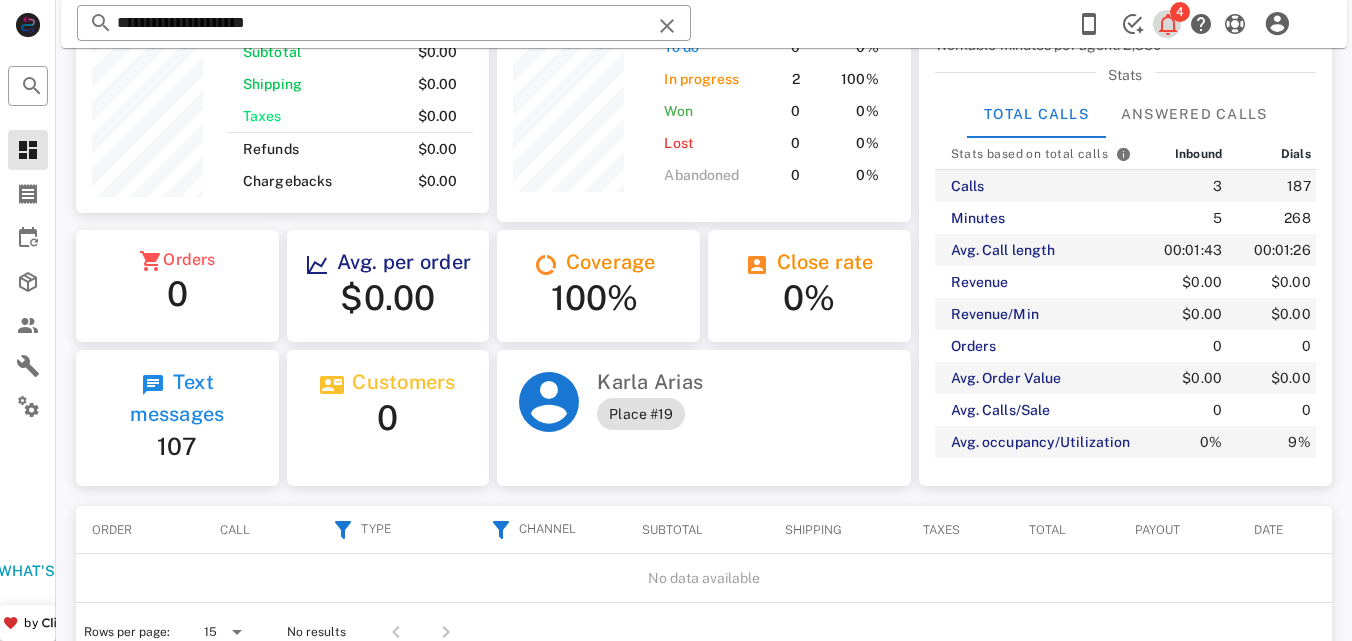 click at bounding box center [1168, 24] 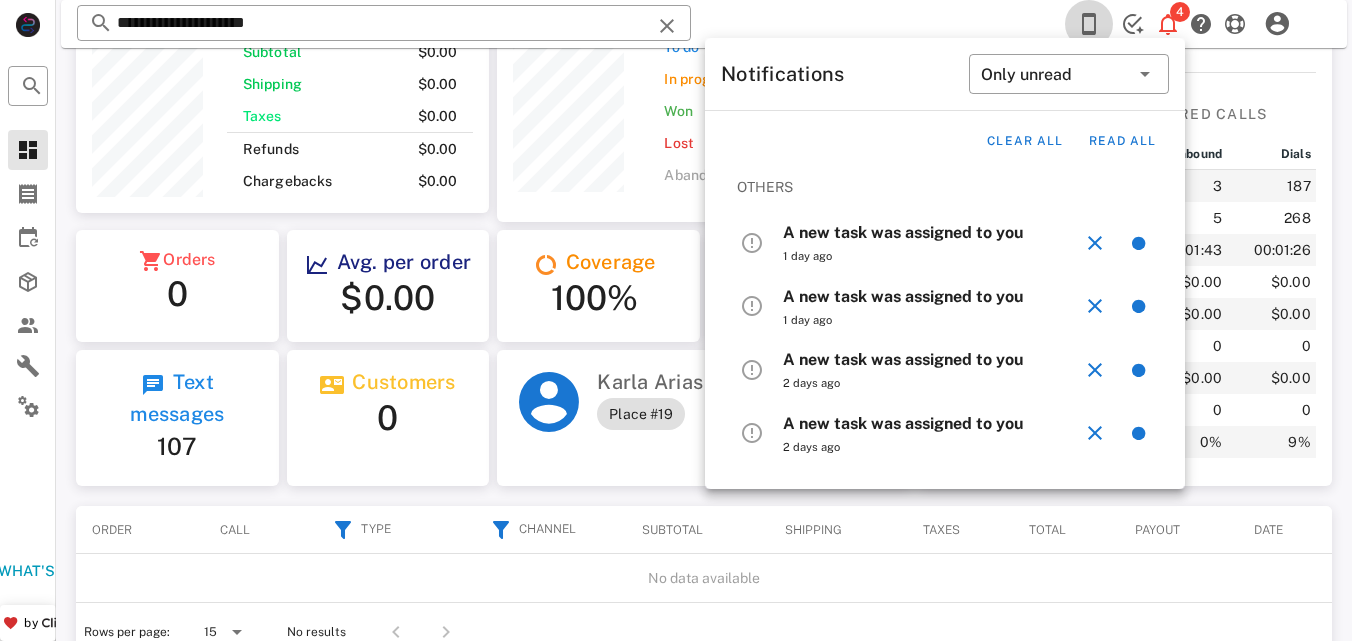 click at bounding box center [1089, 24] 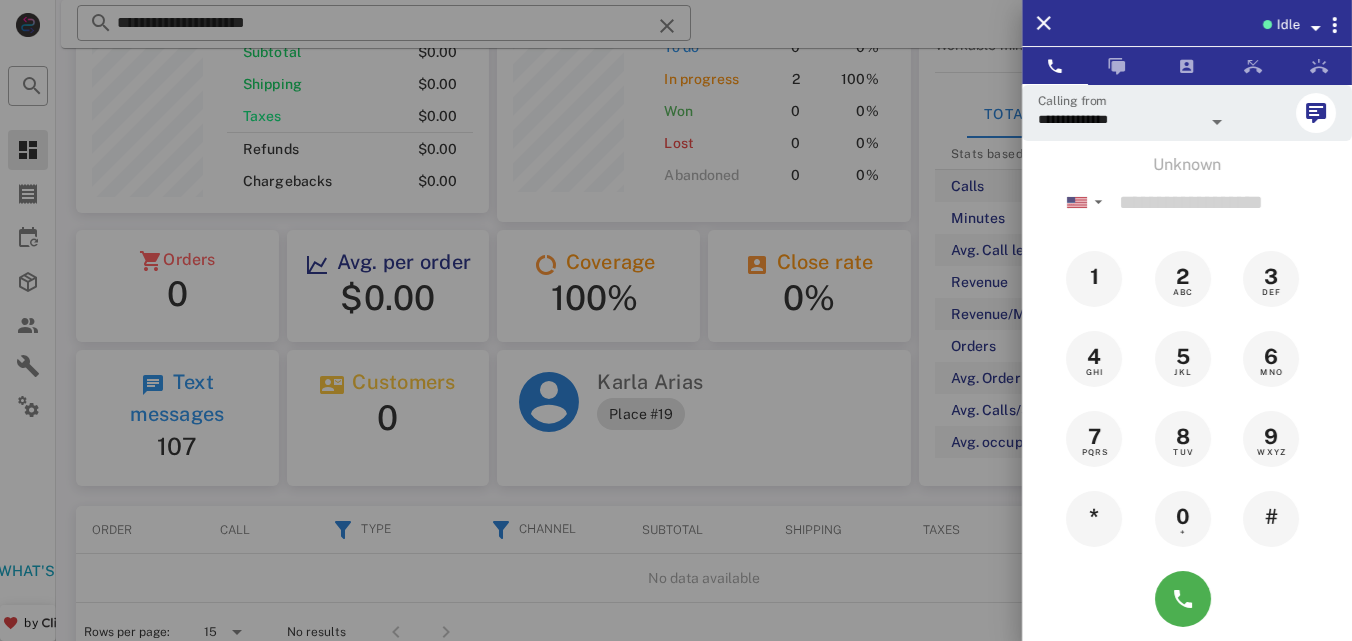 click at bounding box center (676, 320) 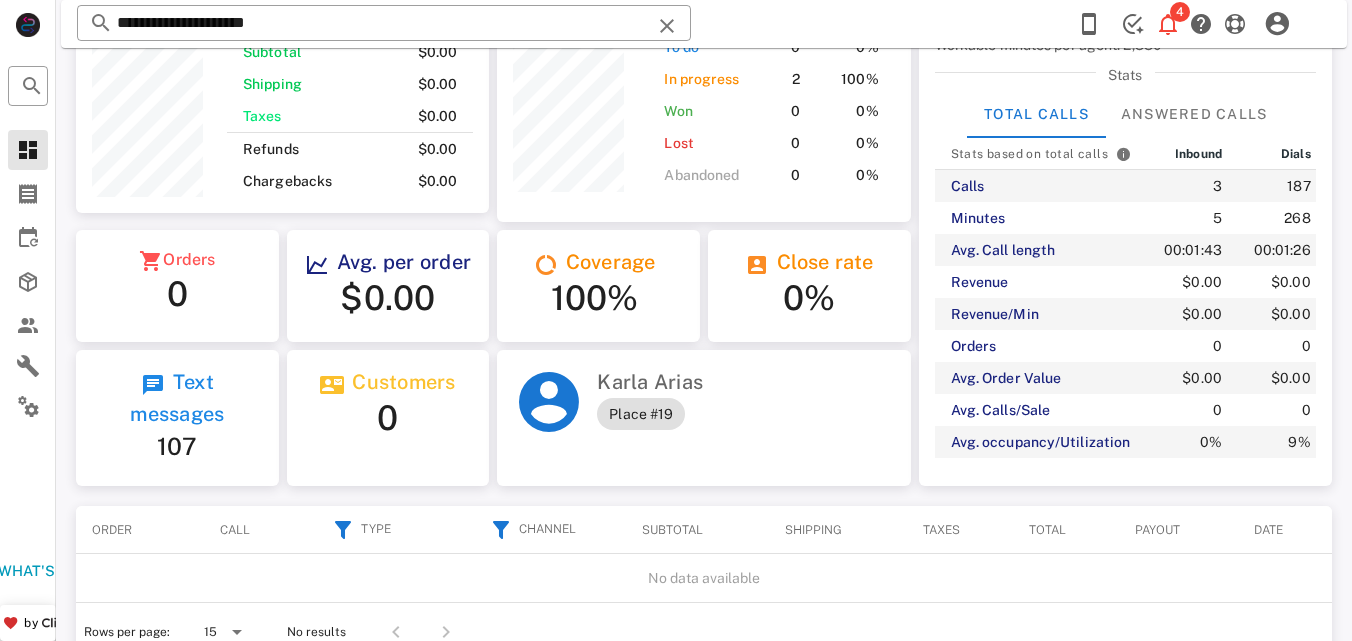 click on "Sales  $0.00   Subtotal   $0.00   Shipping   $0.00   Taxes   $0.00   Refunds   $0.00   Chargebacks   $0.00   Opportunities  2   To do  0 0%  In progress  2 100%  Won  0 0%  Lost  0 0%  Abandoned  0 0% Orders 0 Avg. per order $0.00 Coverage 100% Close rate 0% Text messages 107  Customers 0 [FIRST] [LAST] Place #19" at bounding box center [493, 230] 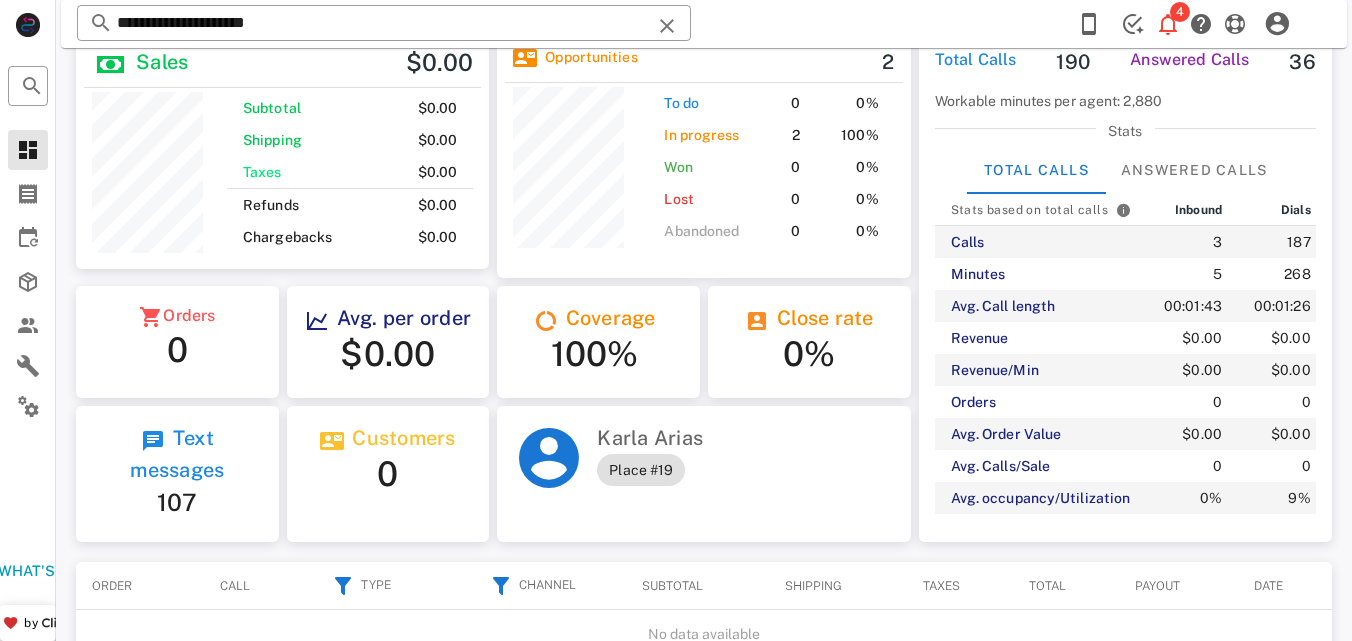 scroll, scrollTop: 0, scrollLeft: 0, axis: both 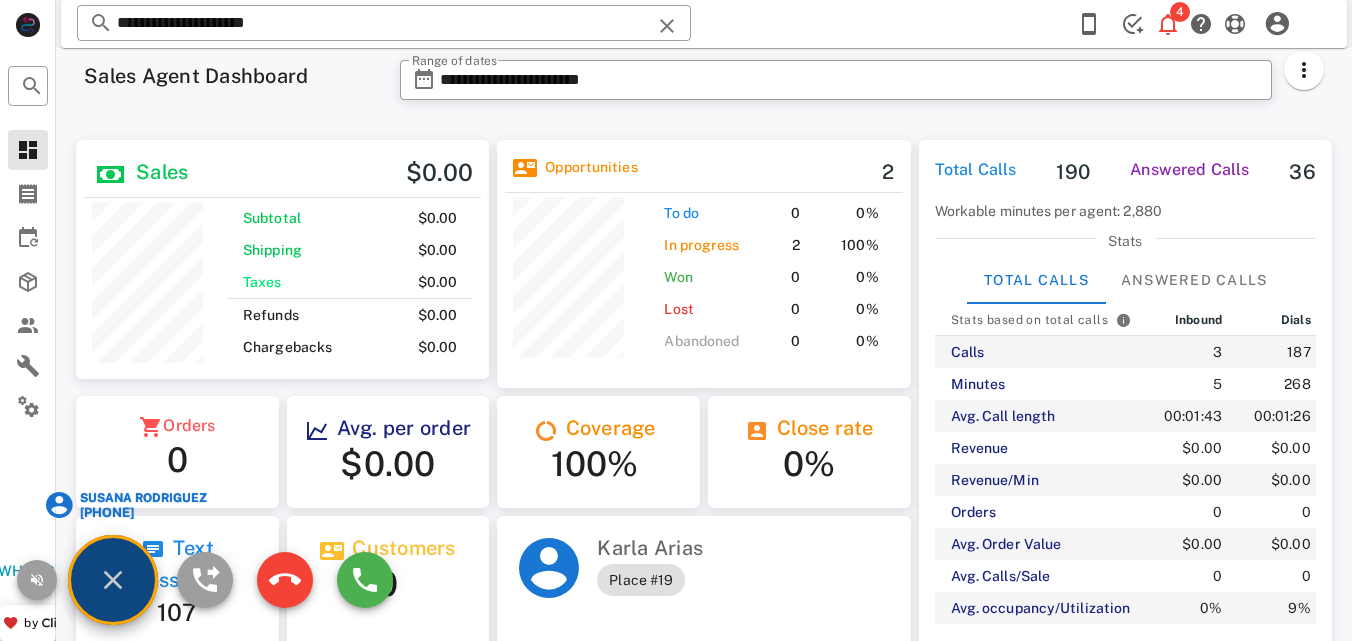 click on "[PHONE]" at bounding box center [143, 512] 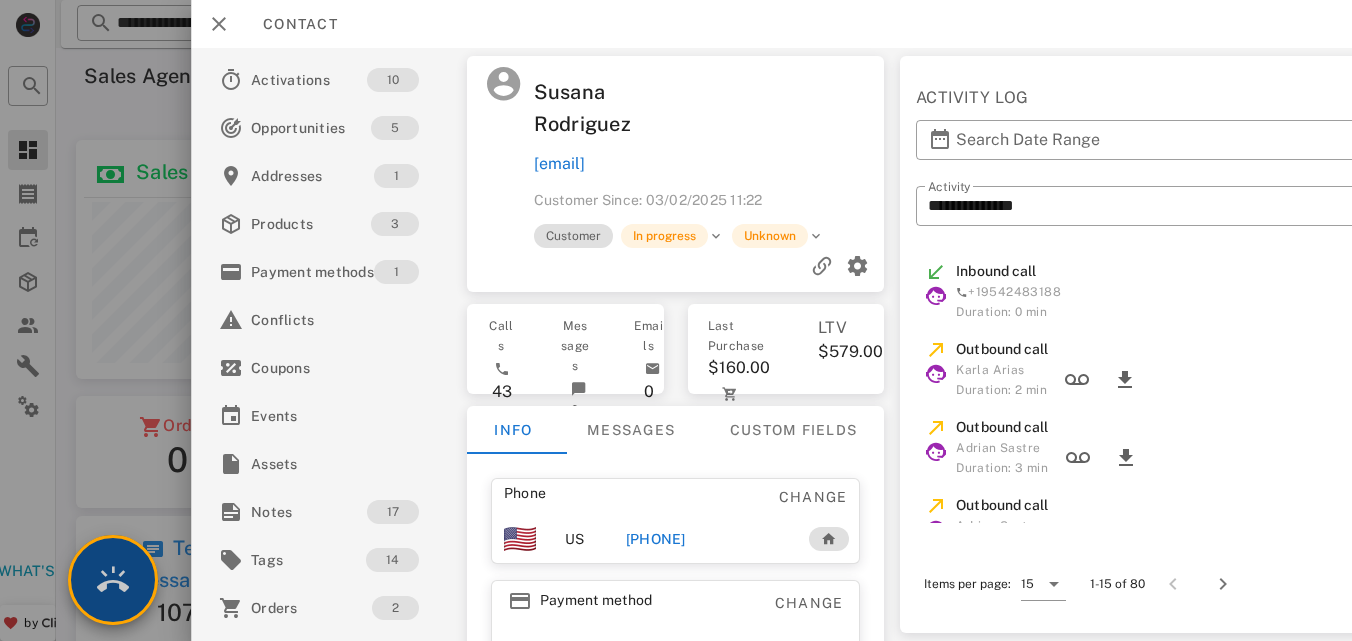 click at bounding box center [113, 580] 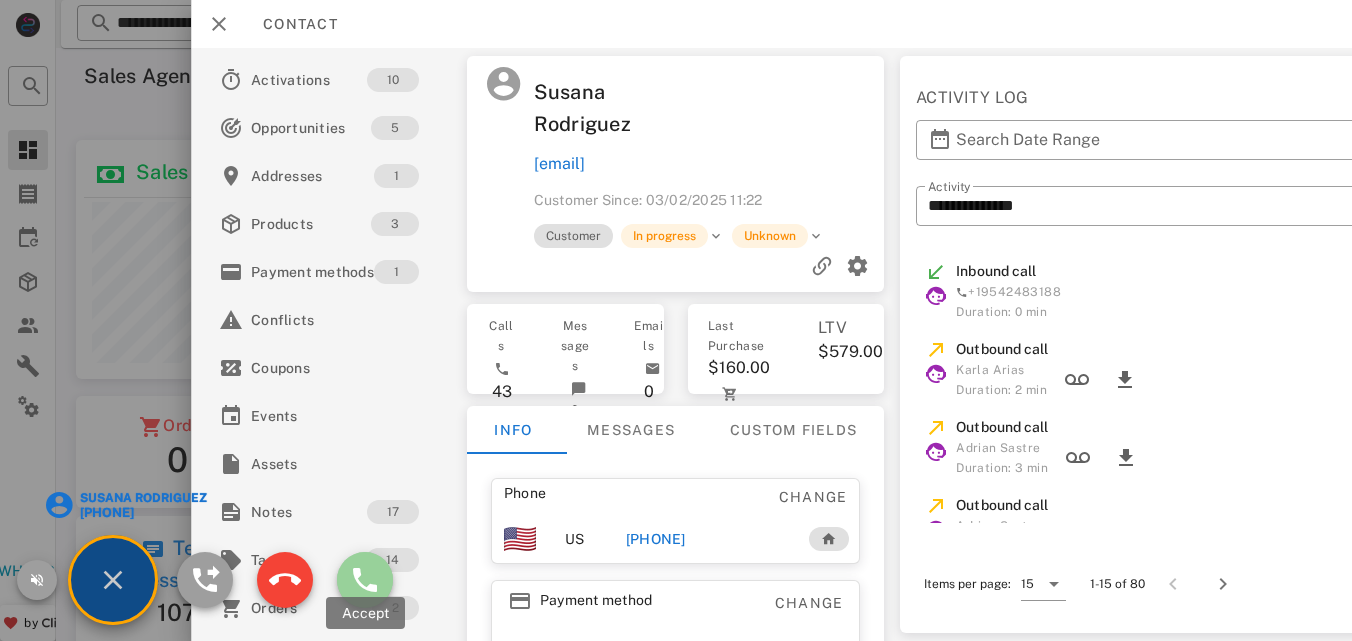 click at bounding box center (365, 580) 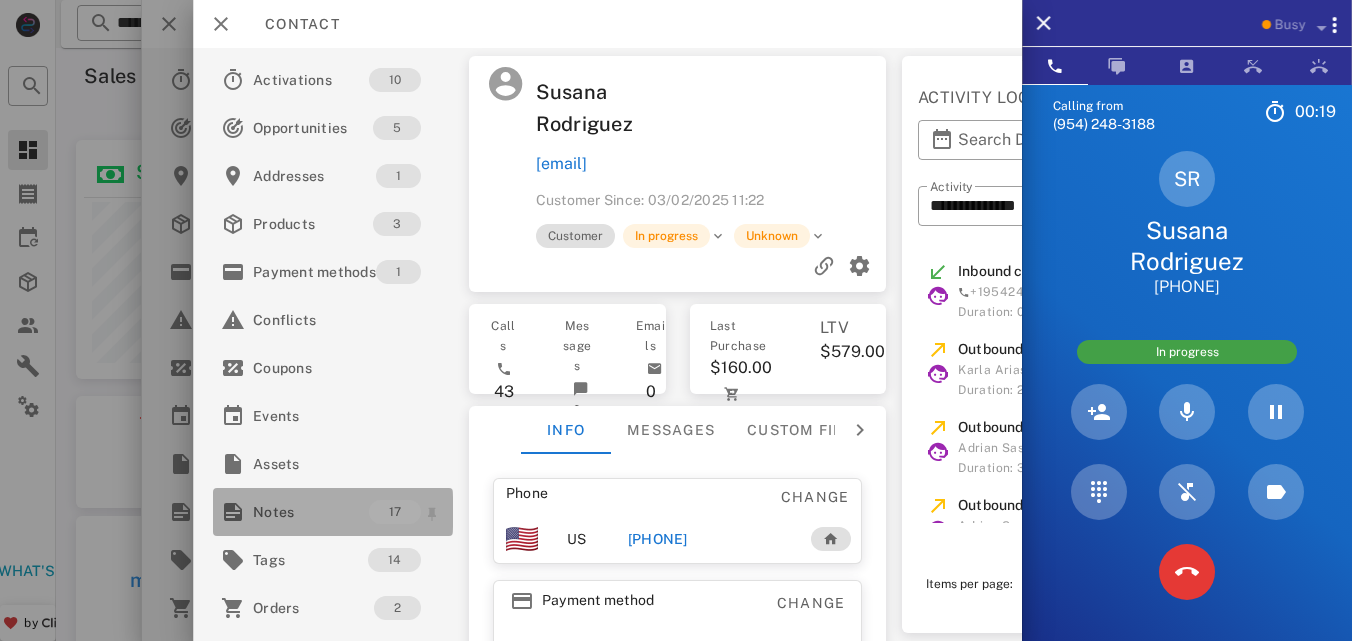 click on "Notes" at bounding box center [311, 512] 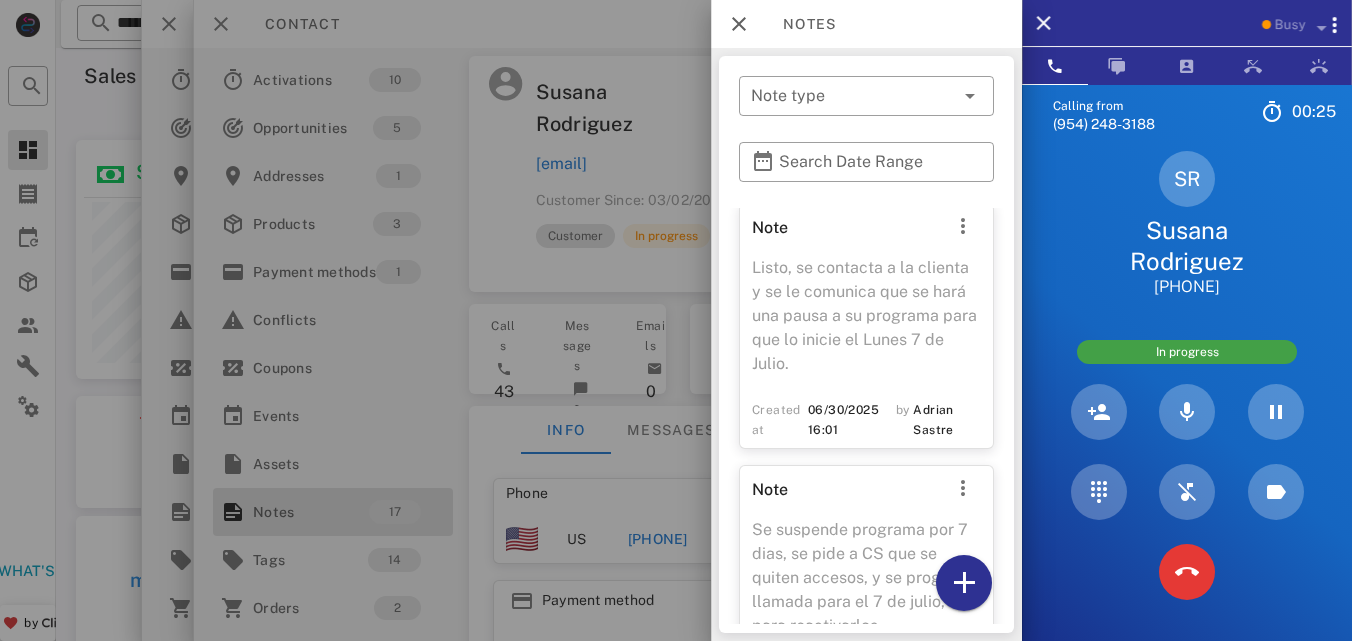 scroll, scrollTop: 3995, scrollLeft: 0, axis: vertical 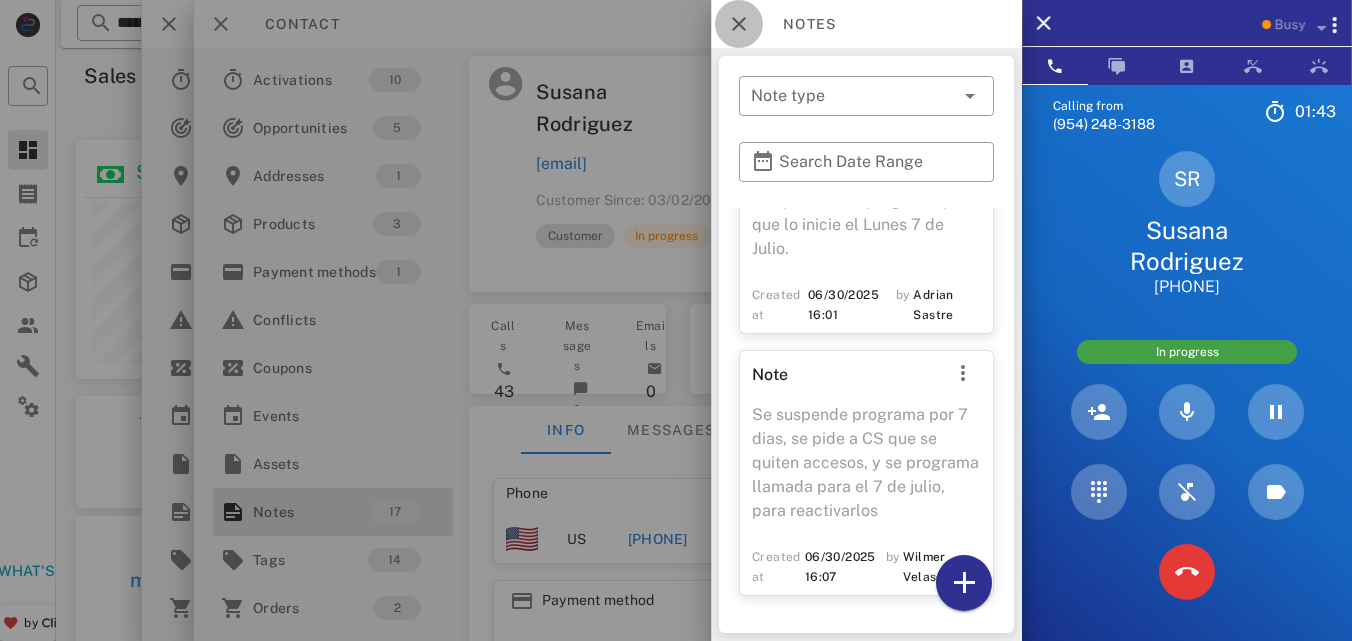 click at bounding box center [739, 24] 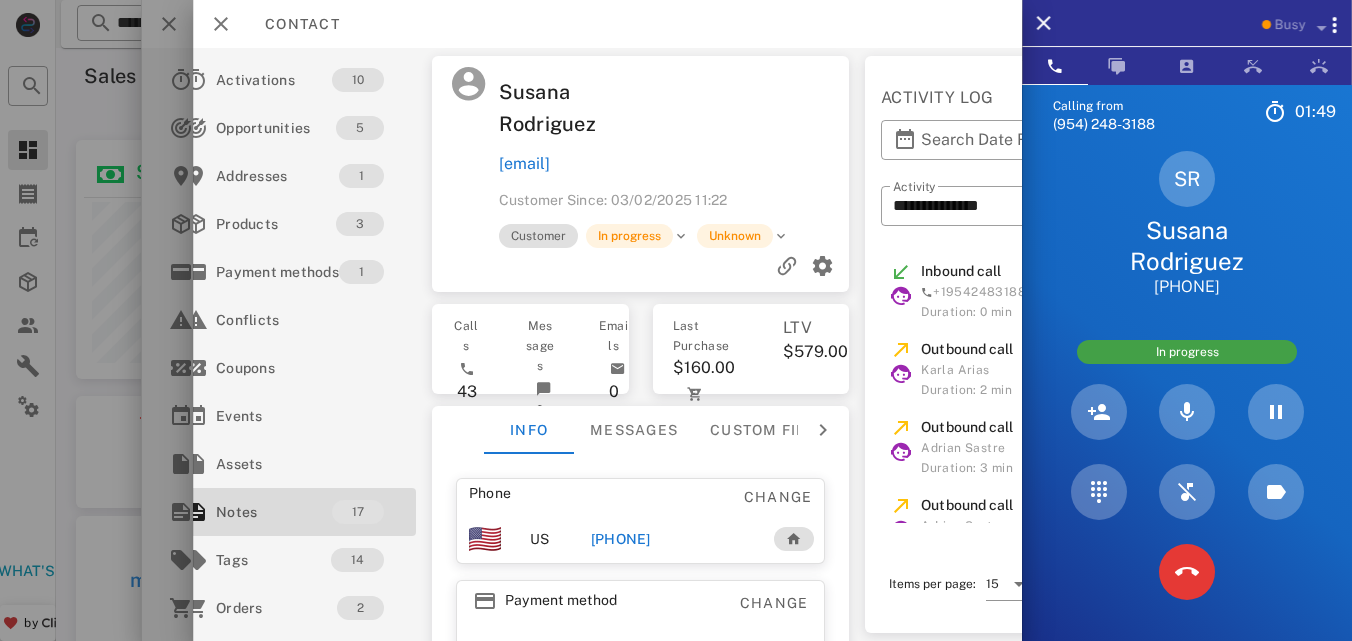 scroll, scrollTop: 0, scrollLeft: 0, axis: both 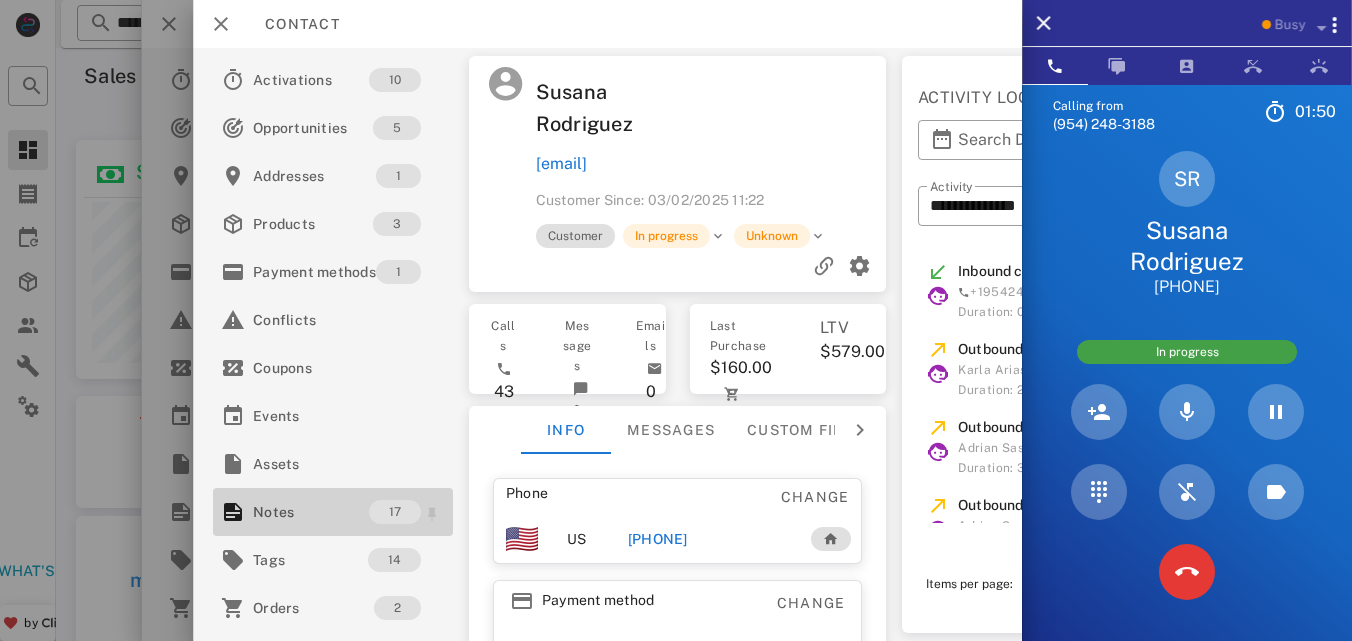click on "Notes" at bounding box center [311, 512] 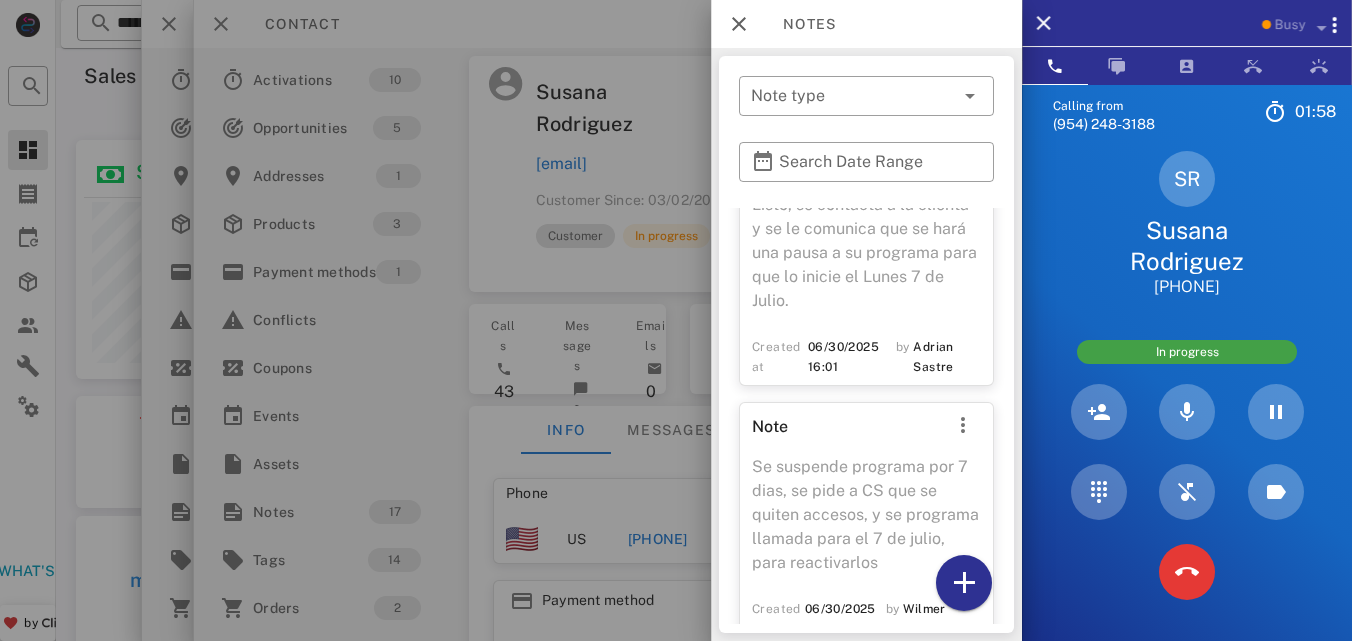 scroll, scrollTop: 3932, scrollLeft: 0, axis: vertical 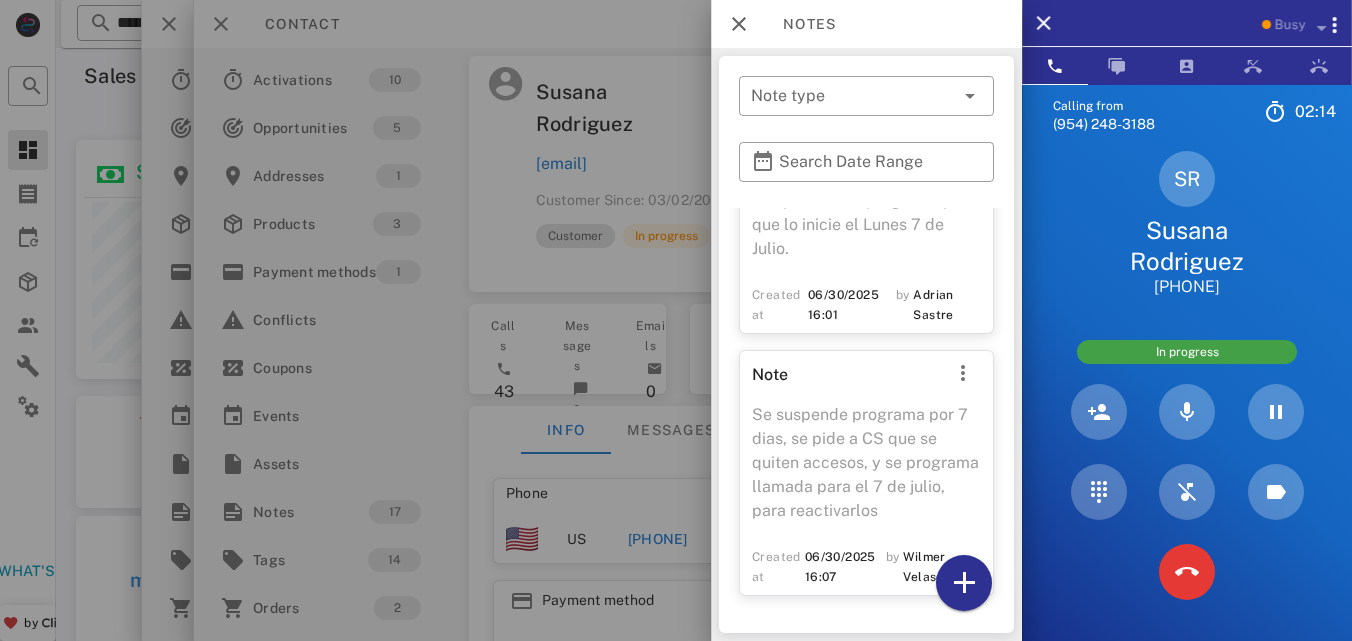 click at bounding box center [676, 320] 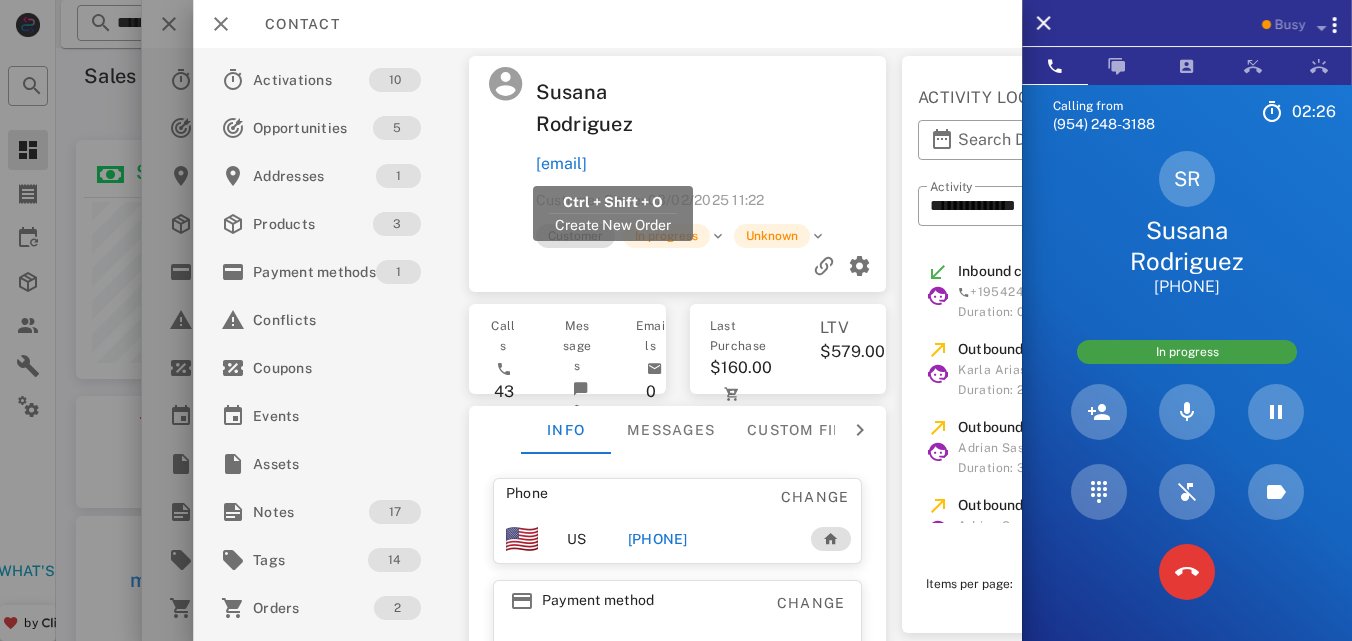 drag, startPoint x: 708, startPoint y: 169, endPoint x: 536, endPoint y: 168, distance: 172.00291 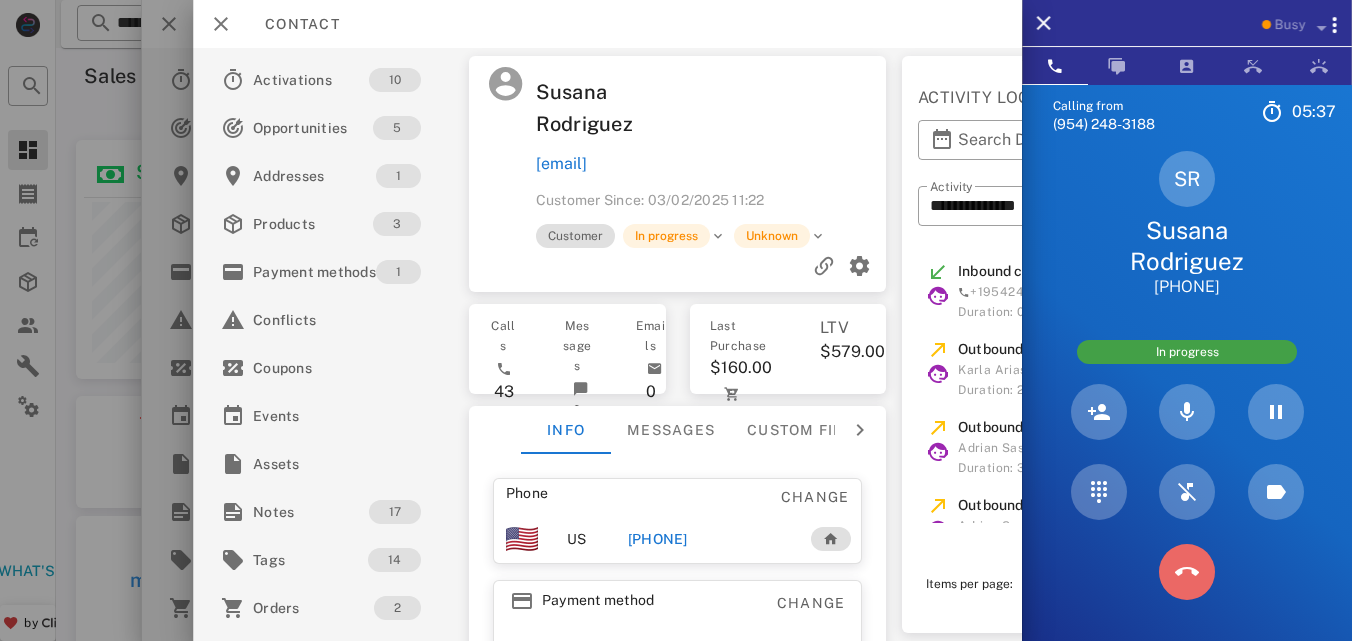 click at bounding box center [1187, 572] 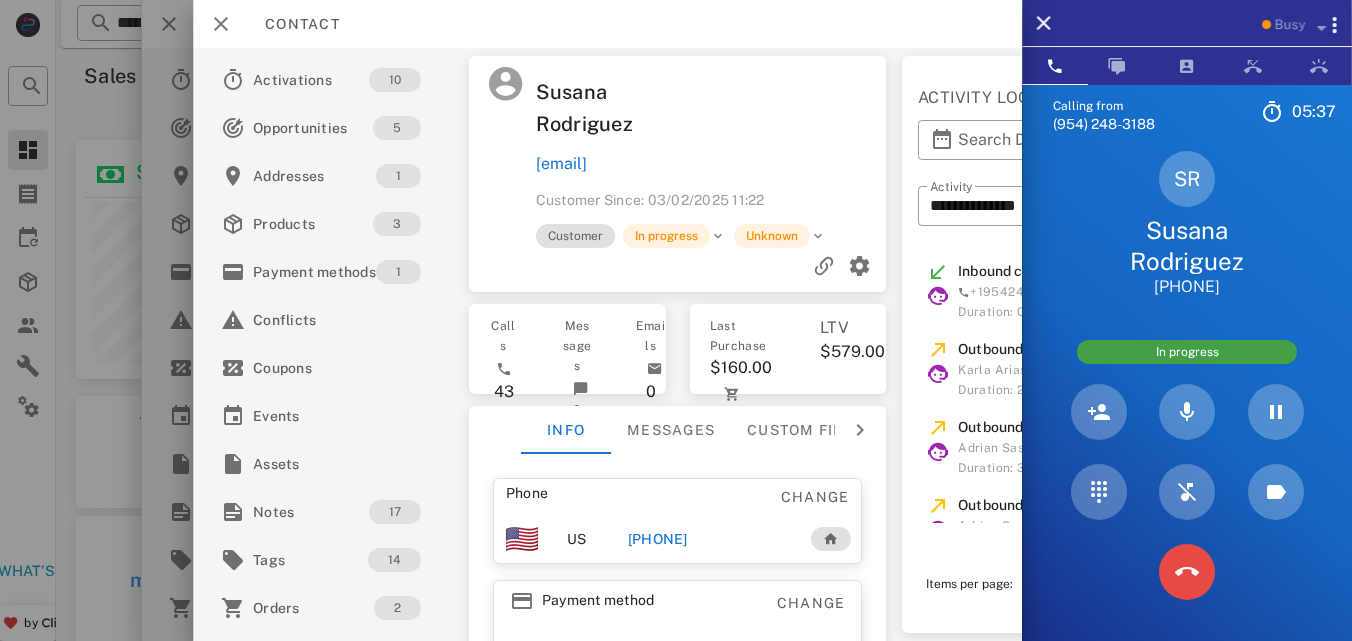 click on "8 TUV" at bounding box center (0, 0) 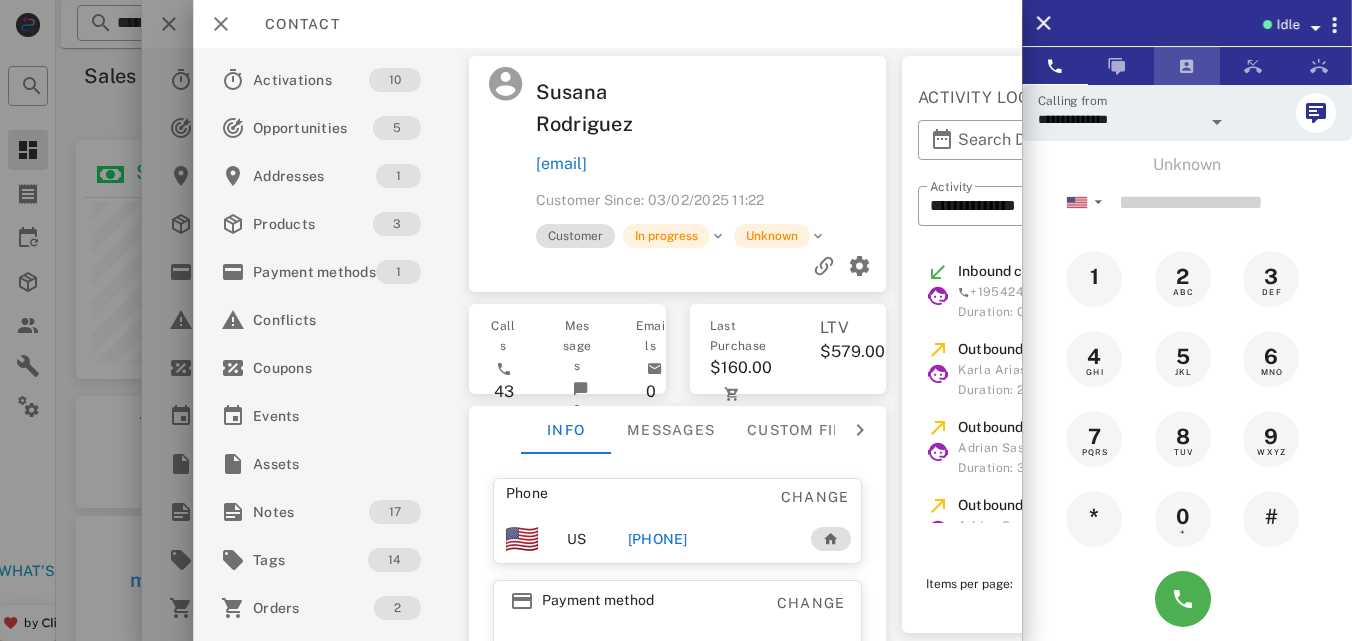 click at bounding box center (1187, 66) 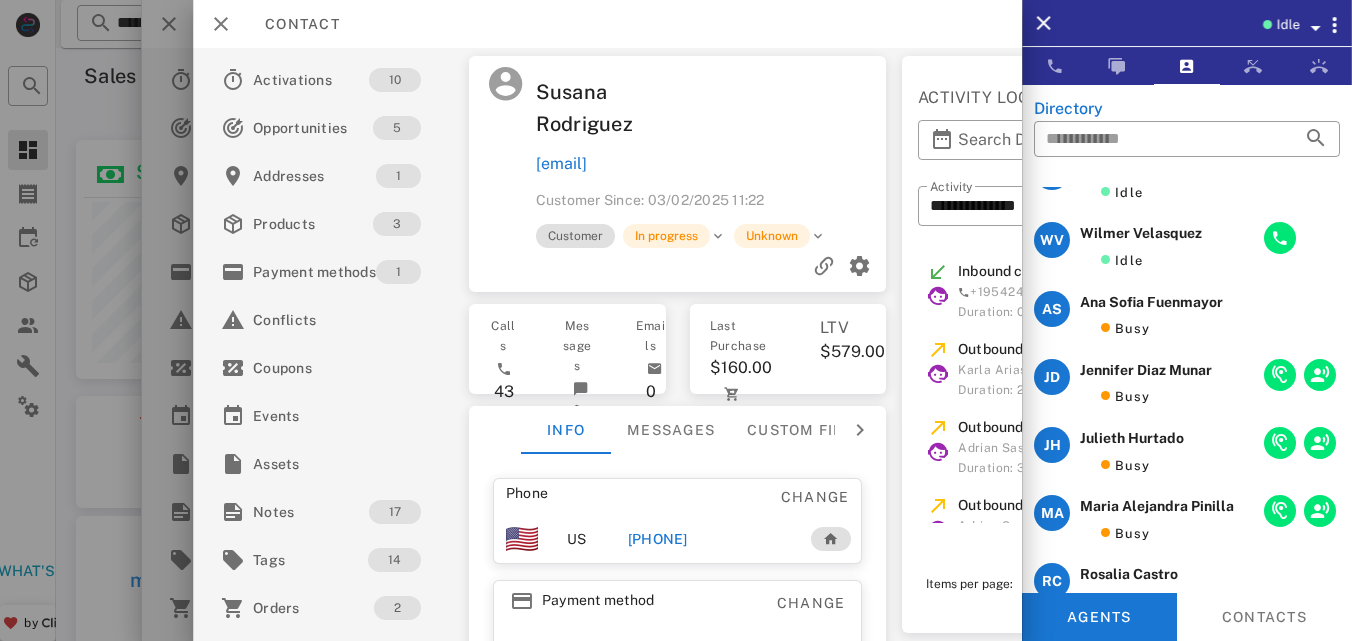 scroll, scrollTop: 0, scrollLeft: 0, axis: both 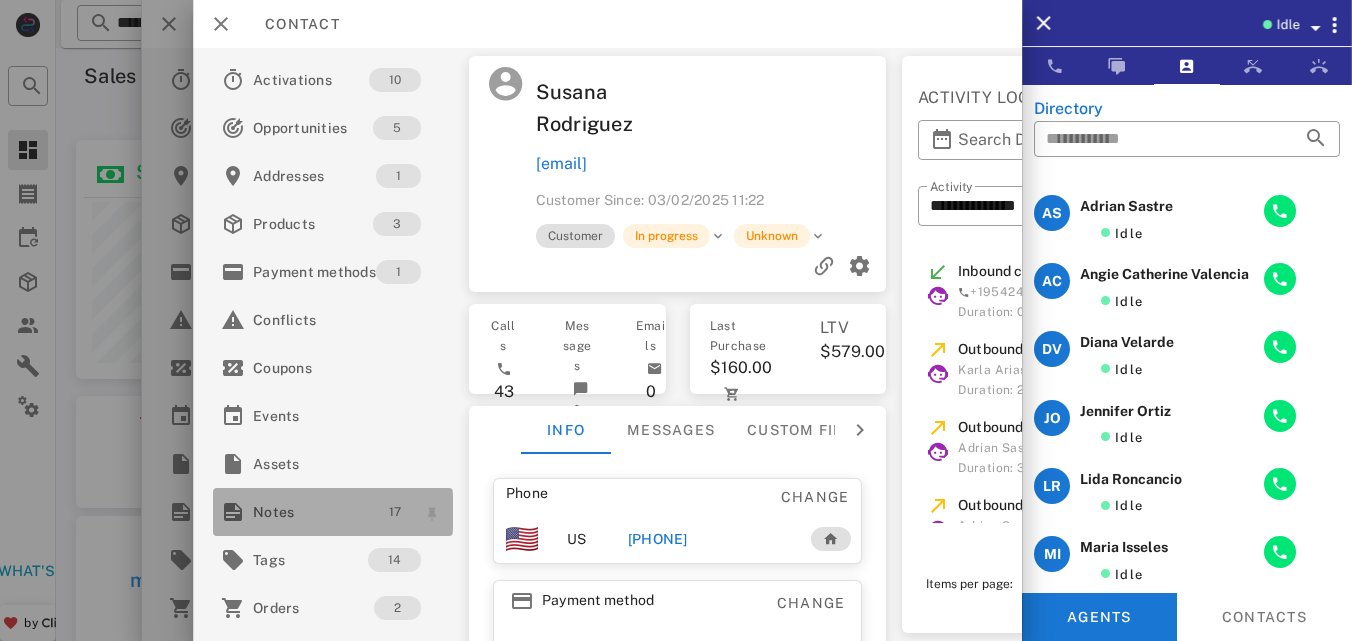 click on "17" at bounding box center [395, 512] 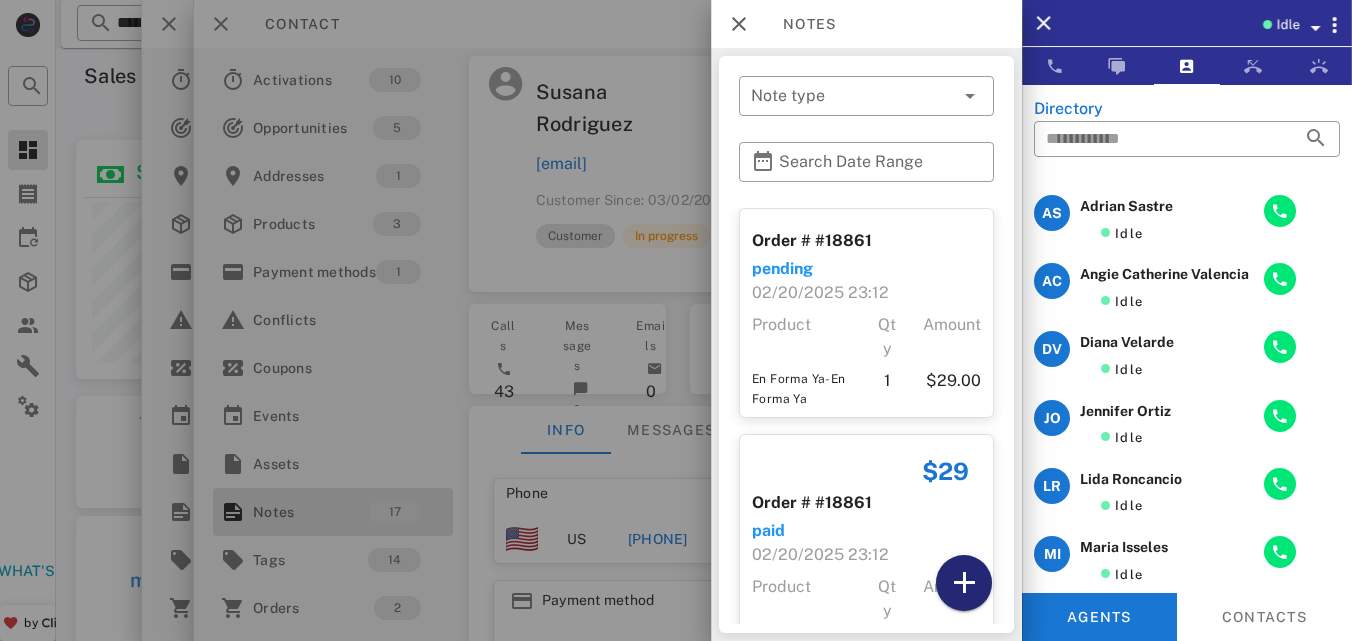 click at bounding box center (964, 583) 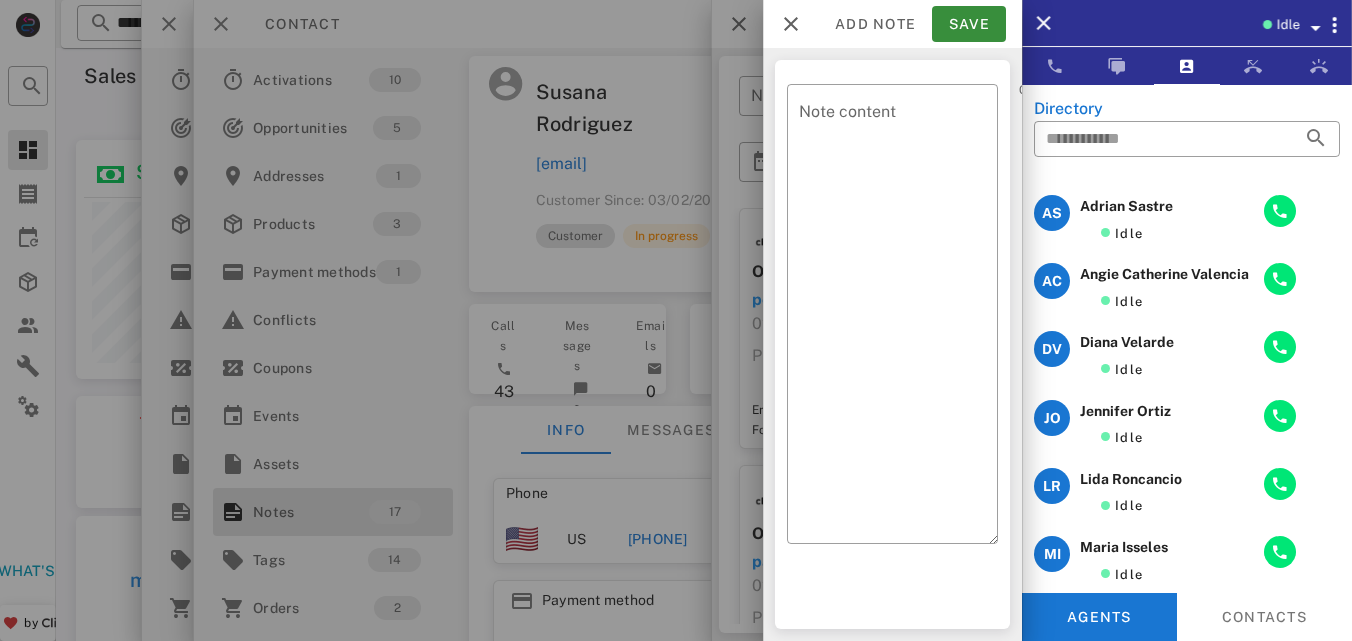 click on "​ Note content 0 / 1000" at bounding box center [892, 344] 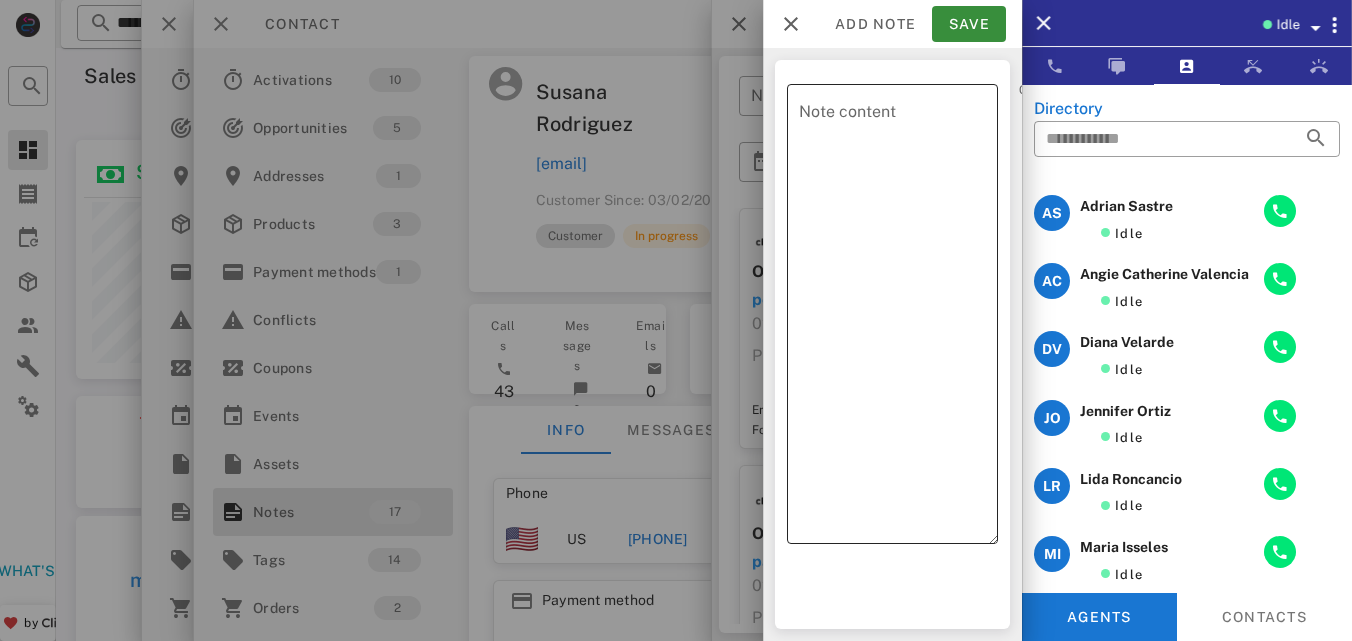 click on "Note content" at bounding box center (898, 319) 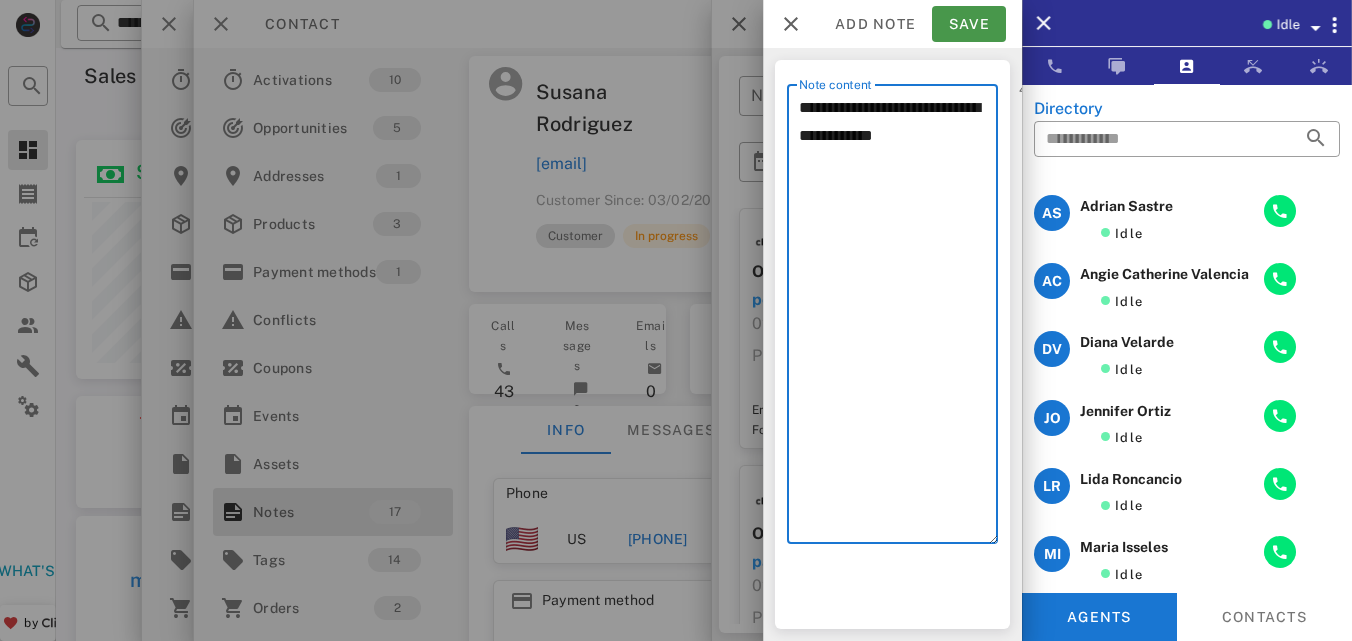 type on "**********" 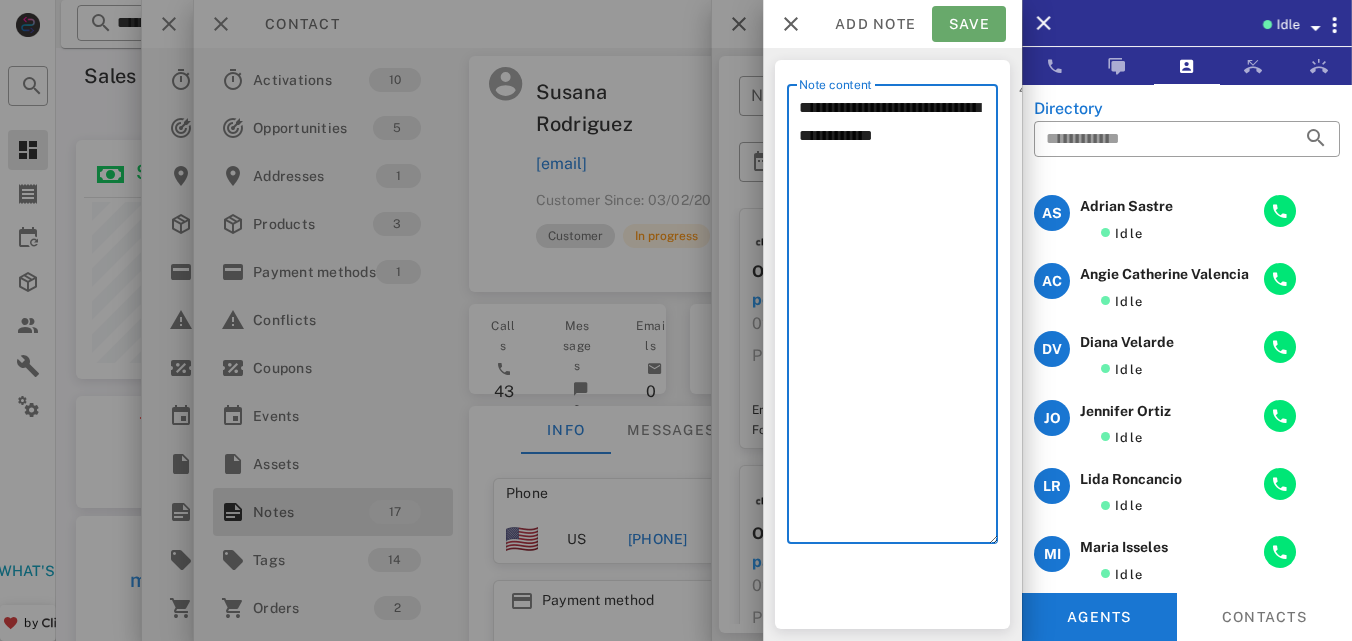 click on "Save" at bounding box center (969, 24) 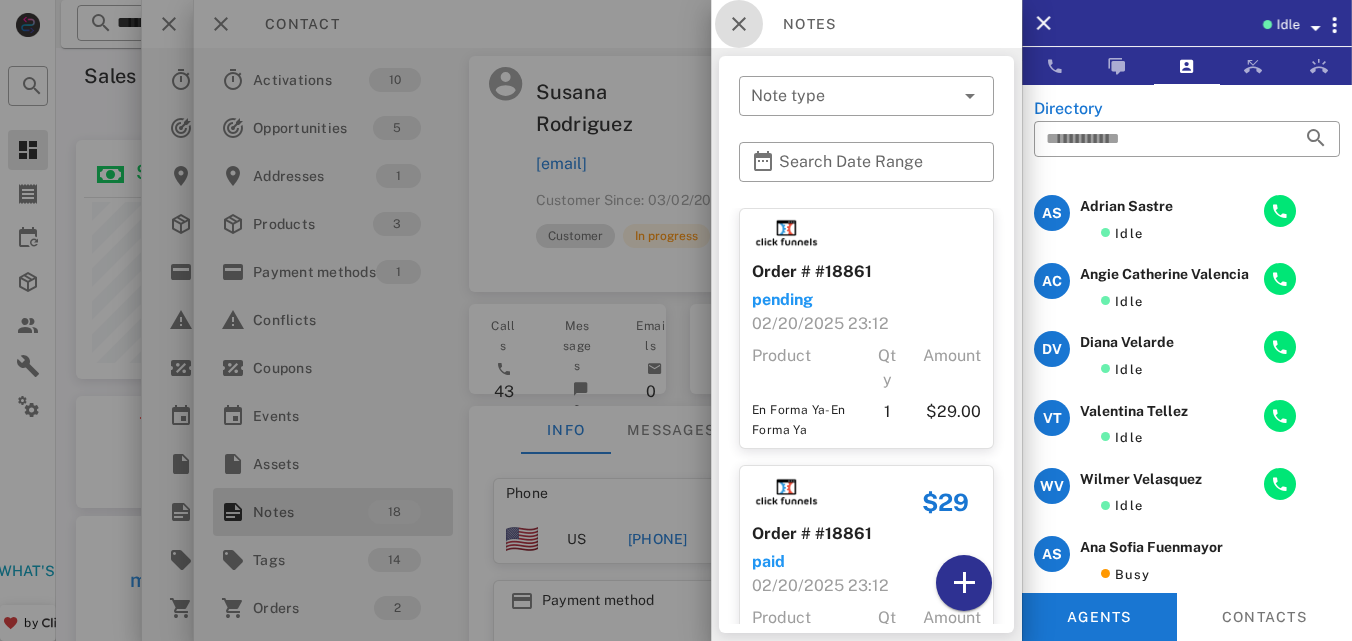 click at bounding box center (739, 24) 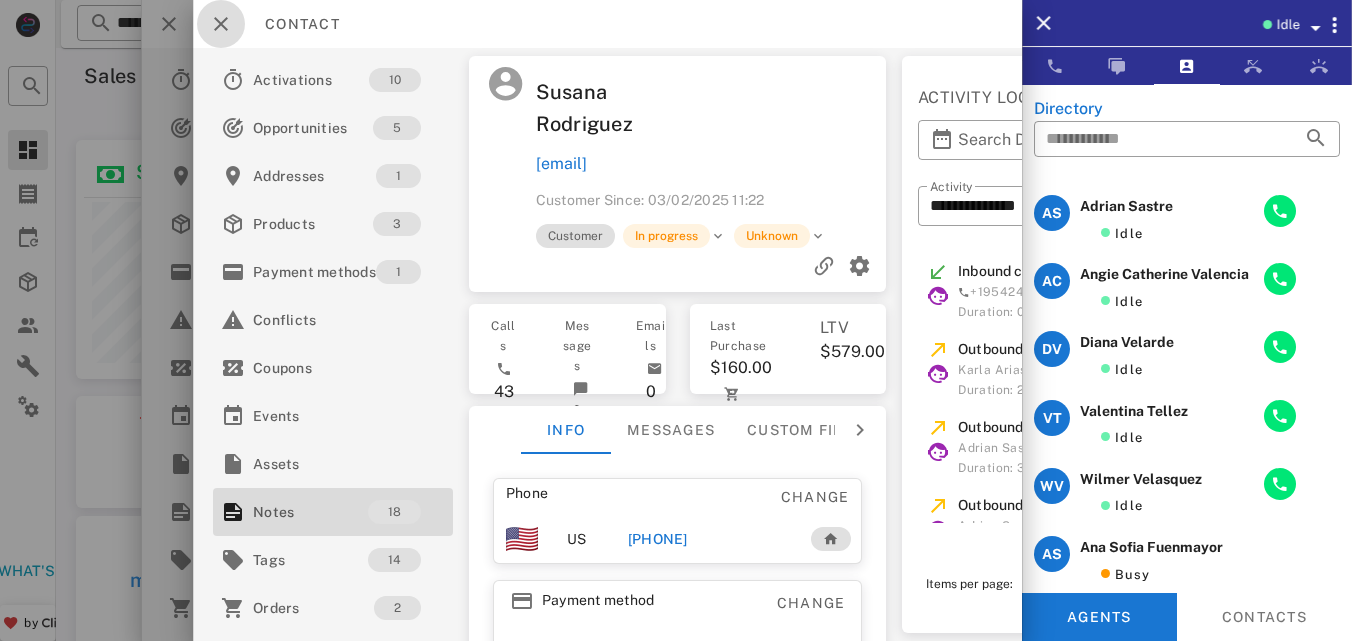 click at bounding box center [221, 24] 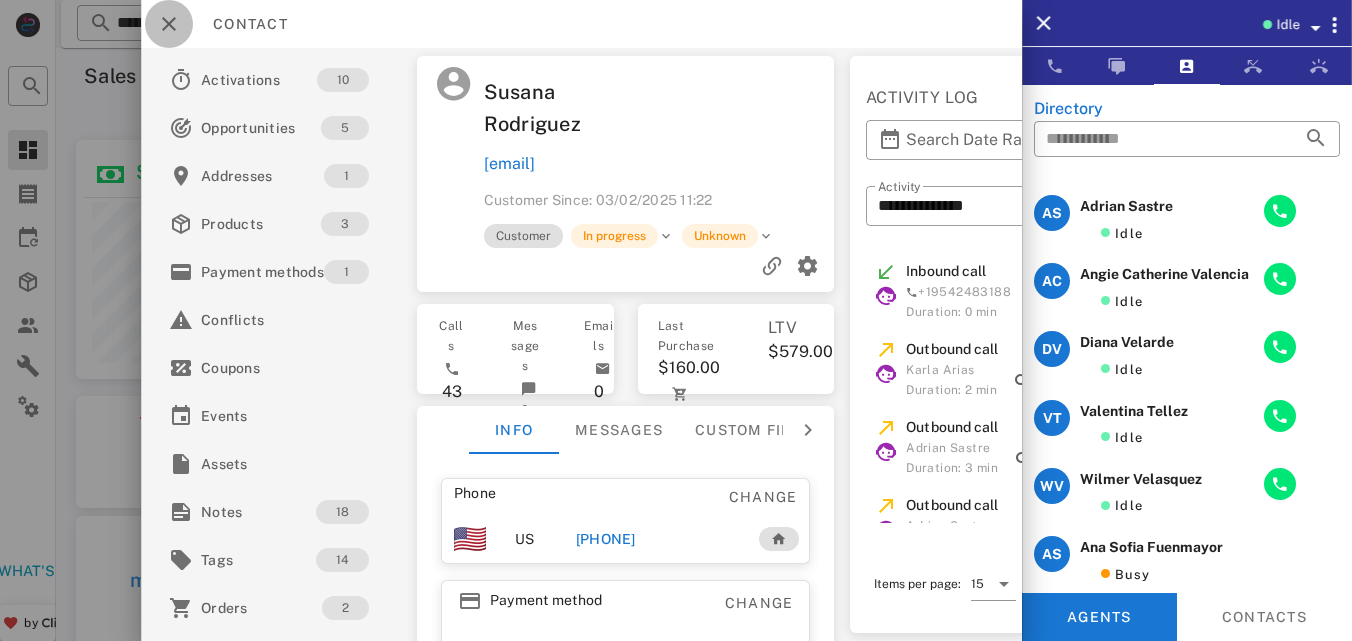 click at bounding box center [169, 24] 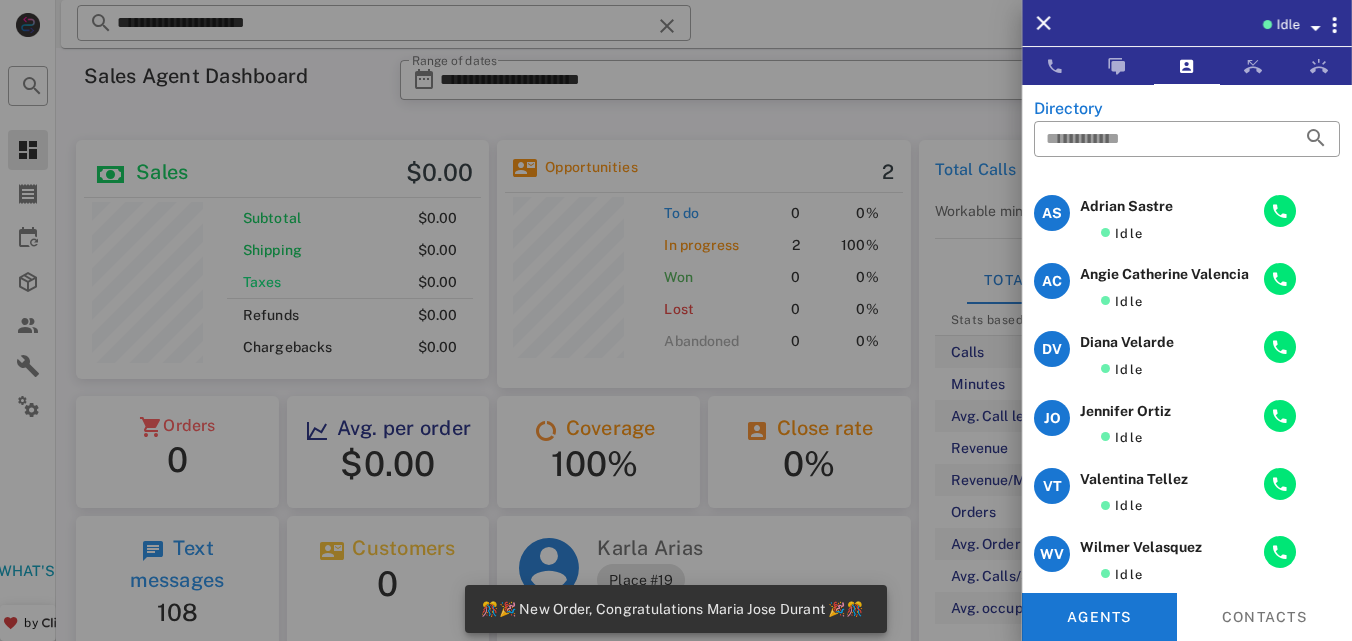 scroll, scrollTop: 999744, scrollLeft: 999587, axis: both 